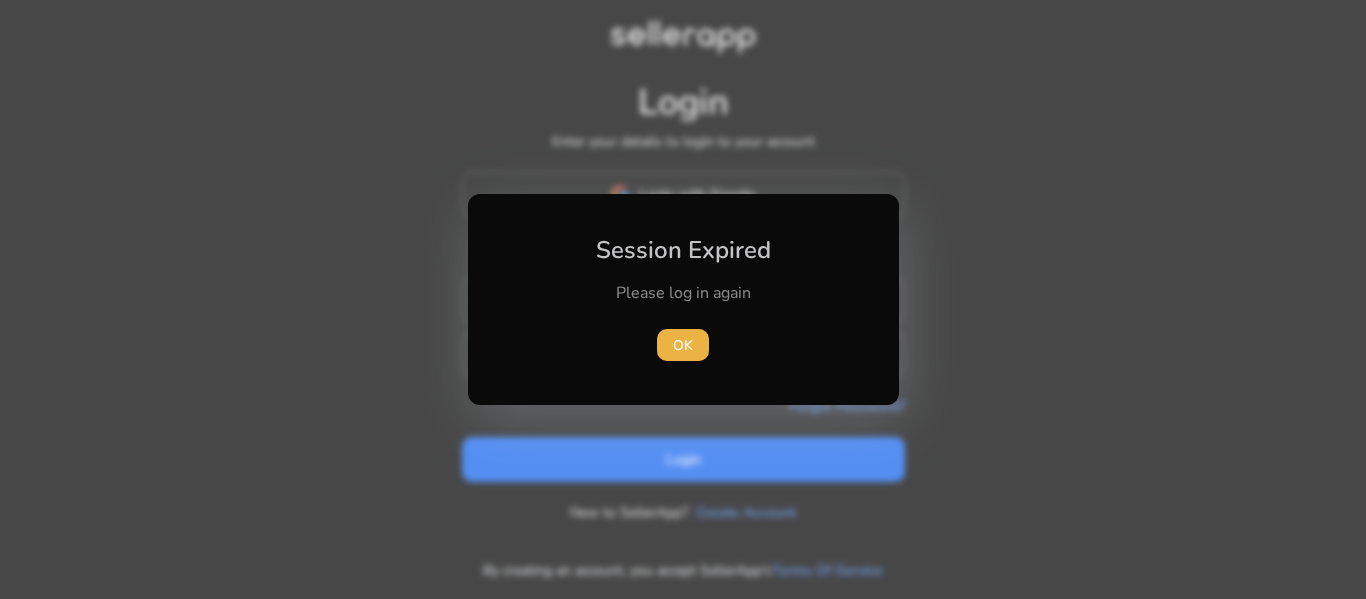 scroll, scrollTop: 0, scrollLeft: 0, axis: both 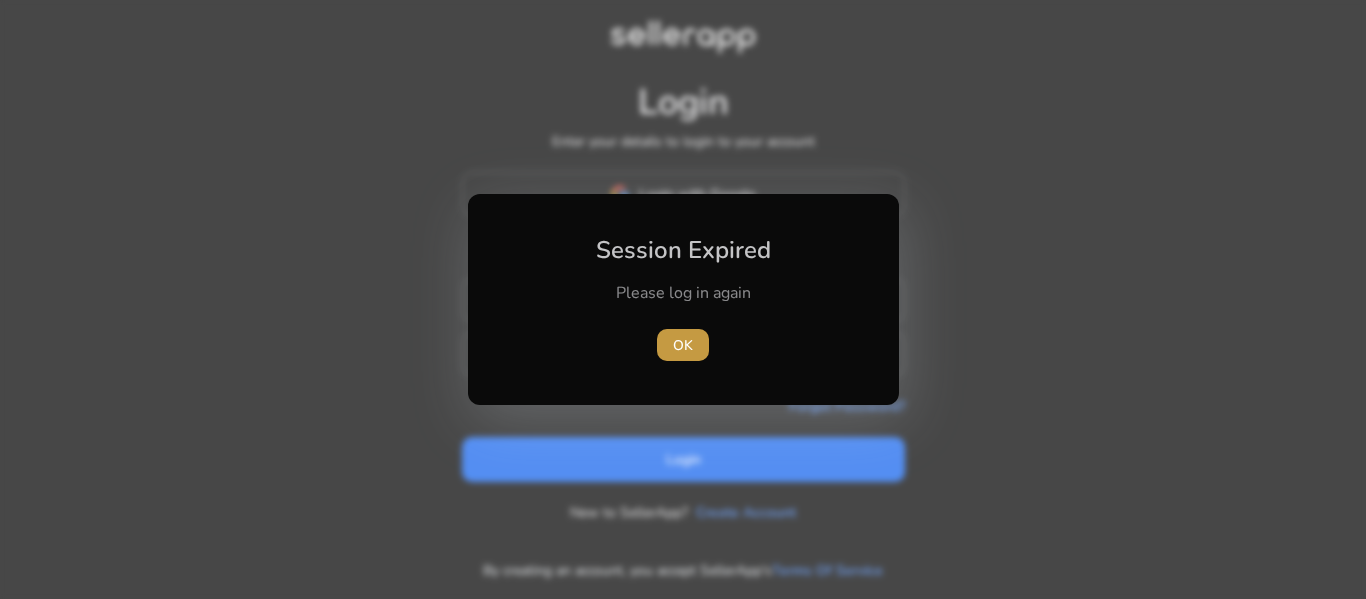 click at bounding box center (683, 345) 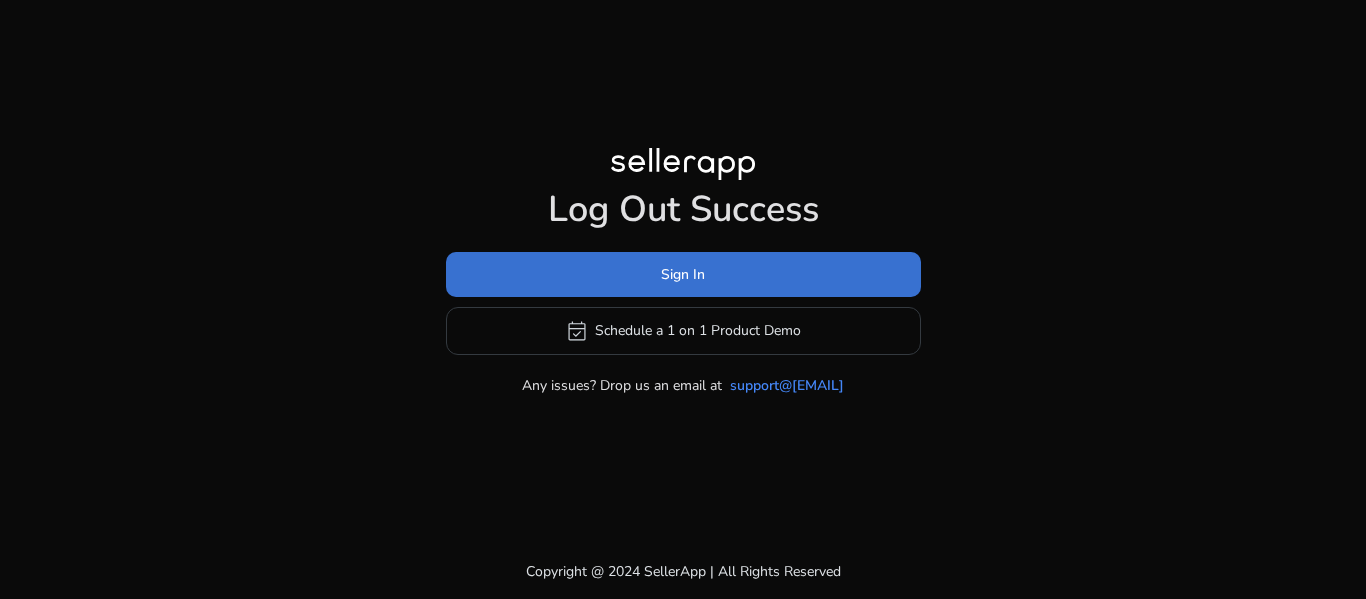 click on "Sign In" 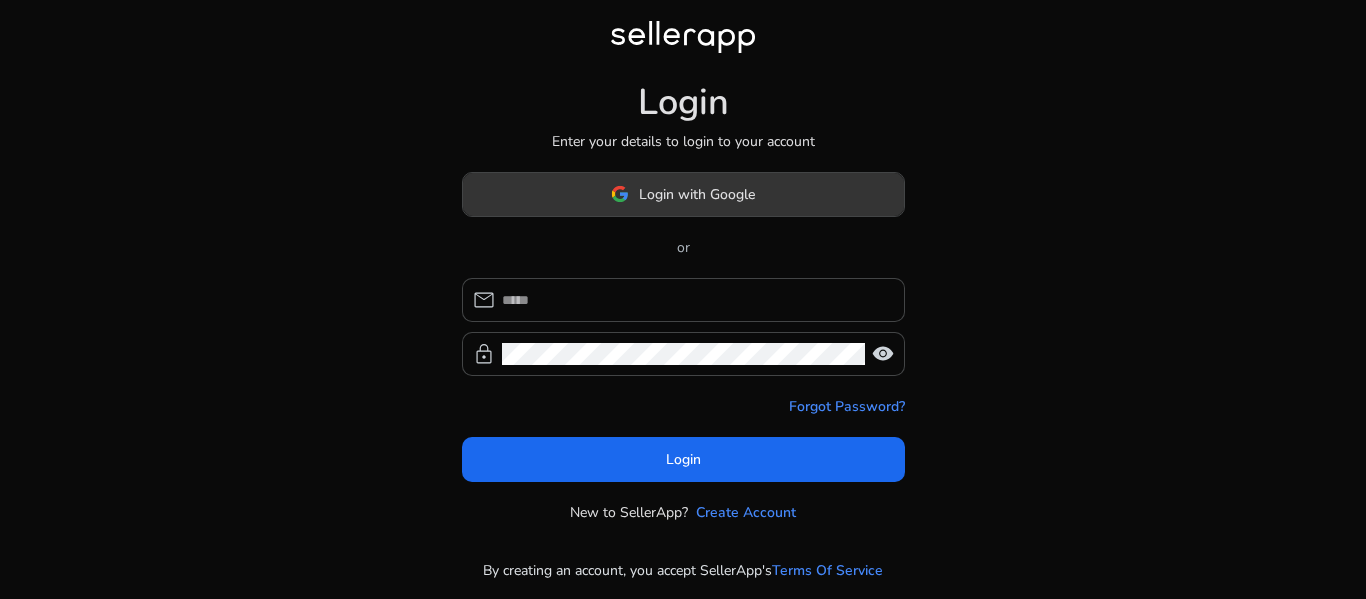 click on "Login with Google" 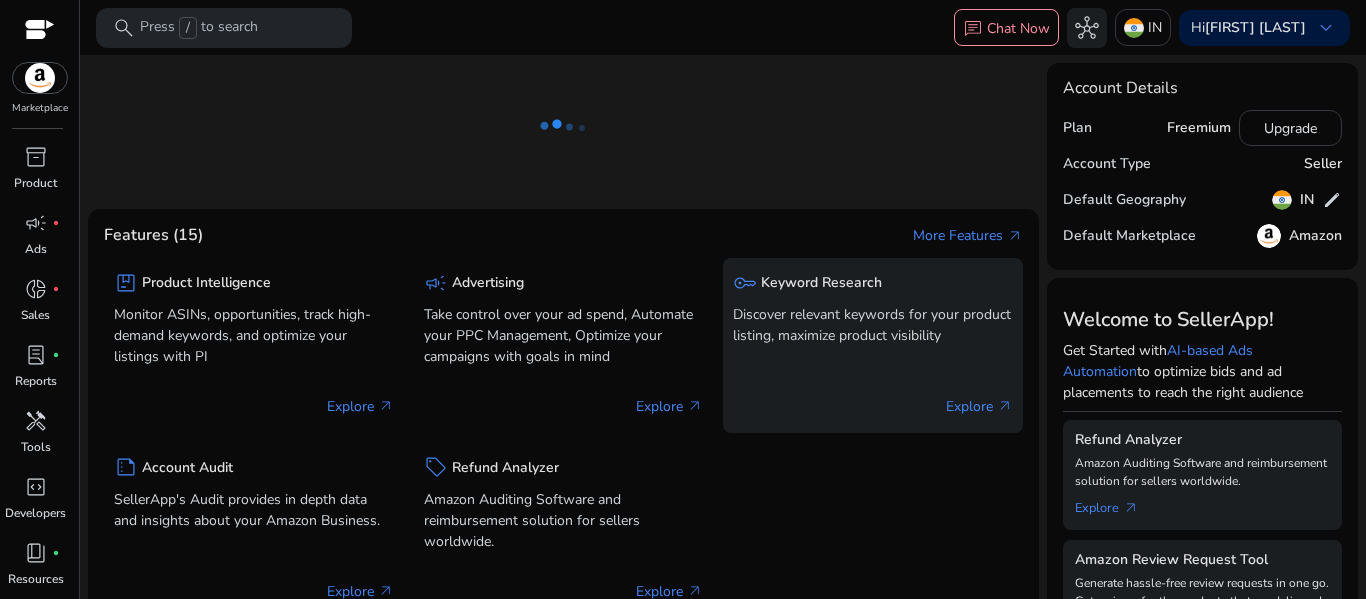 click on "Discover relevant keywords for your product listing, maximize product visibility" 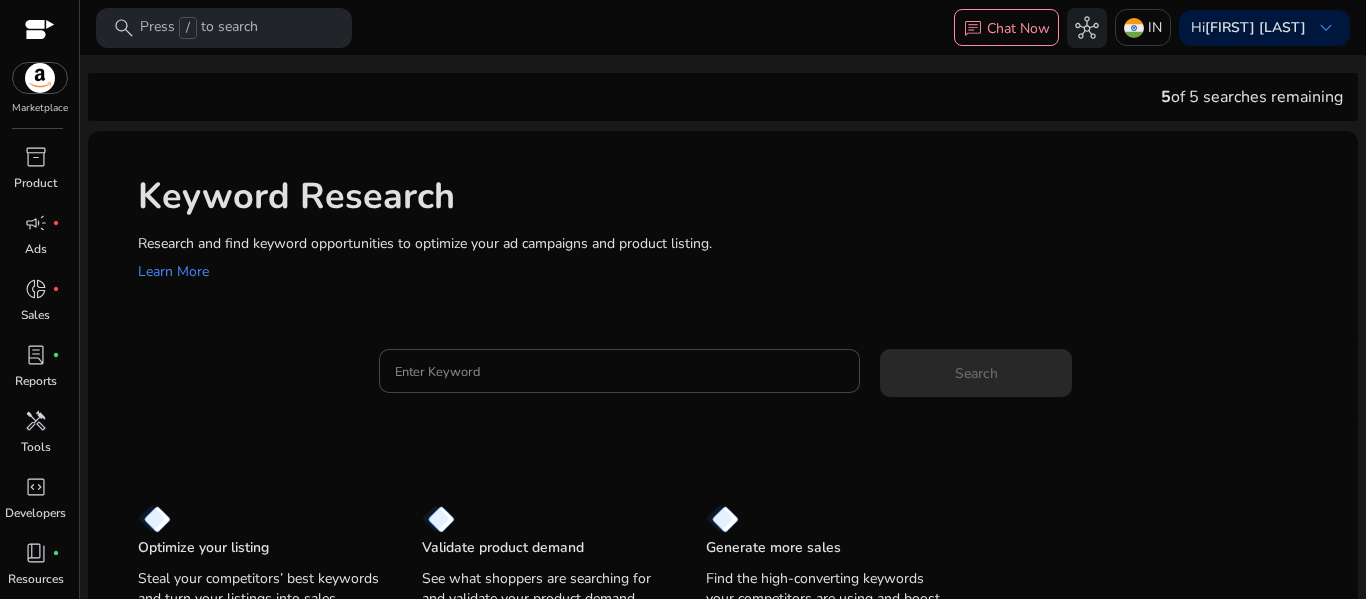 scroll, scrollTop: 0, scrollLeft: 0, axis: both 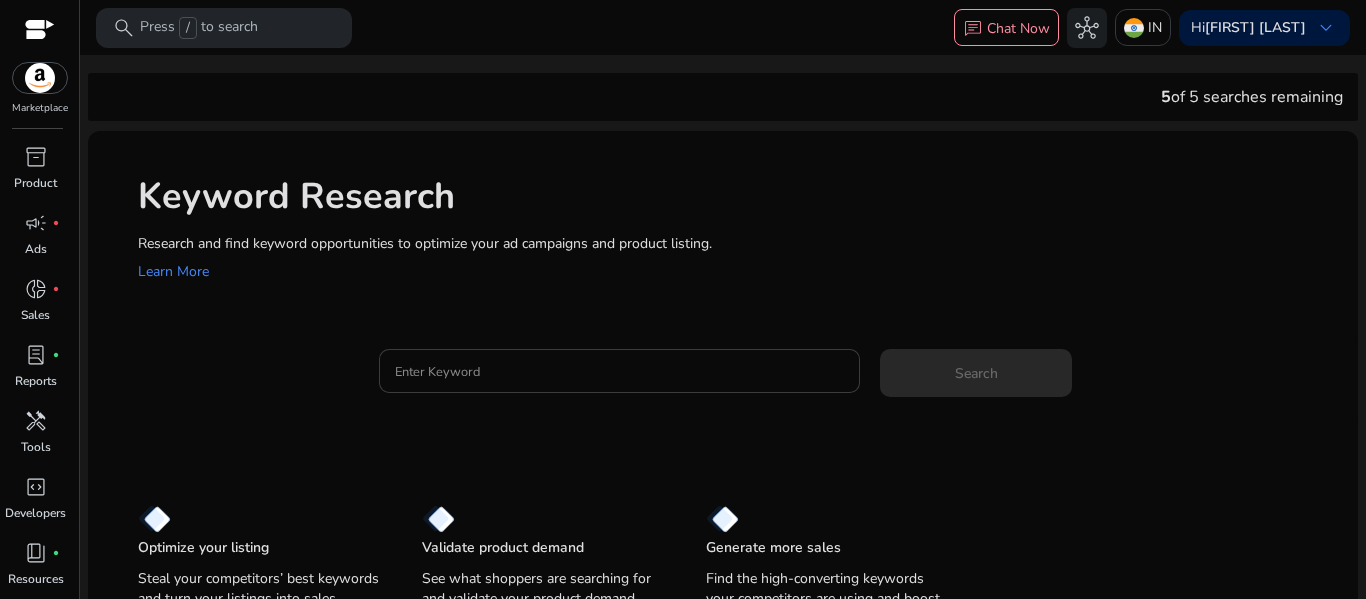 click on "Enter Keyword" 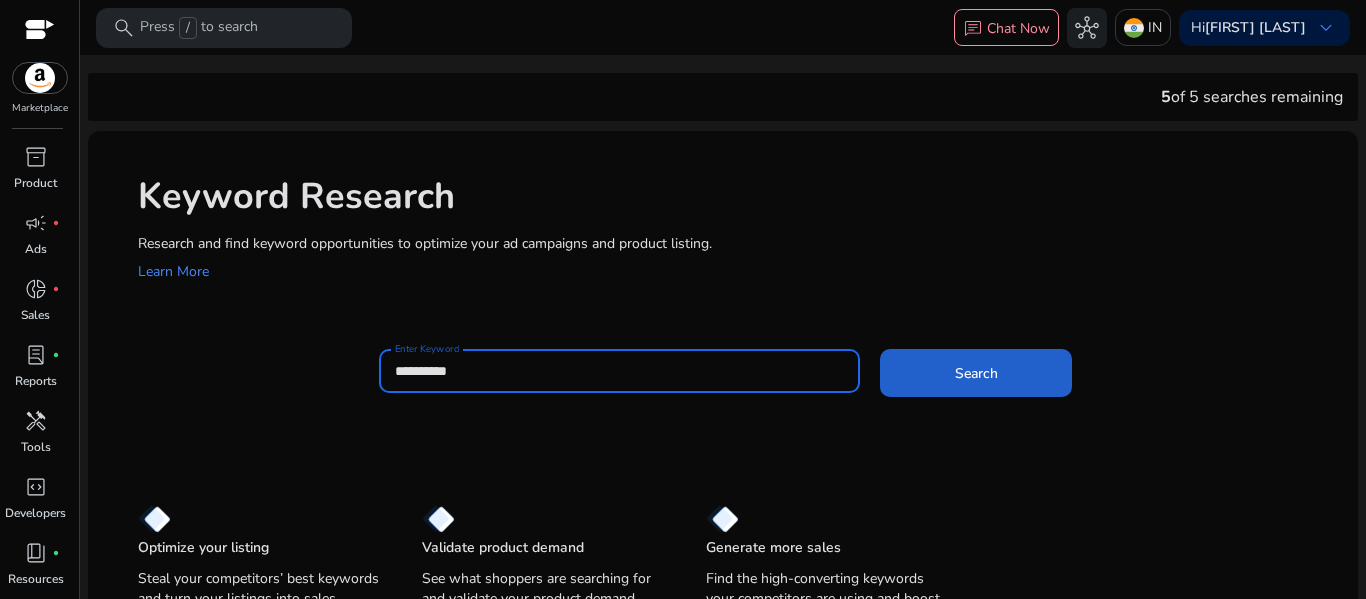 type on "**********" 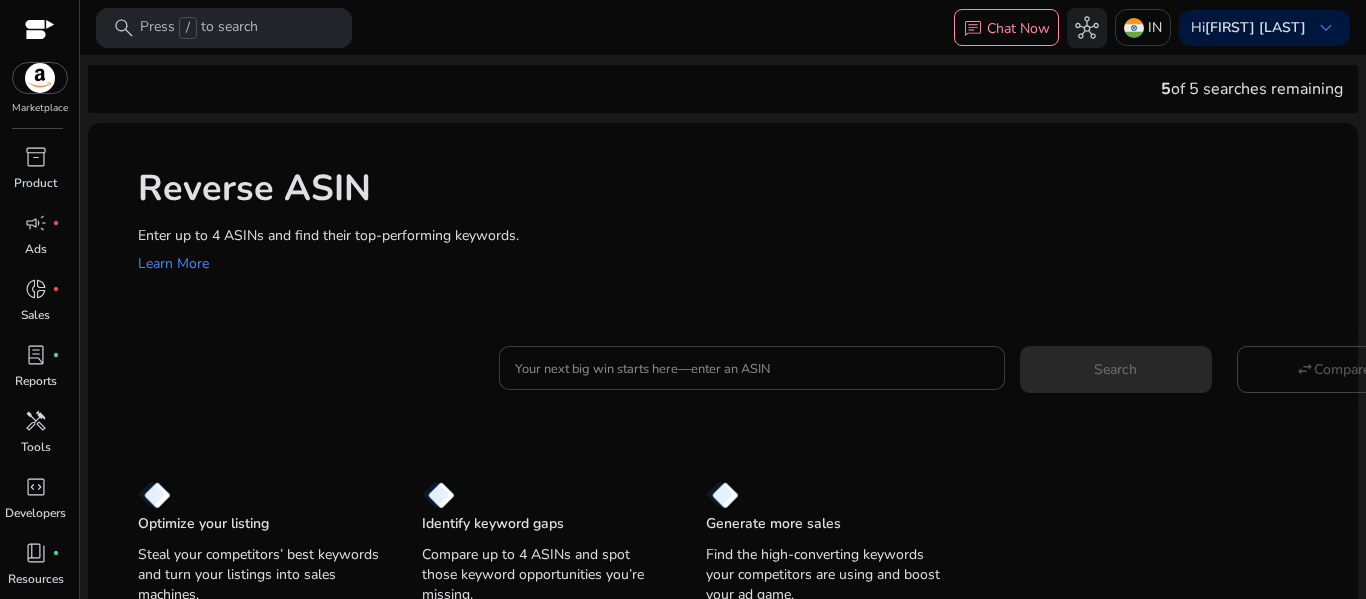 click 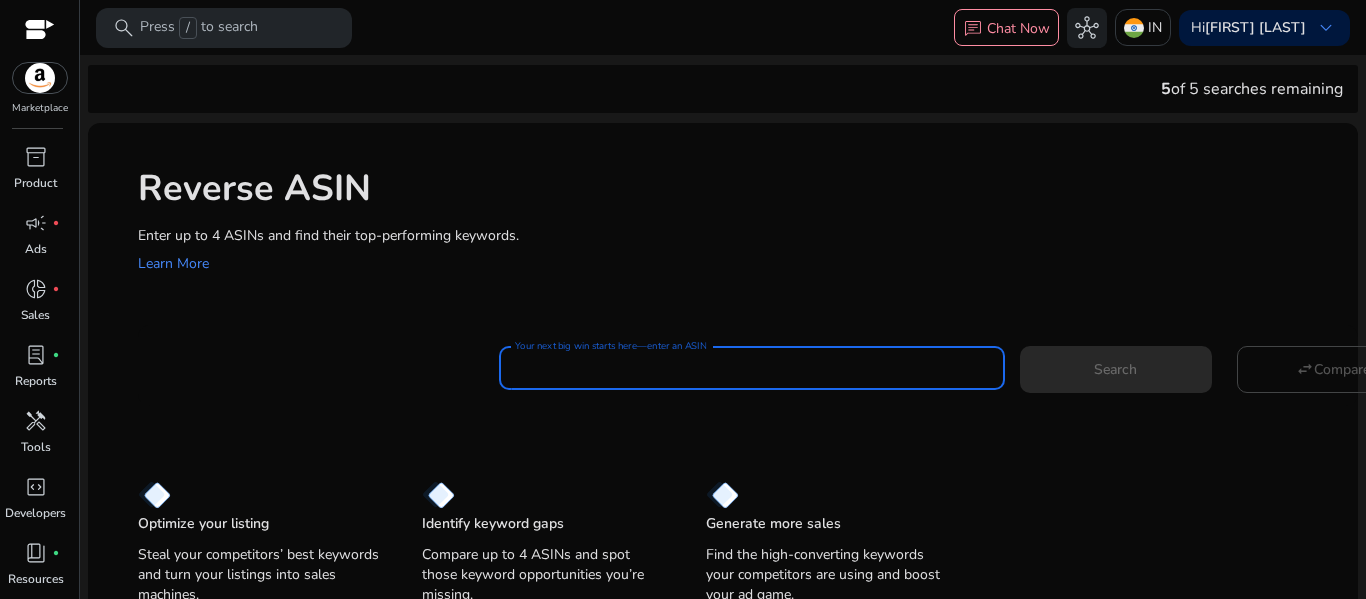 paste on "**********" 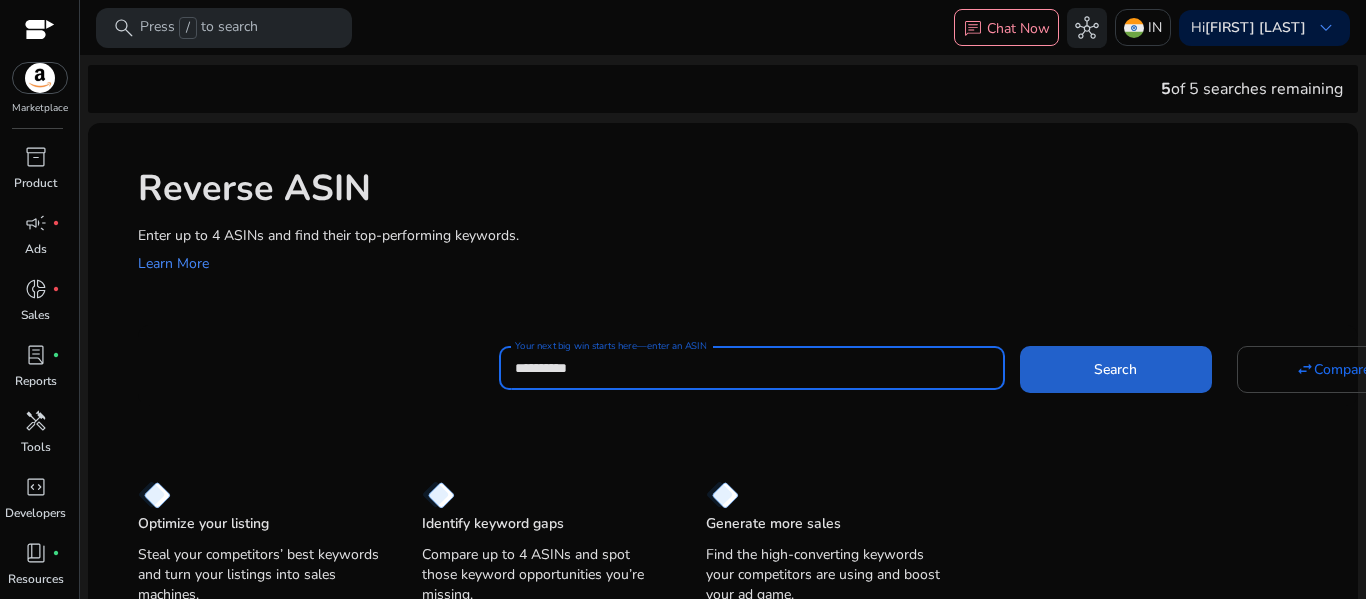 click 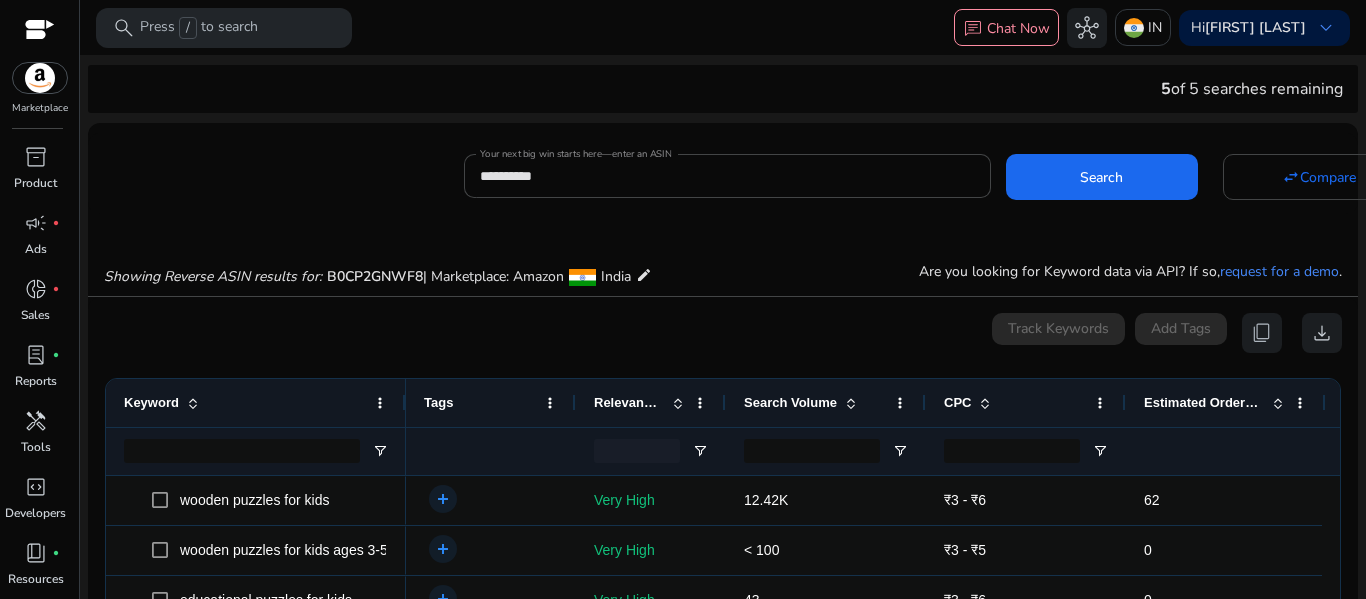 scroll, scrollTop: 214, scrollLeft: 0, axis: vertical 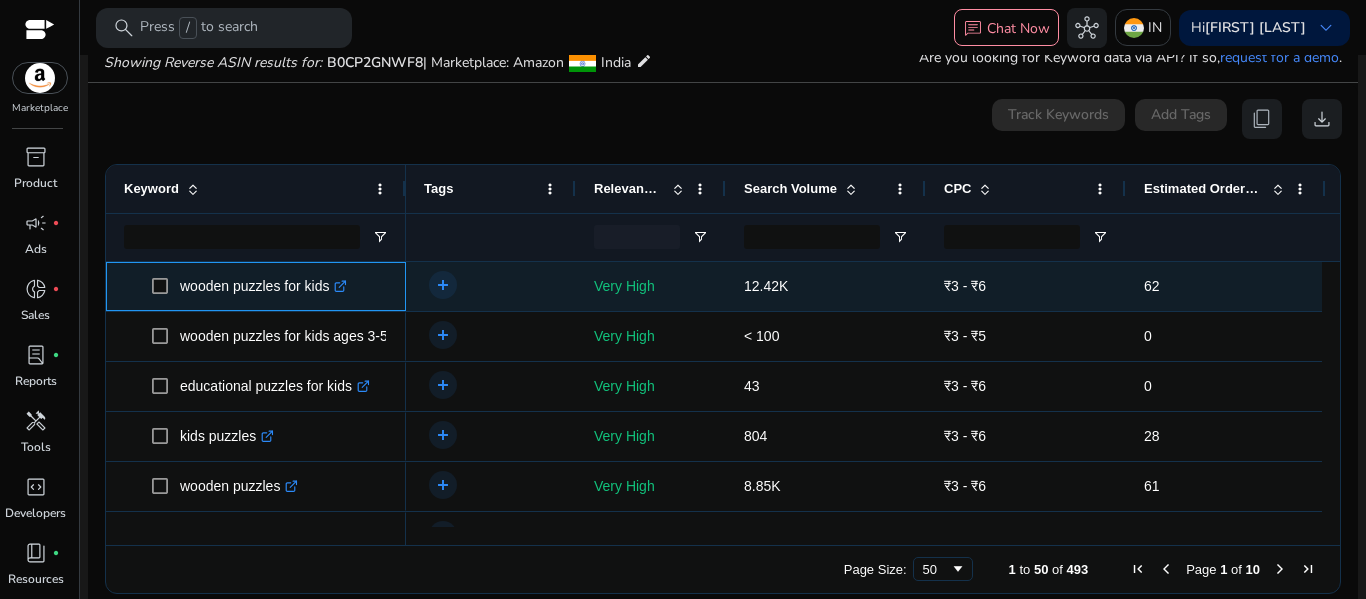 drag, startPoint x: 184, startPoint y: 291, endPoint x: 339, endPoint y: 287, distance: 155.0516 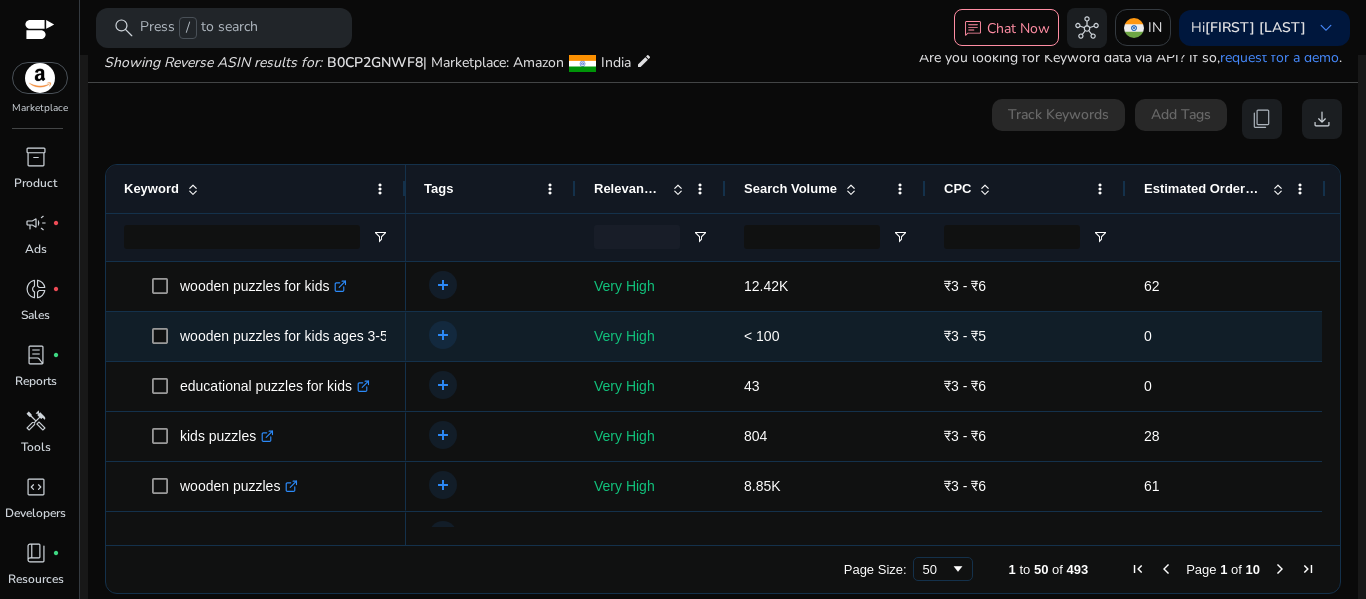 click on "wooden puzzles for kids ages 3-5 educational  .st0{fill:#2c8af8}" 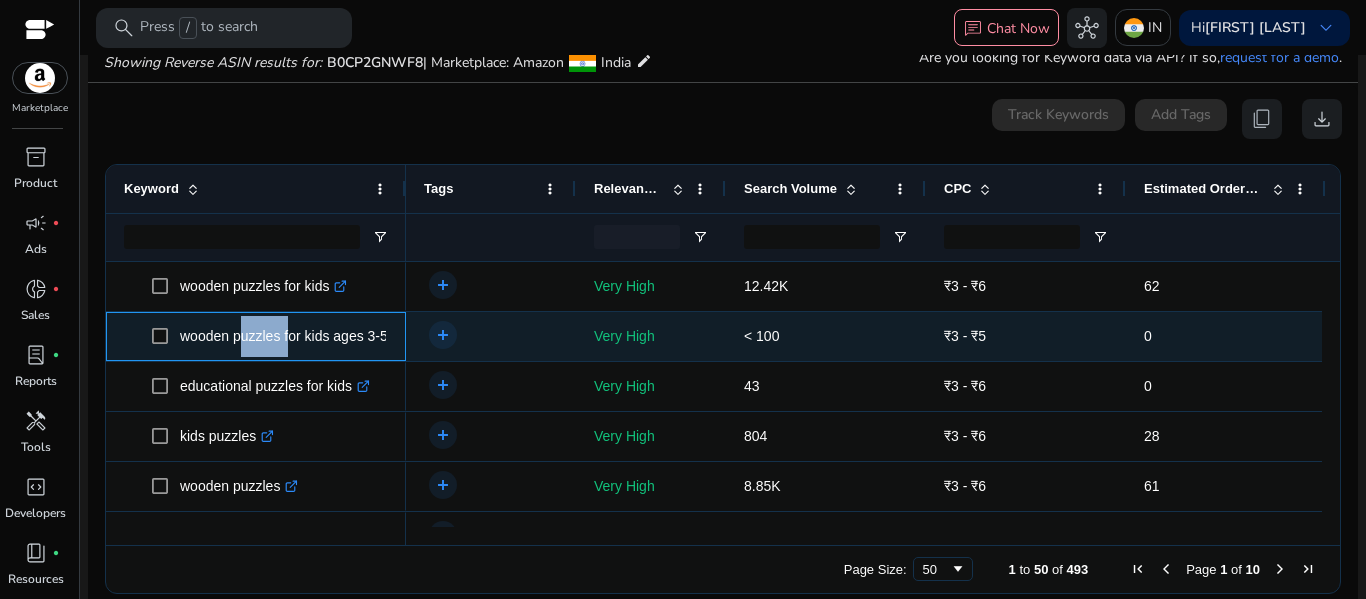 click on "wooden puzzles for kids ages 3-5 educational  .st0{fill:#2c8af8}" 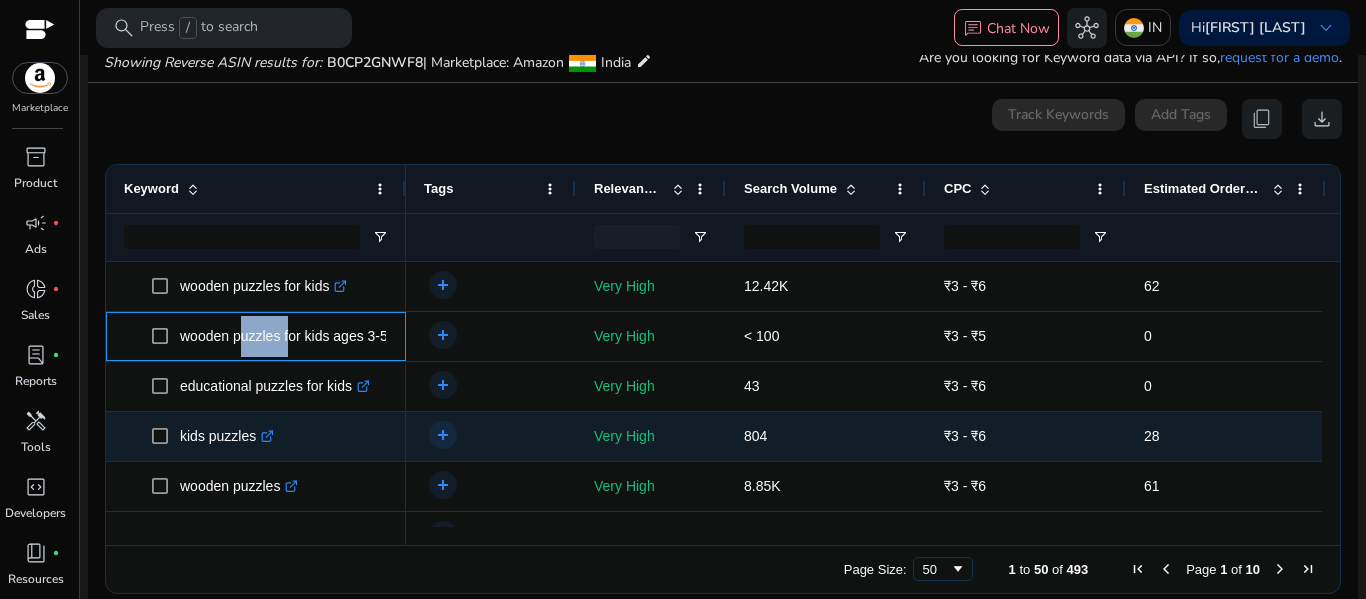 scroll, scrollTop: 73, scrollLeft: 0, axis: vertical 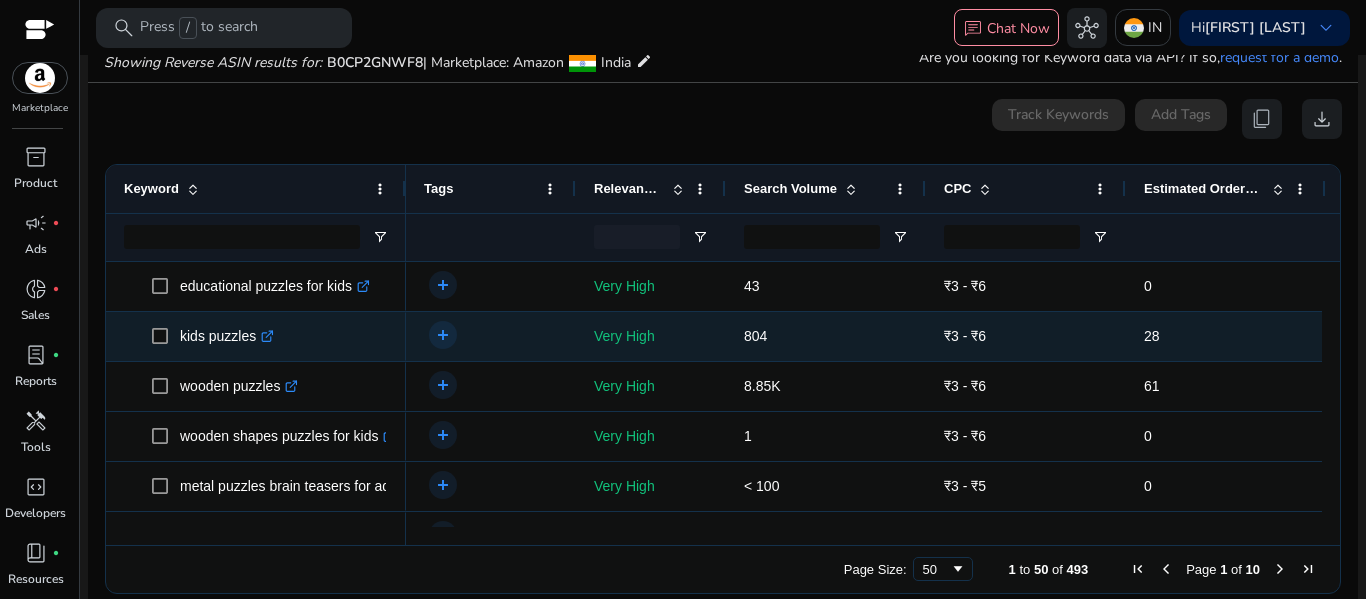 click on "kids puzzles  .st0{fill:#2c8af8}" 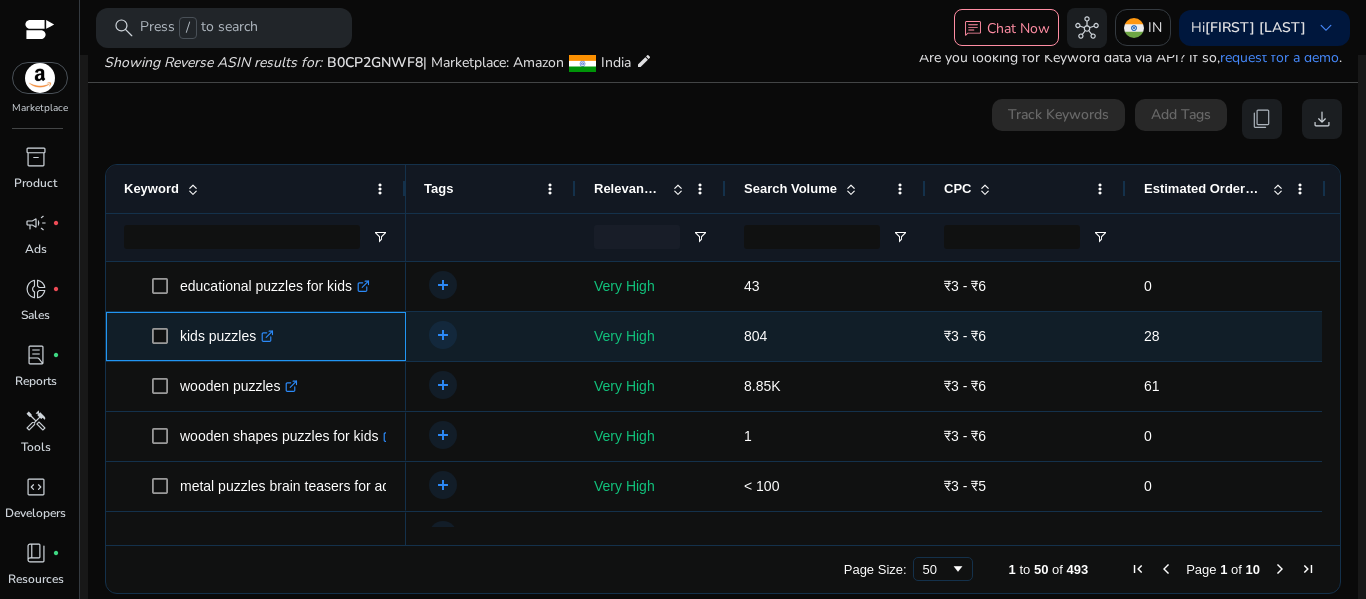 click on "kids puzzles  .st0{fill:#2c8af8}" 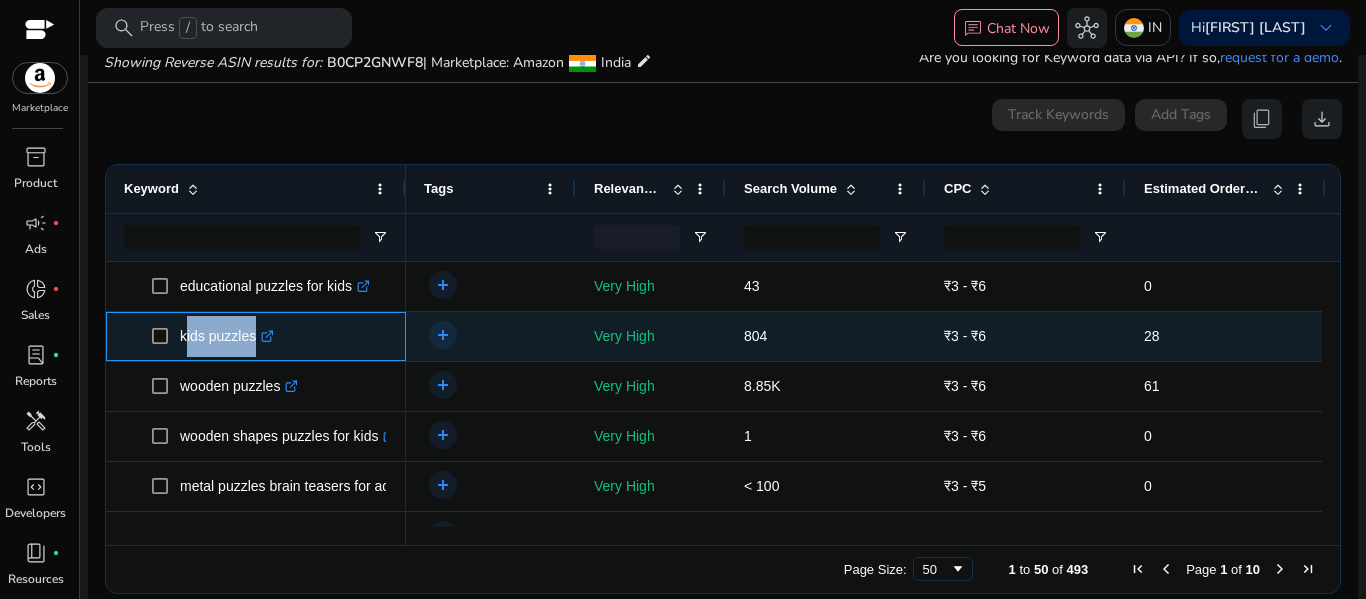 drag, startPoint x: 217, startPoint y: 336, endPoint x: 318, endPoint y: 369, distance: 106.25441 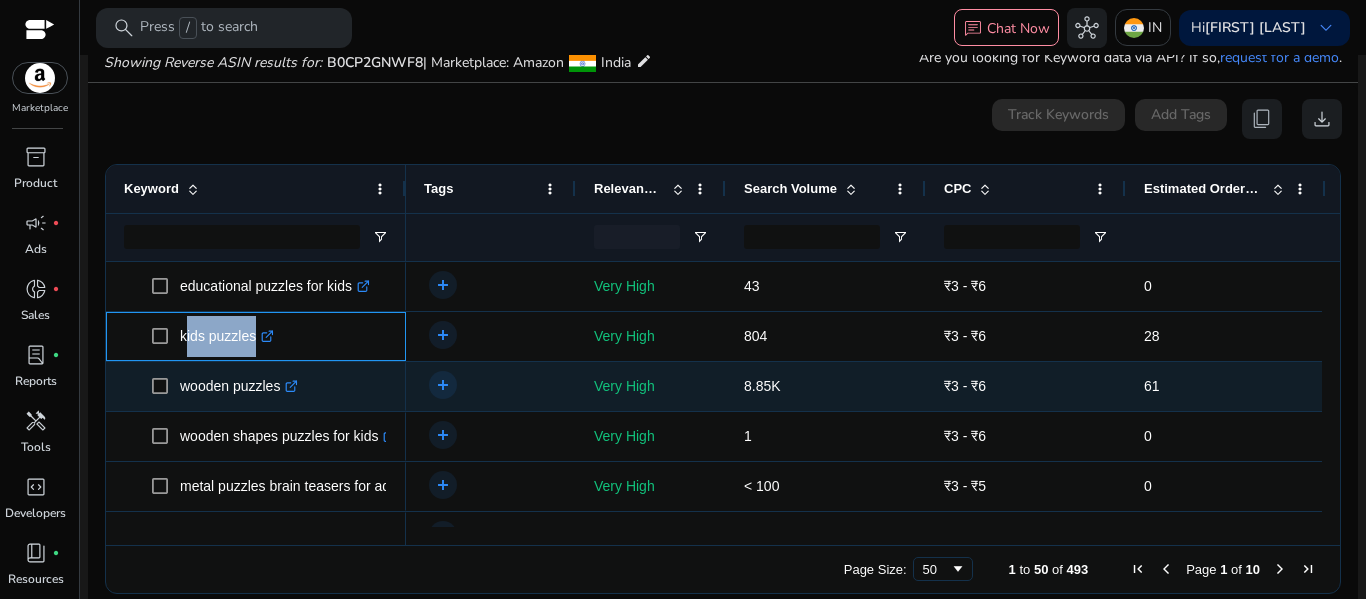 copy on "kids puzzles  .st0{fill:#2c8af8}" 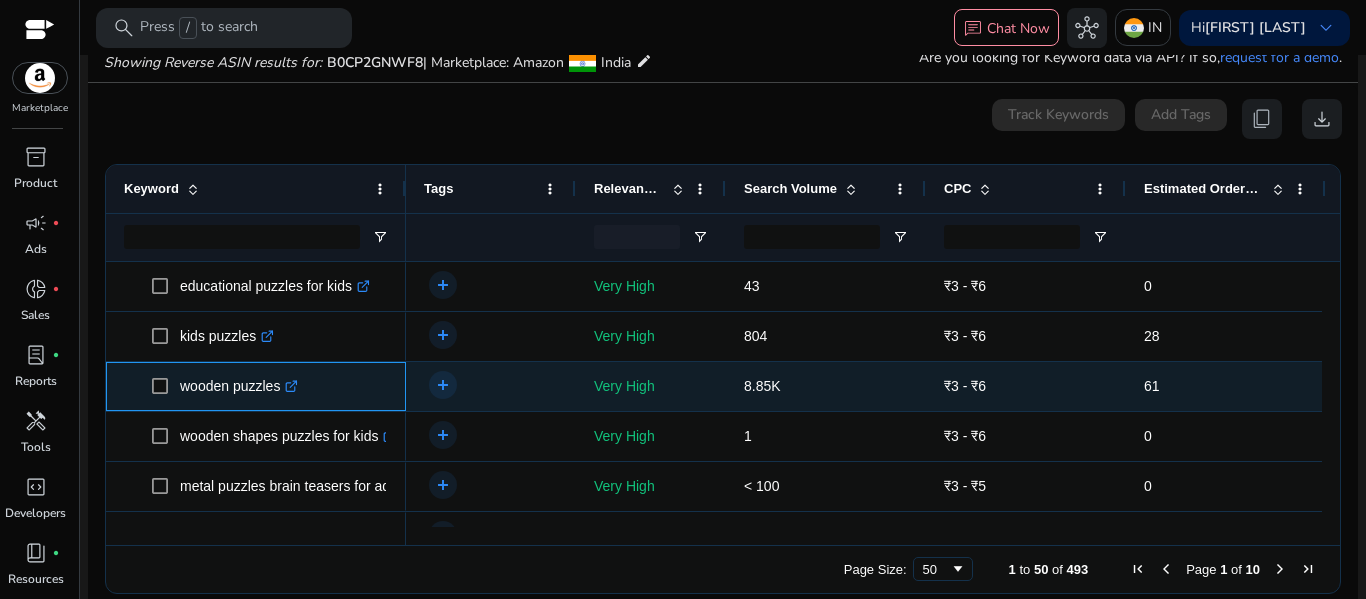 click on "wooden puzzles  .st0{fill:#2c8af8}" 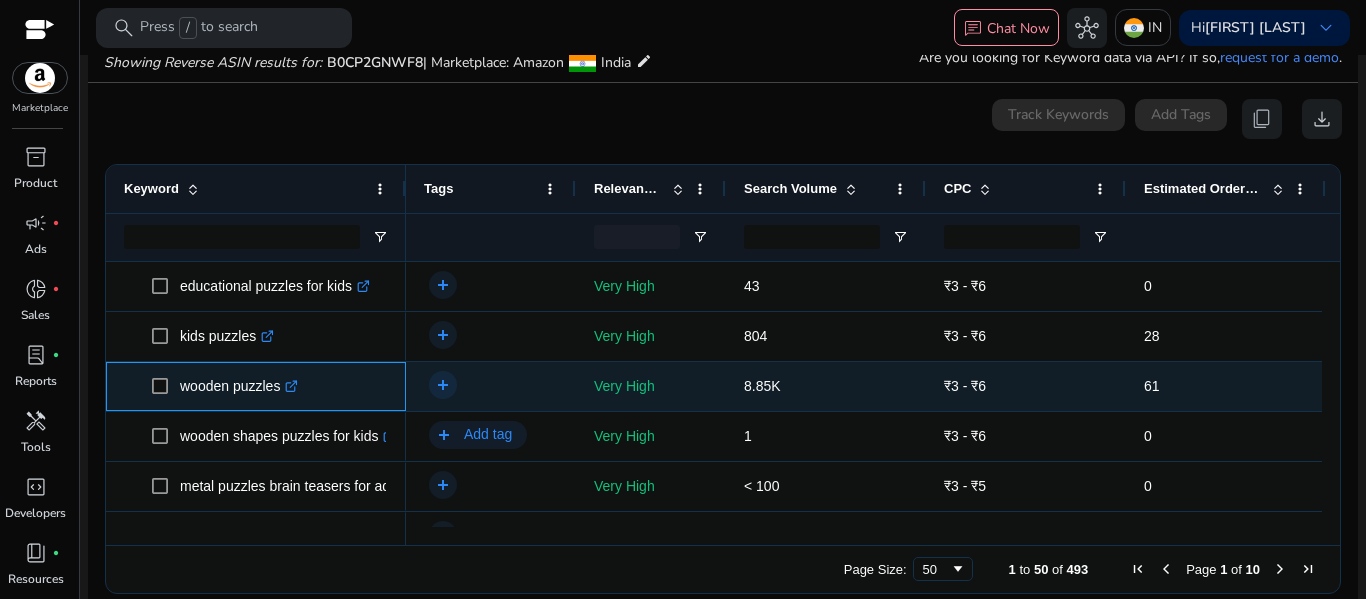 drag, startPoint x: 255, startPoint y: 384, endPoint x: 437, endPoint y: 429, distance: 187.48067 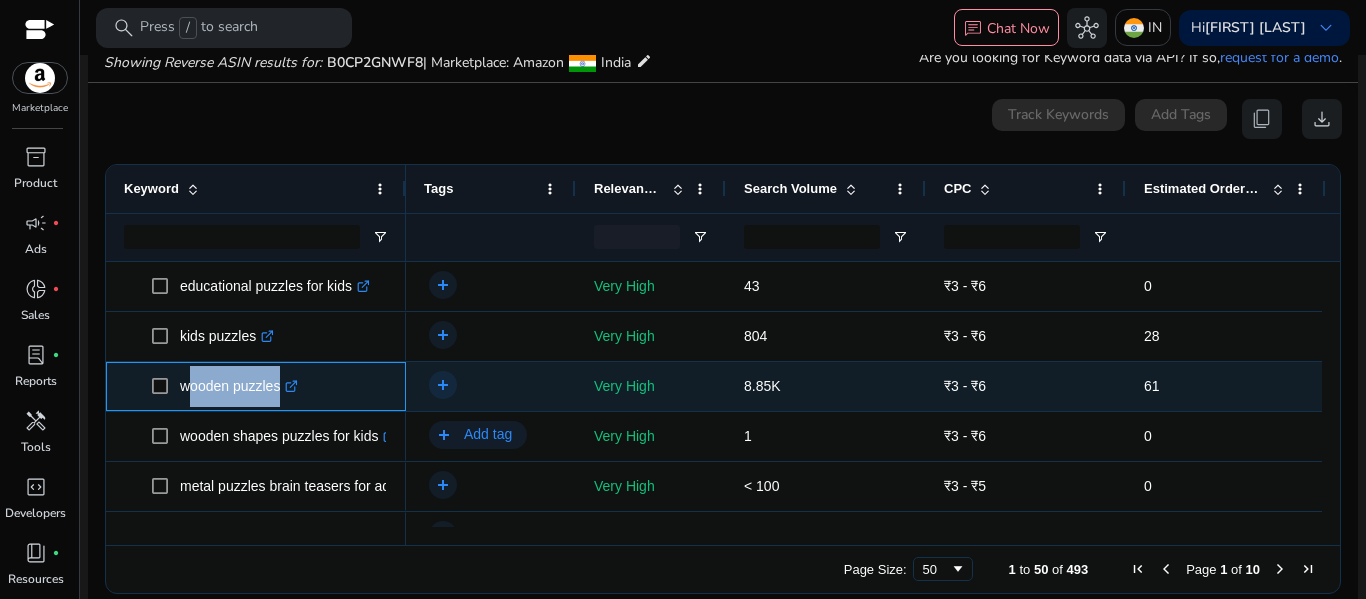 copy on "wooden puzzles  .st0{fill:#2c8af8}" 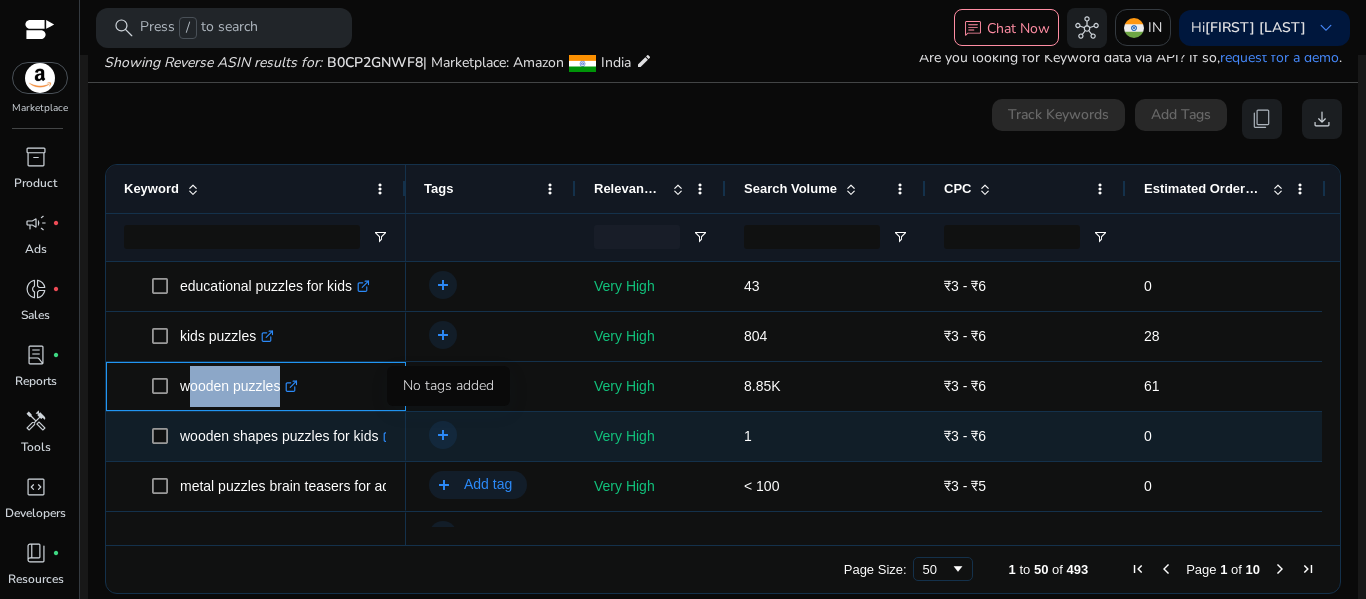 scroll, scrollTop: 200, scrollLeft: 0, axis: vertical 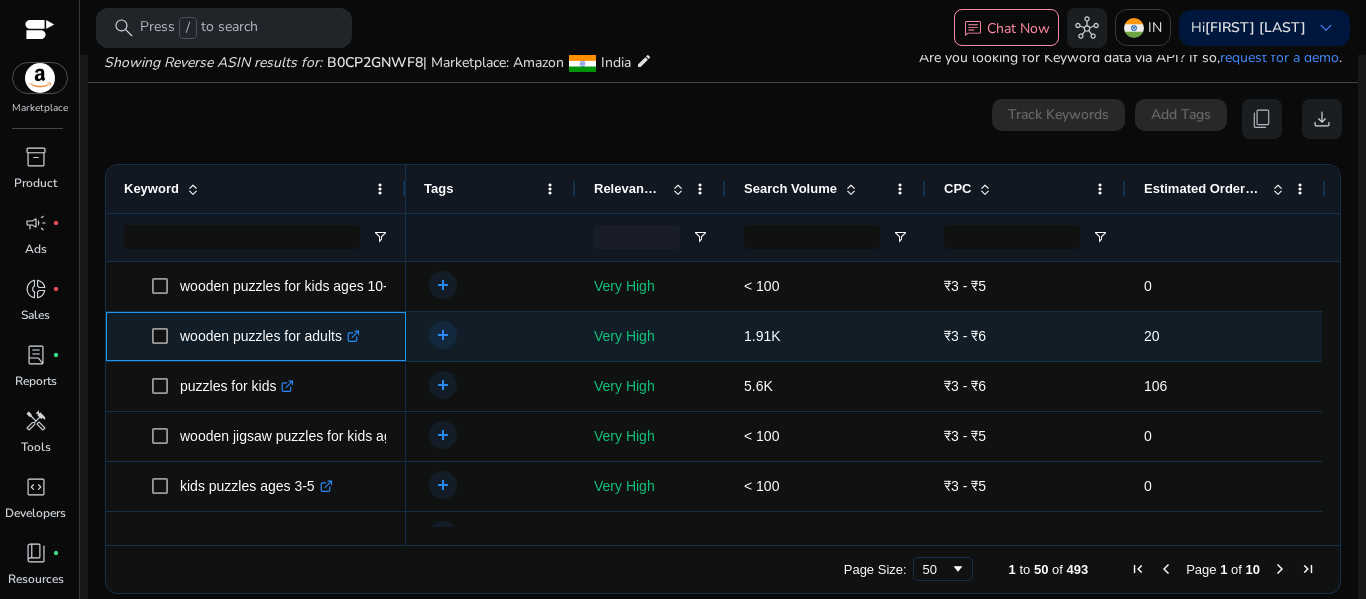 click on "wooden puzzles for adults  .st0{fill:#2c8af8}" 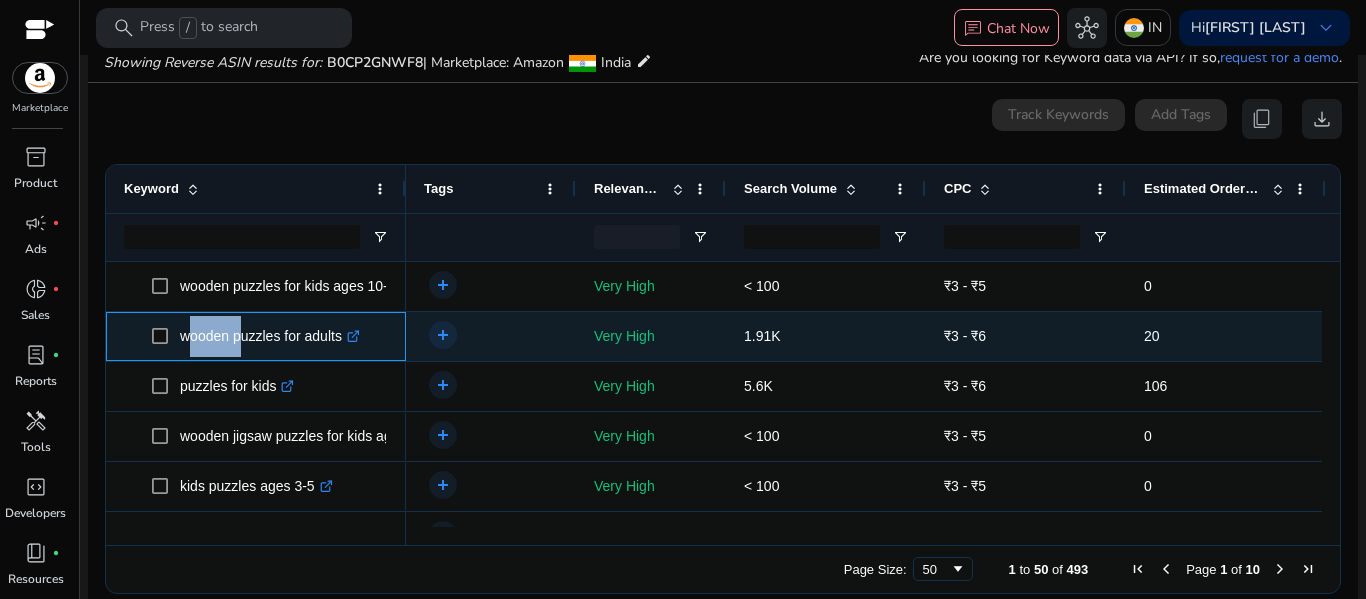 click on "wooden puzzles for adults  .st0{fill:#2c8af8}" 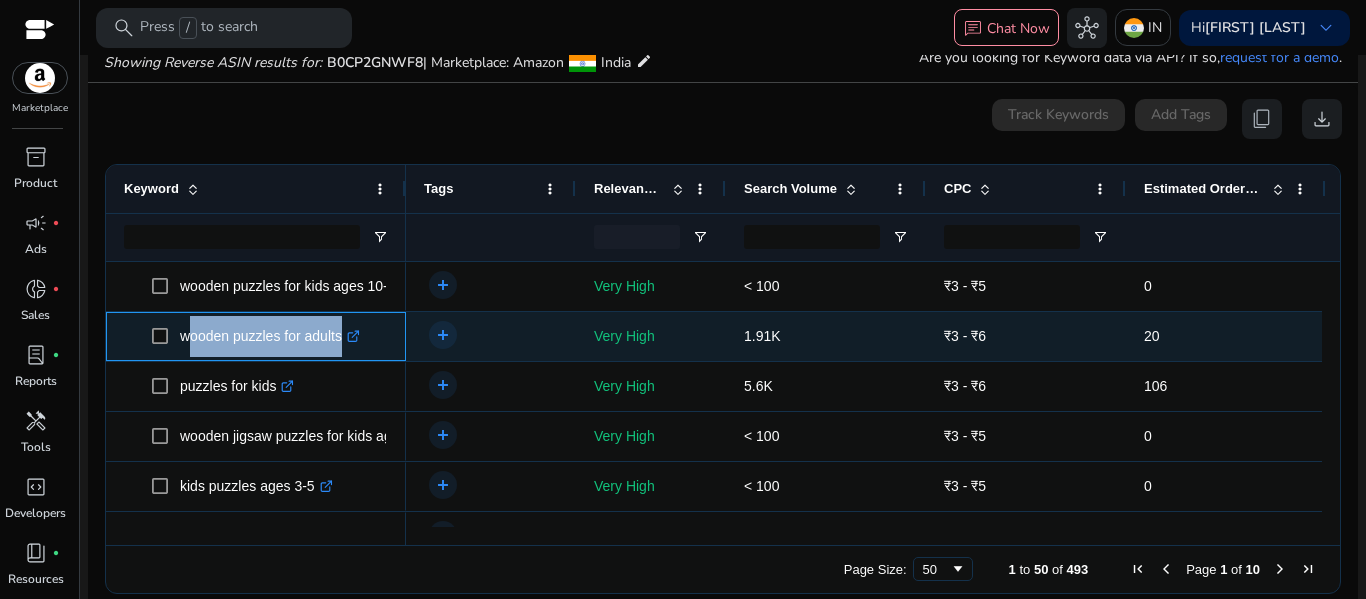 copy on "wooden puzzles for adults  .st0{fill:#2c8af8}" 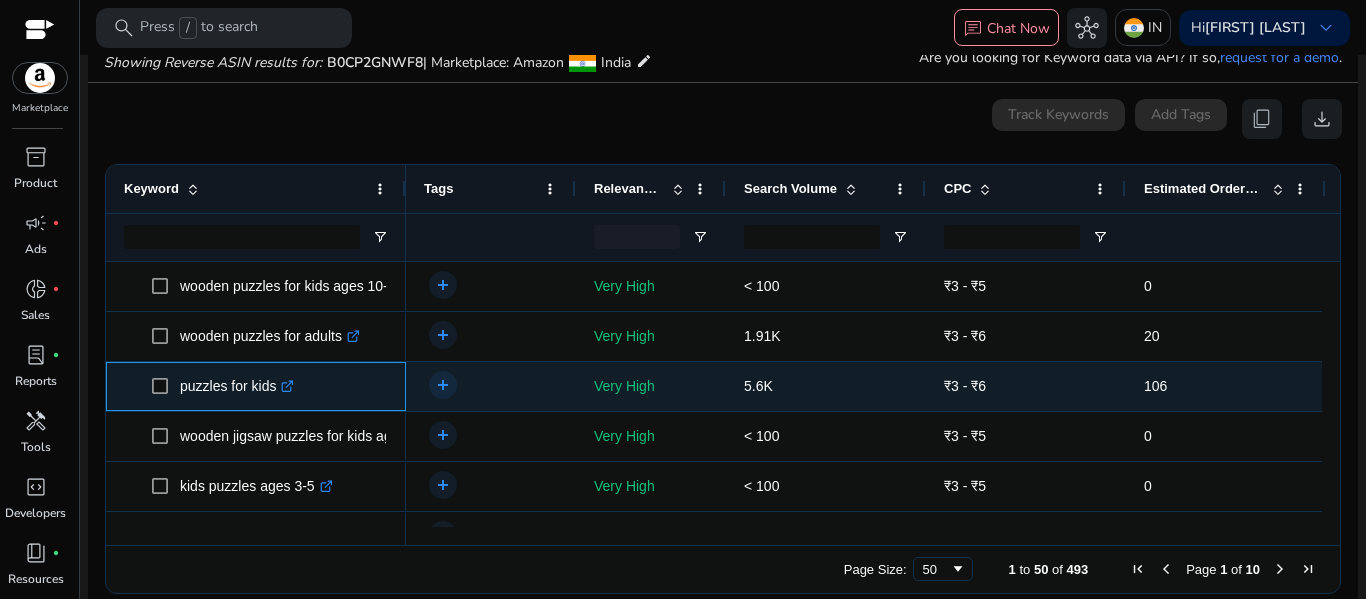 click on "puzzles for kids  .st0{fill:#2c8af8}" 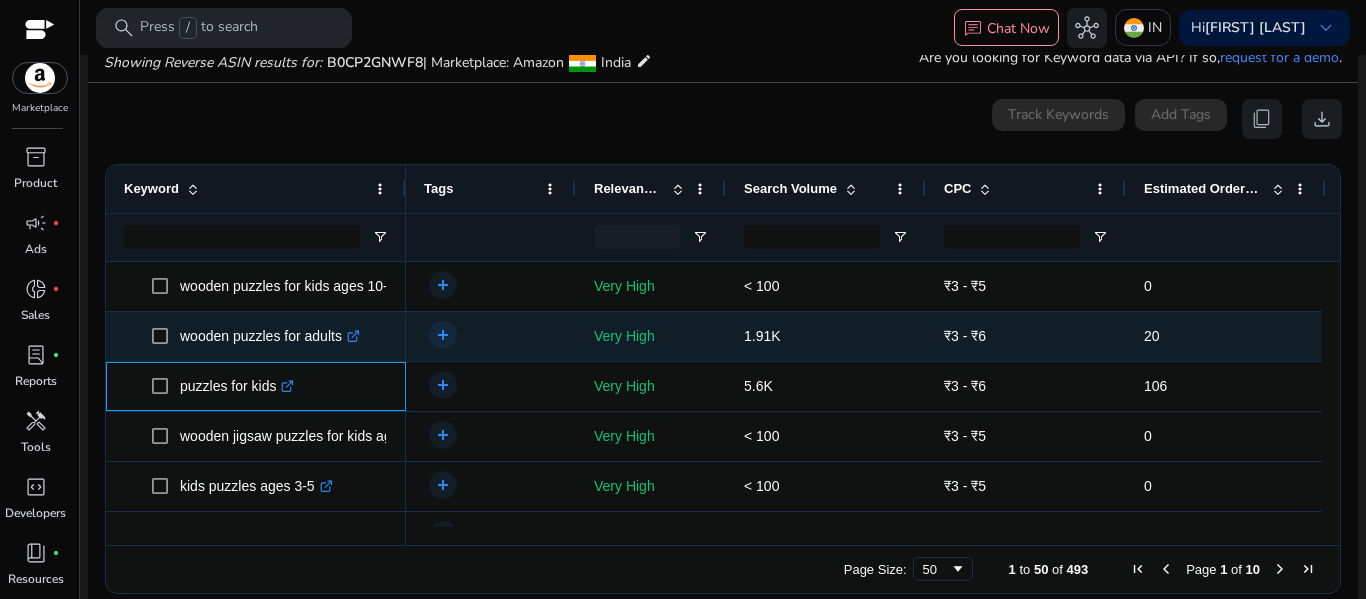 scroll, scrollTop: 800, scrollLeft: 0, axis: vertical 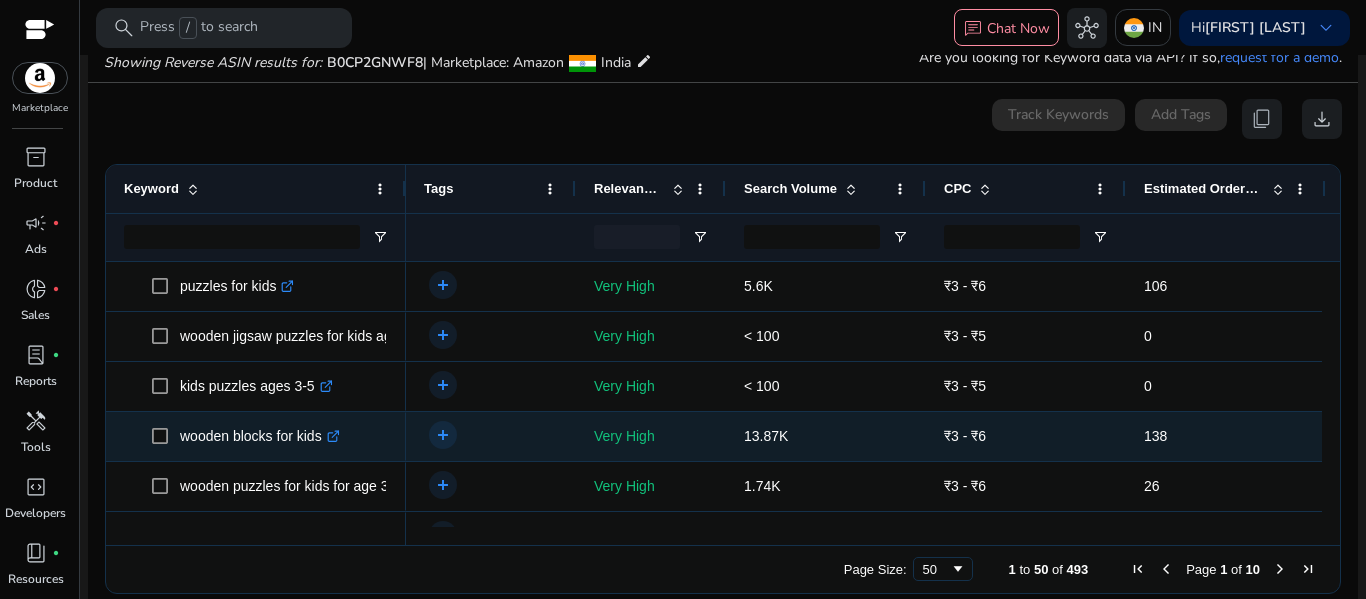click on "wooden blocks for kids  .st0{fill:#2c8af8}" 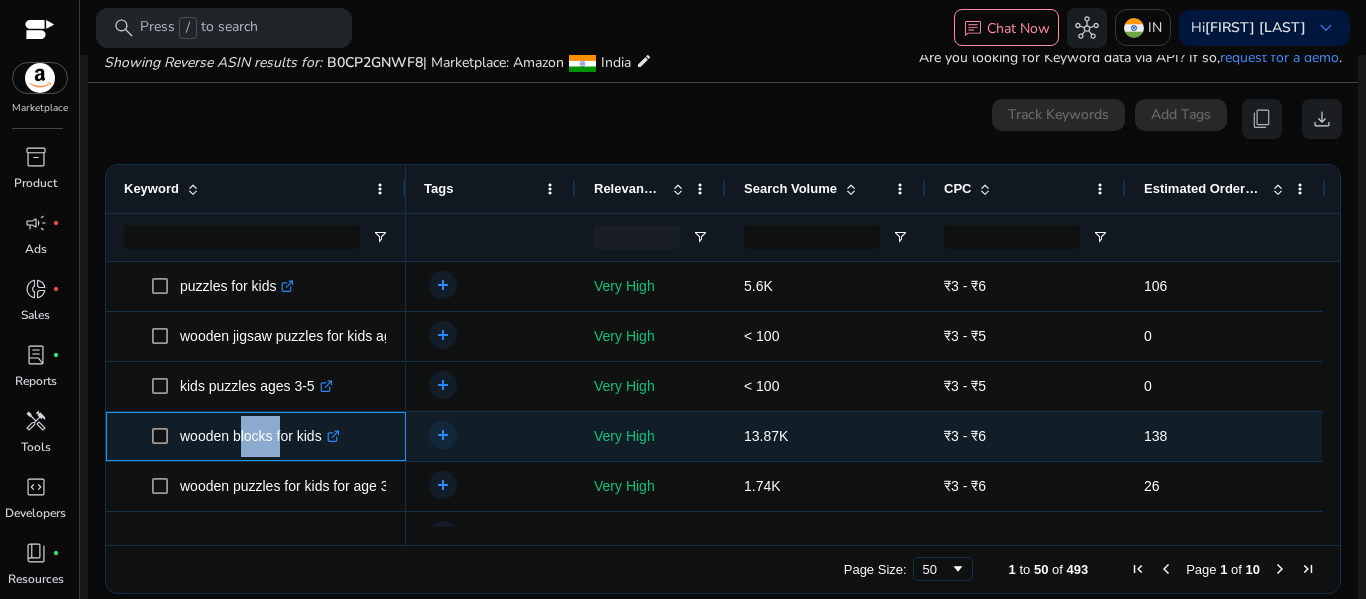 click on "wooden blocks for kids  .st0{fill:#2c8af8}" 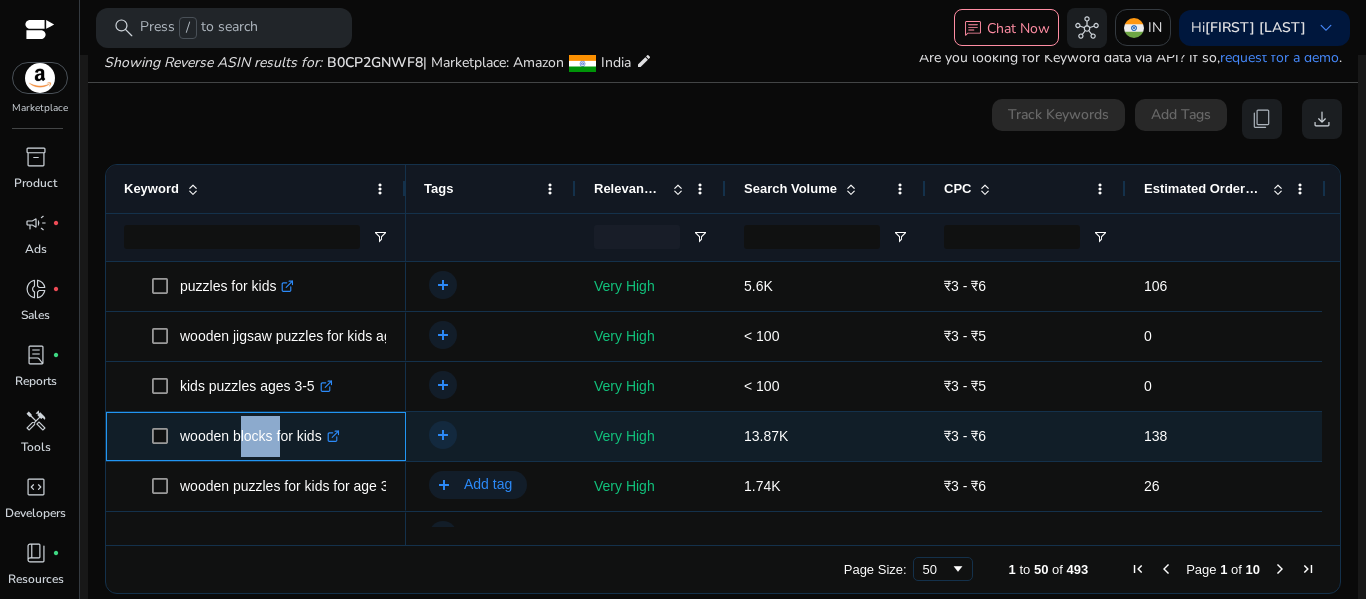 drag, startPoint x: 236, startPoint y: 436, endPoint x: 506, endPoint y: 481, distance: 273.7243 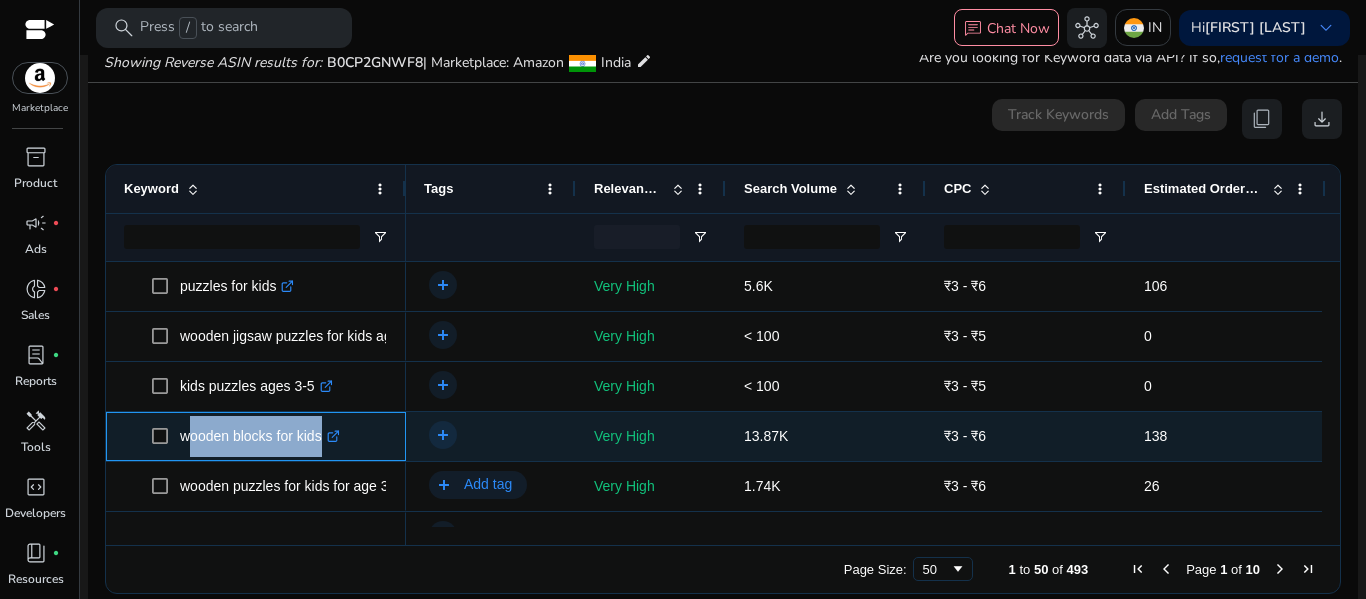 copy on "wooden blocks for kids  .st0{fill:#2c8af8}" 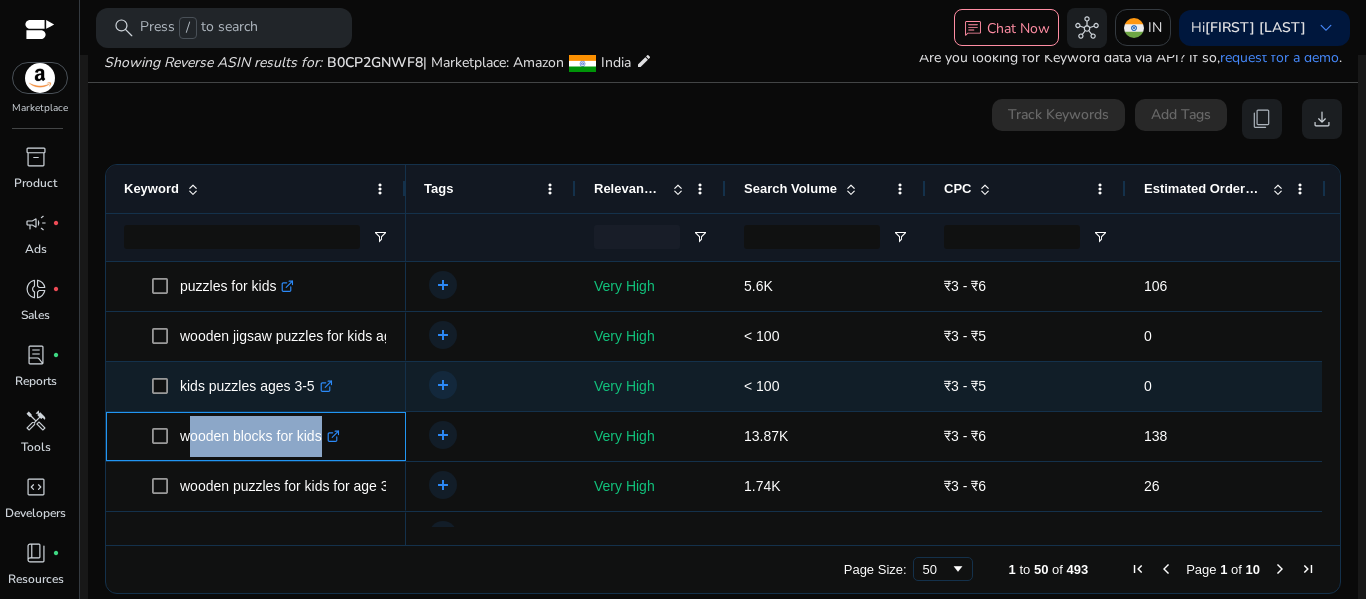 scroll, scrollTop: 866, scrollLeft: 0, axis: vertical 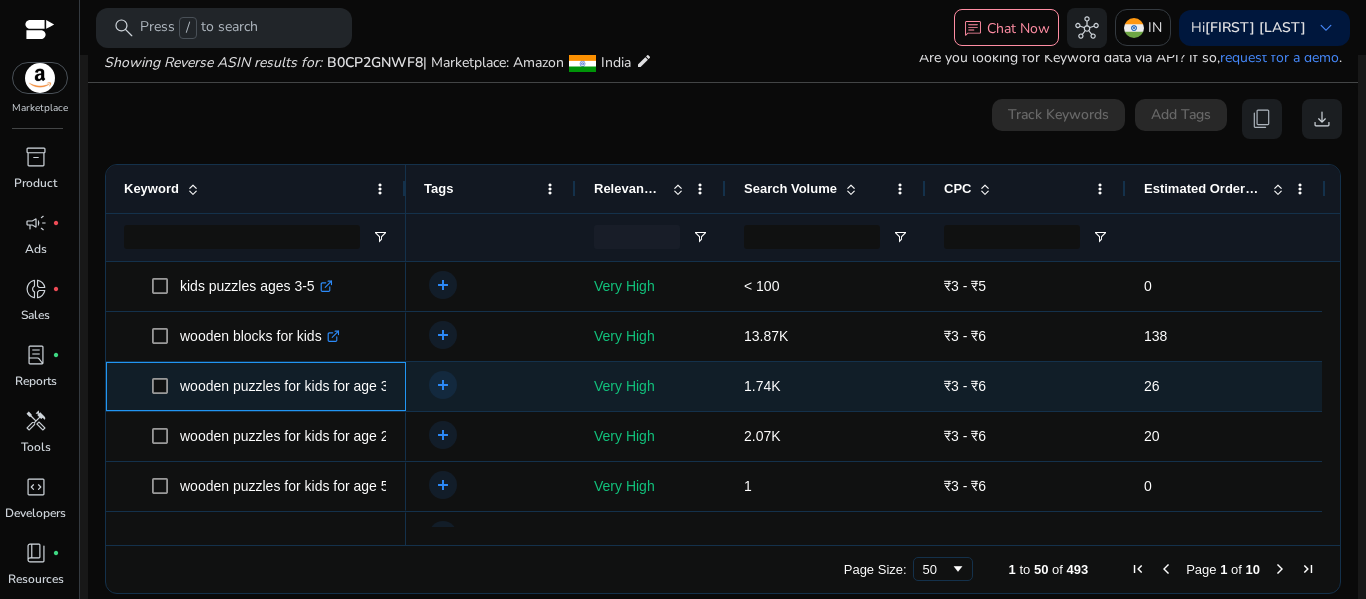 click on "wooden puzzles for kids for age 3  .st0{fill:#2c8af8}" 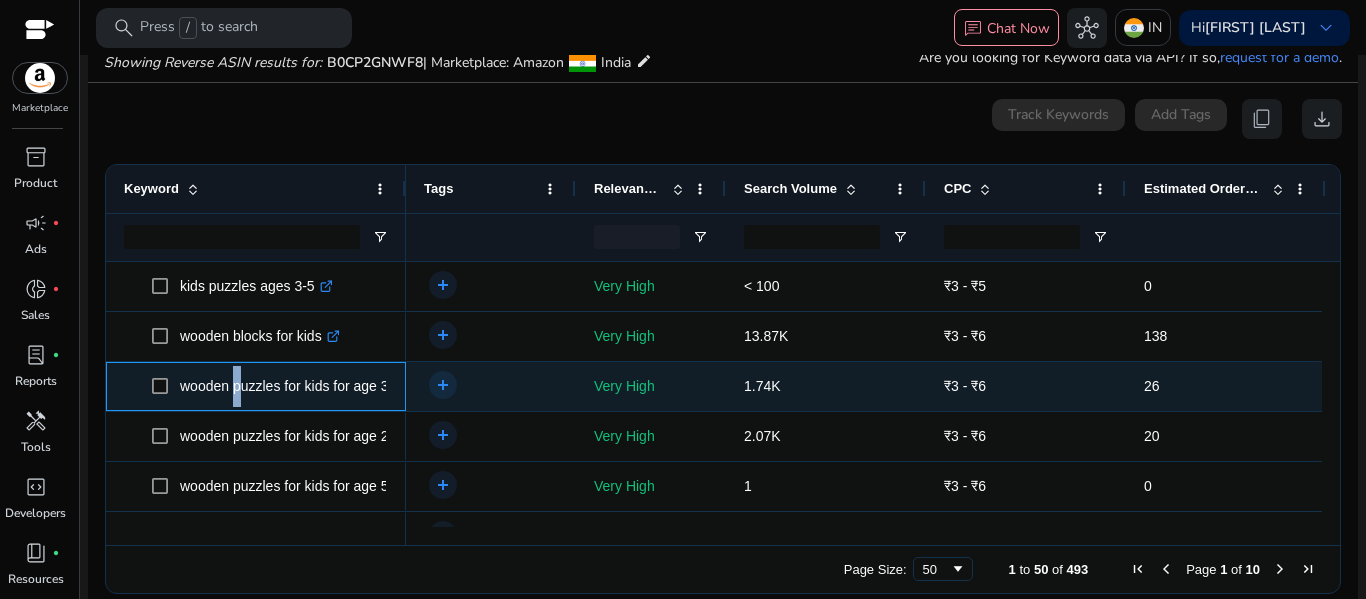 click on "wooden puzzles for kids for age 3  .st0{fill:#2c8af8}" 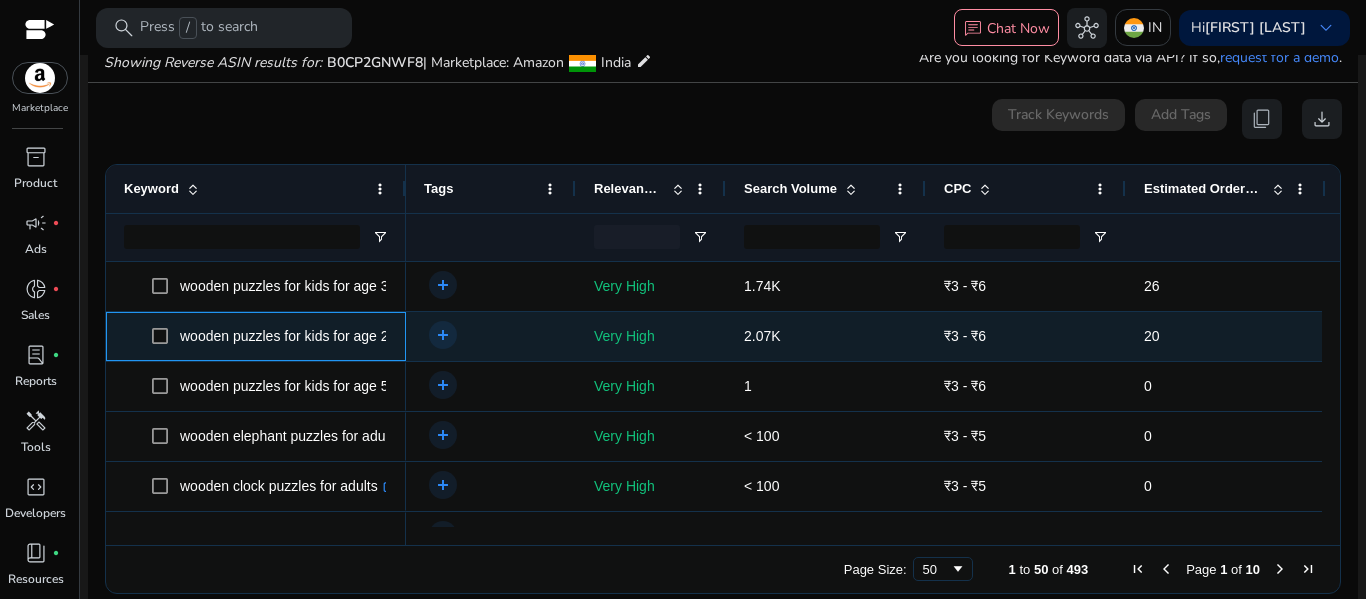 click on "wooden puzzles for kids for age 2  .st0{fill:#2c8af8}" 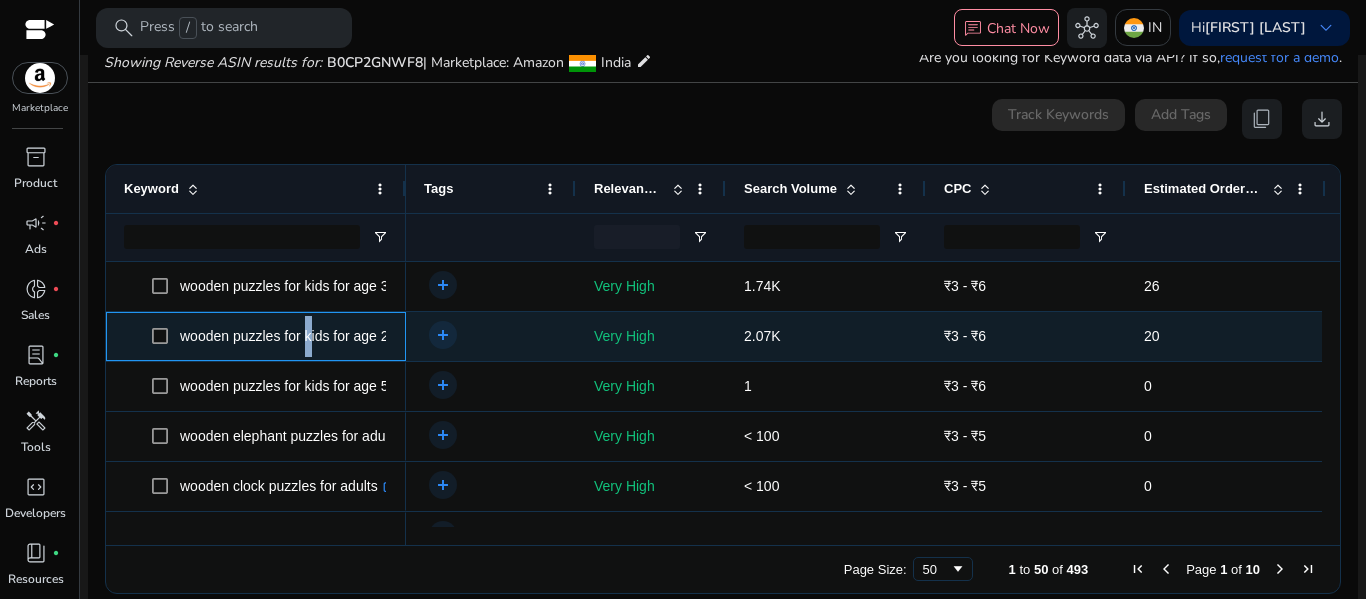 click on "wooden puzzles for kids for age 2  .st0{fill:#2c8af8}" 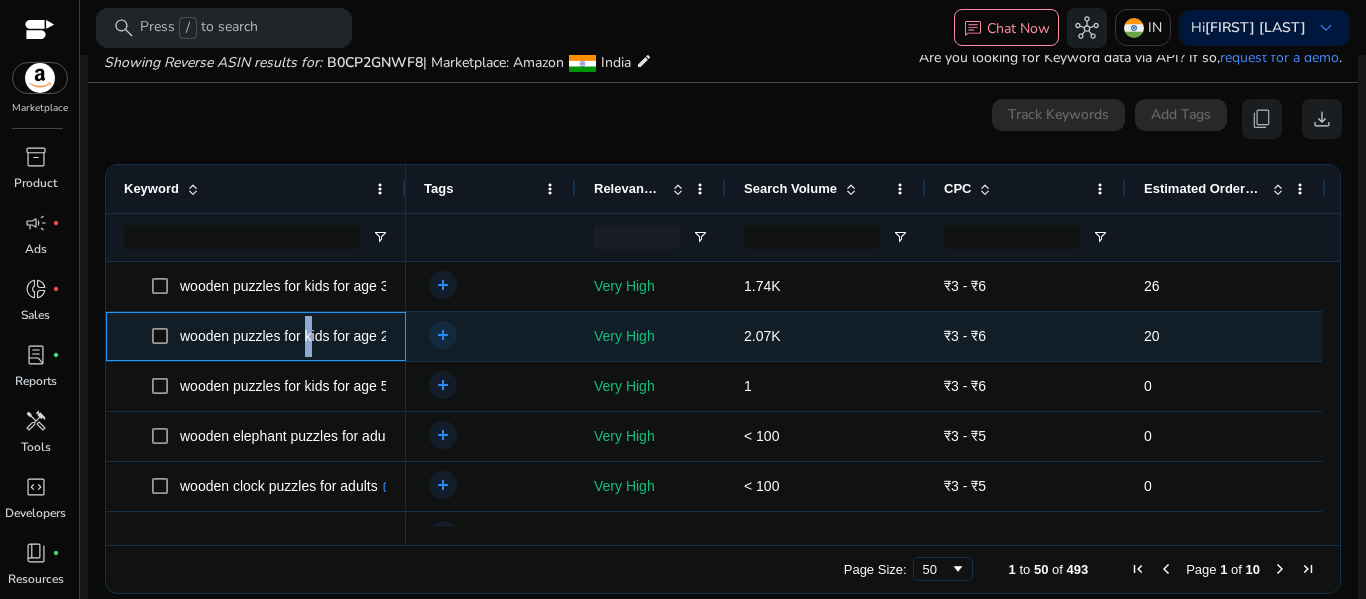 copy on "wooden puzzles for kids for age 2" 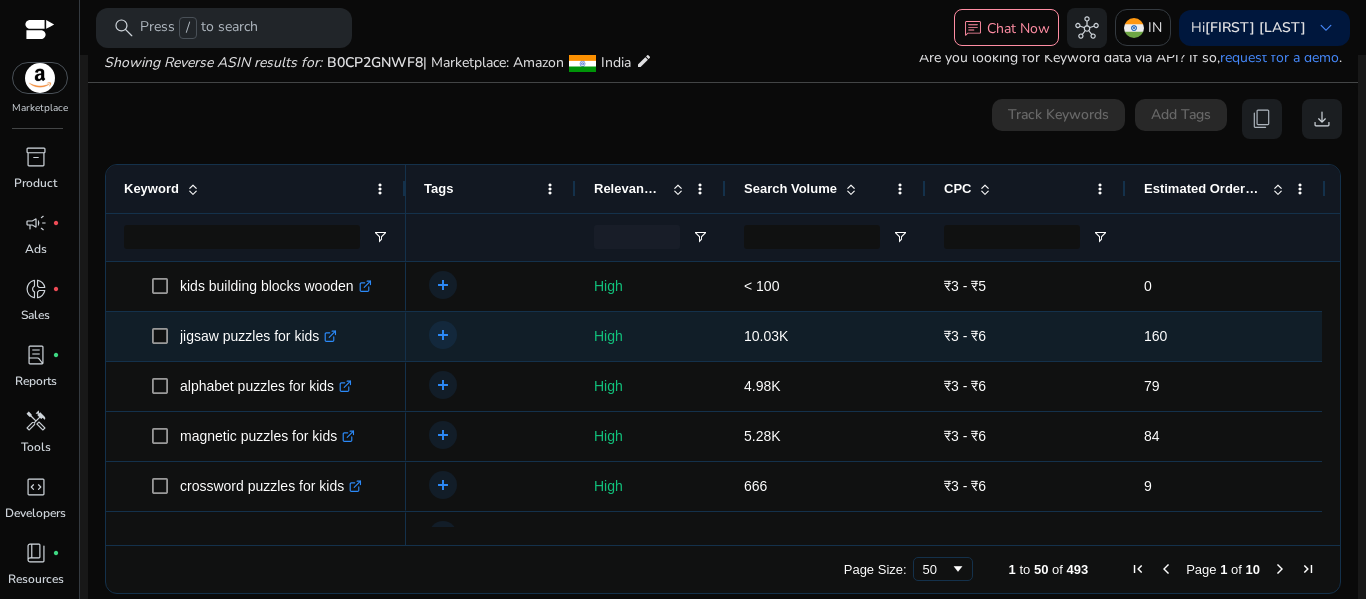 click on "jigsaw puzzles for kids  .st0{fill:#2c8af8}" 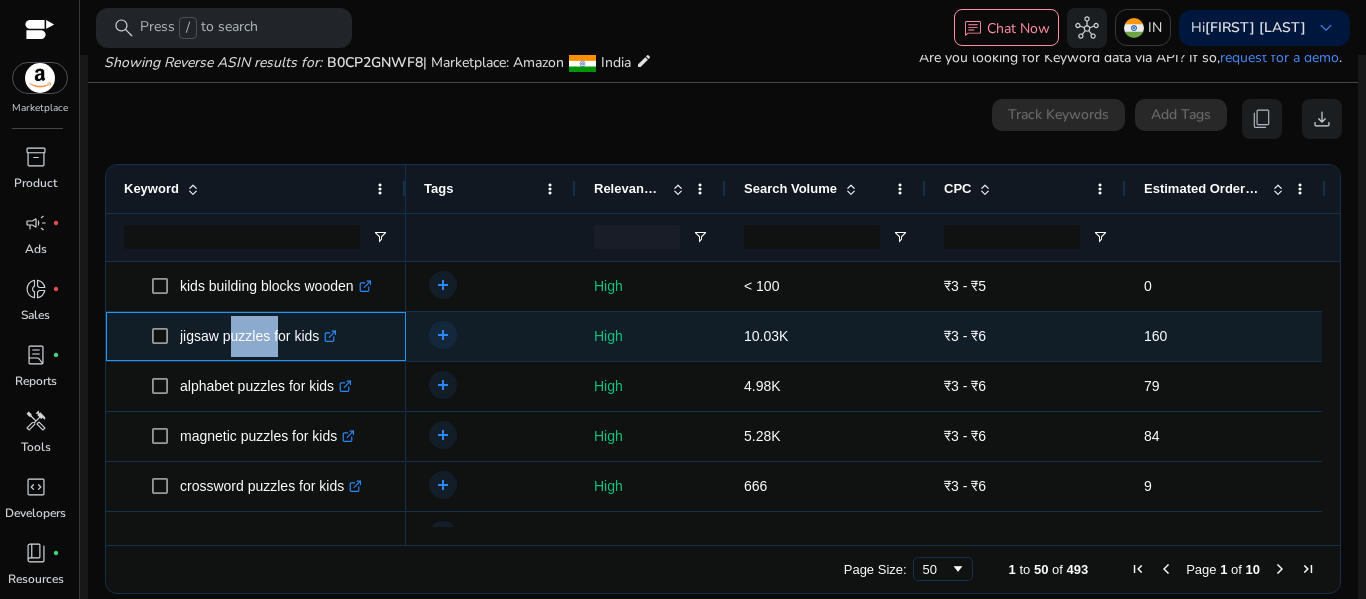 click on "jigsaw puzzles for kids  .st0{fill:#2c8af8}" 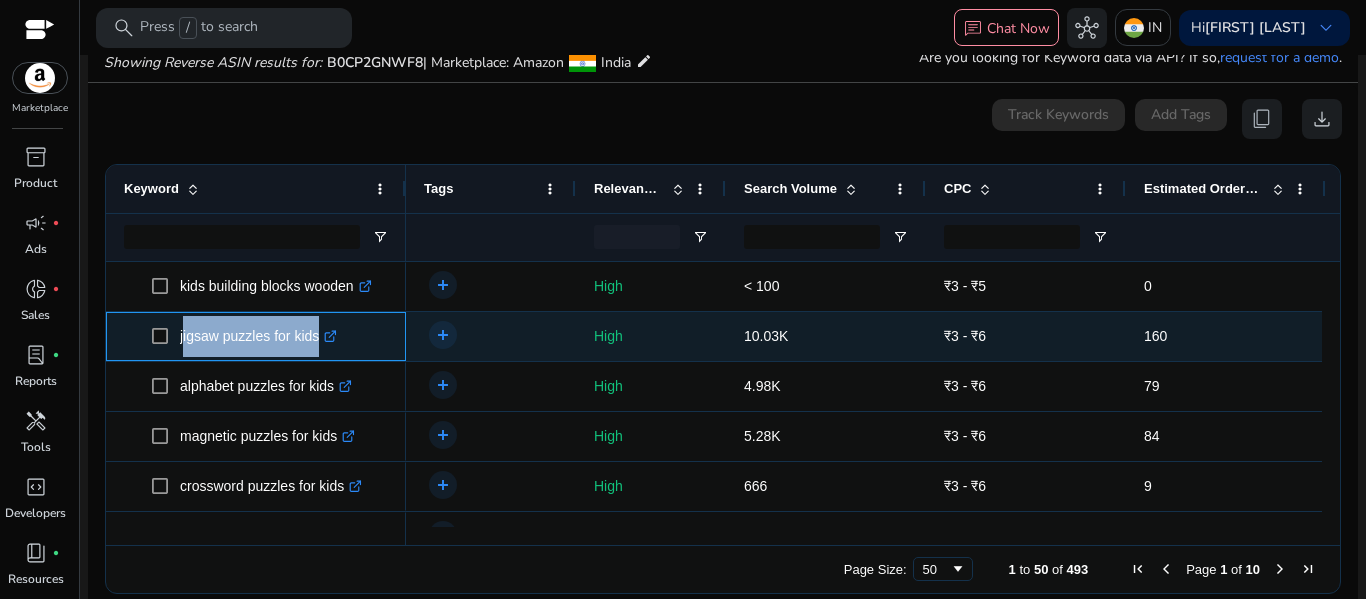 click on "jigsaw puzzles for kids  .st0{fill:#2c8af8}" 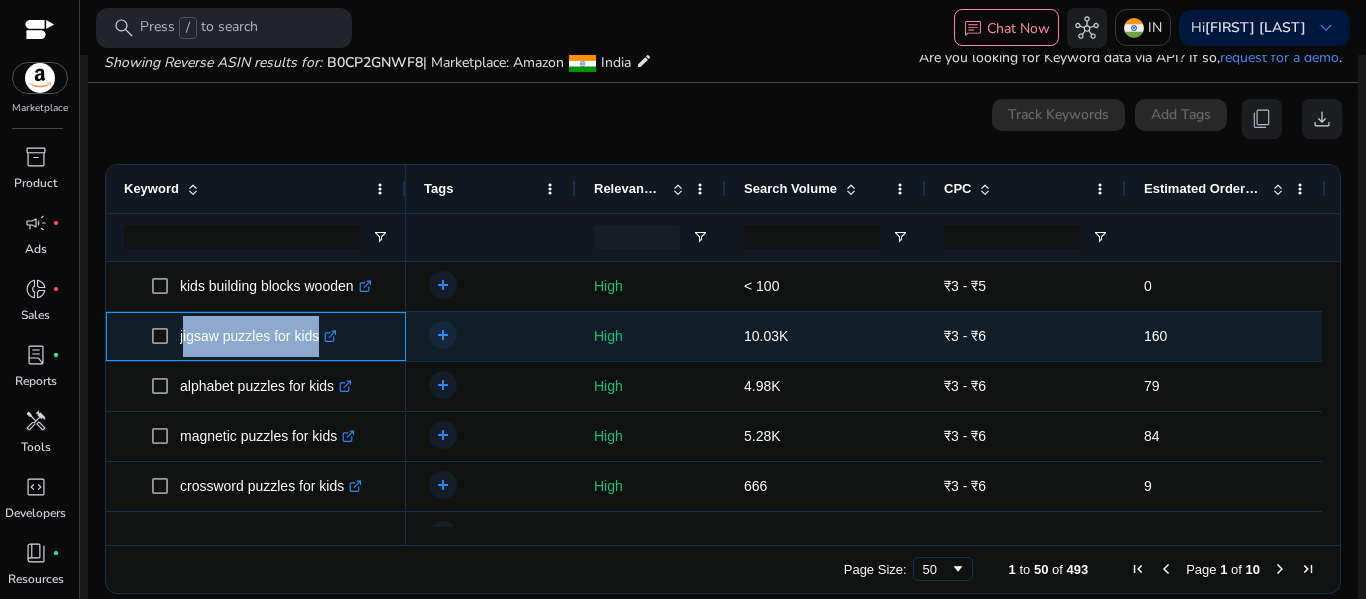 click on "jigsaw puzzles for kids  .st0{fill:#2c8af8}" 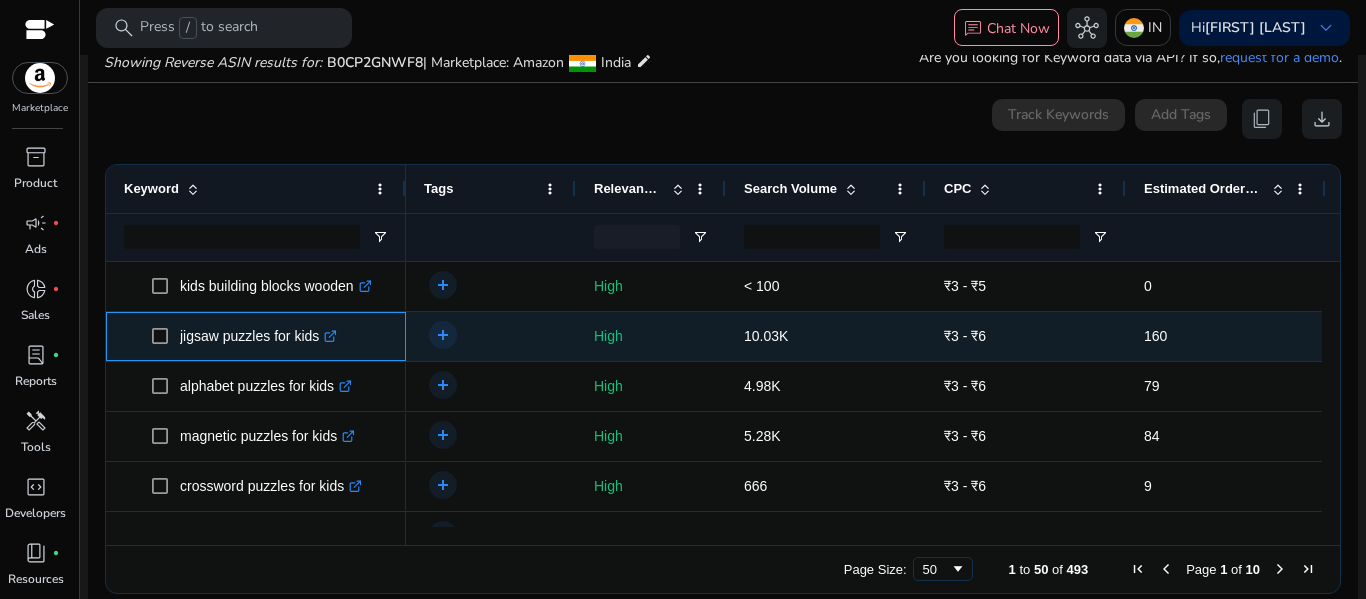 drag, startPoint x: 190, startPoint y: 354, endPoint x: 232, endPoint y: 344, distance: 43.174065 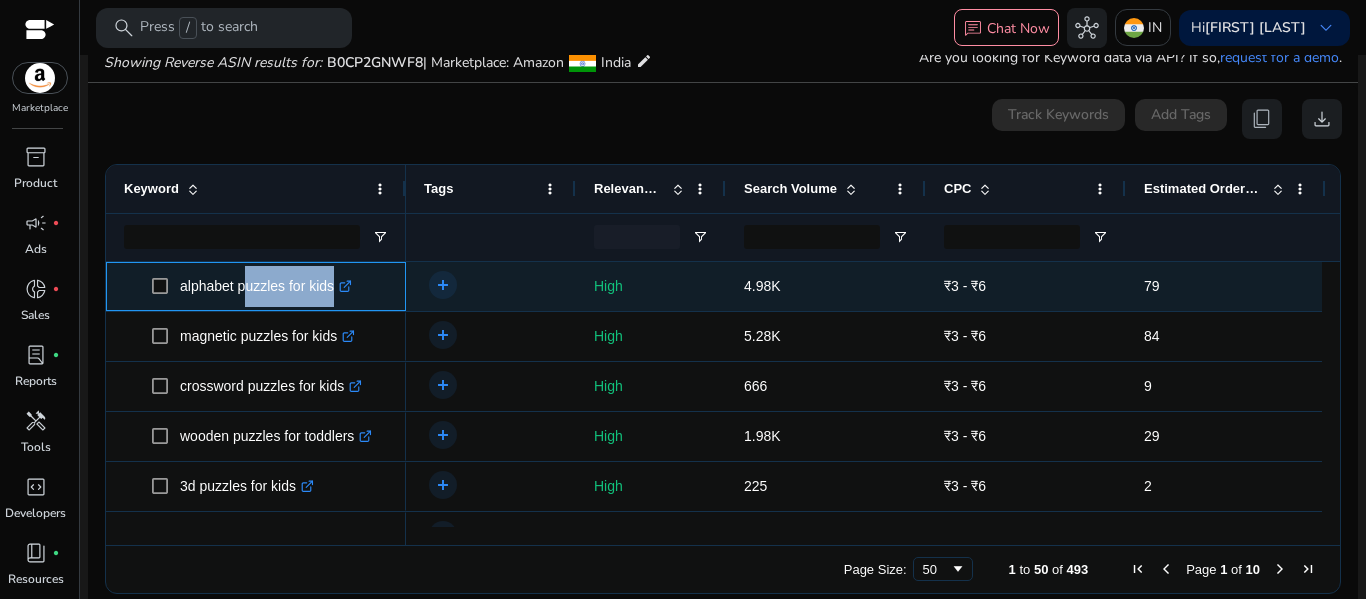 drag, startPoint x: 236, startPoint y: 289, endPoint x: 372, endPoint y: 290, distance: 136.00368 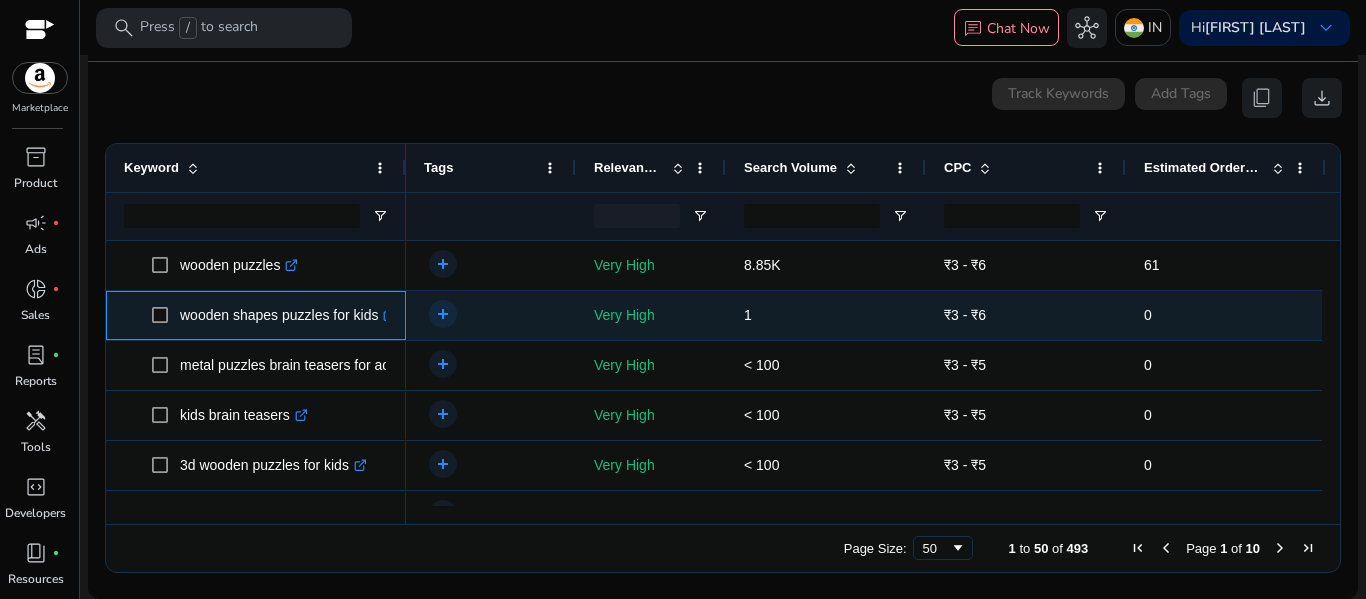drag, startPoint x: 170, startPoint y: 319, endPoint x: 377, endPoint y: 328, distance: 207.19556 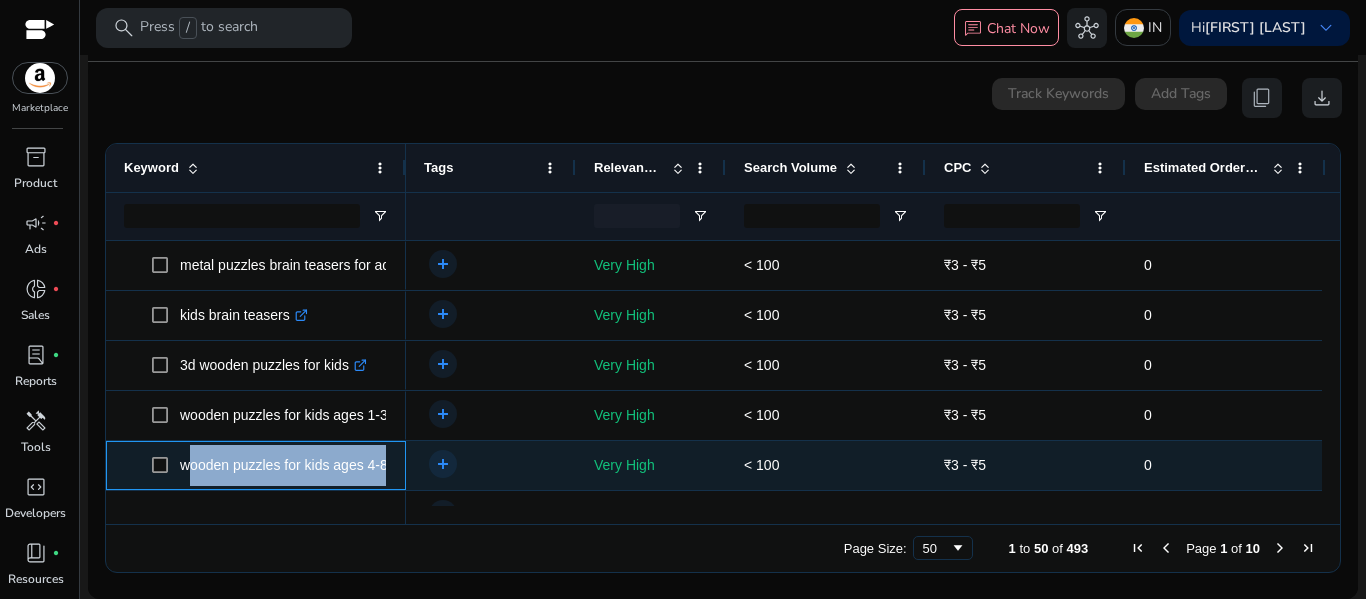 drag, startPoint x: 181, startPoint y: 469, endPoint x: 405, endPoint y: 477, distance: 224.1428 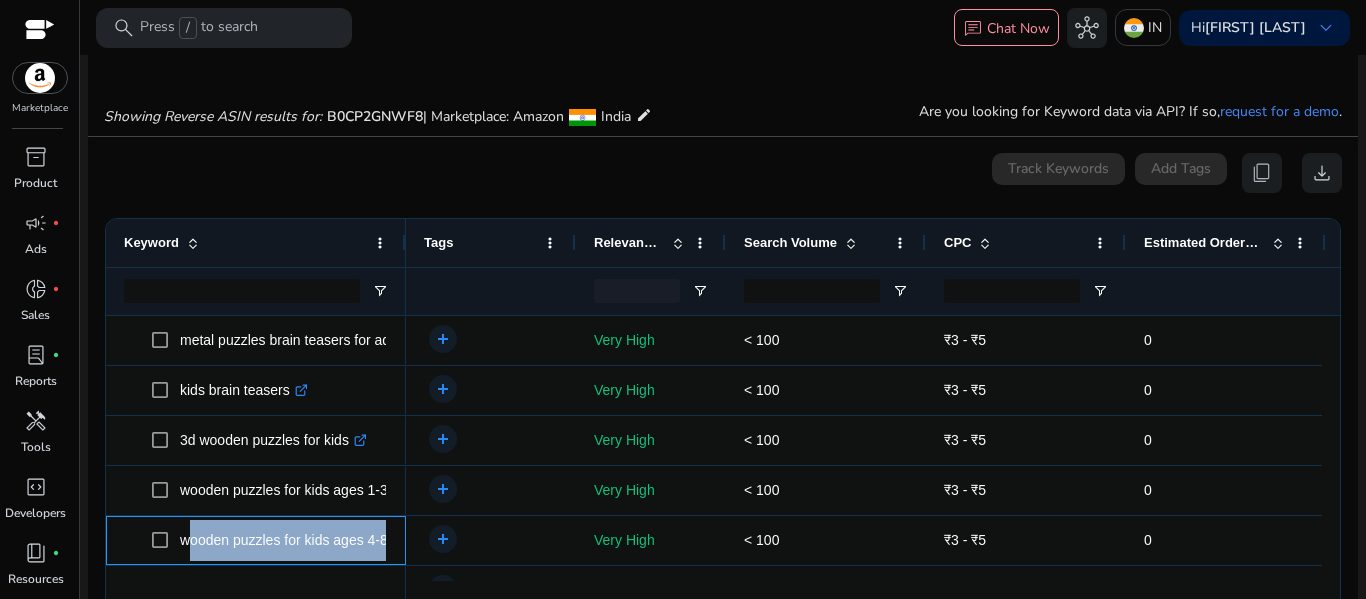 scroll, scrollTop: 0, scrollLeft: 0, axis: both 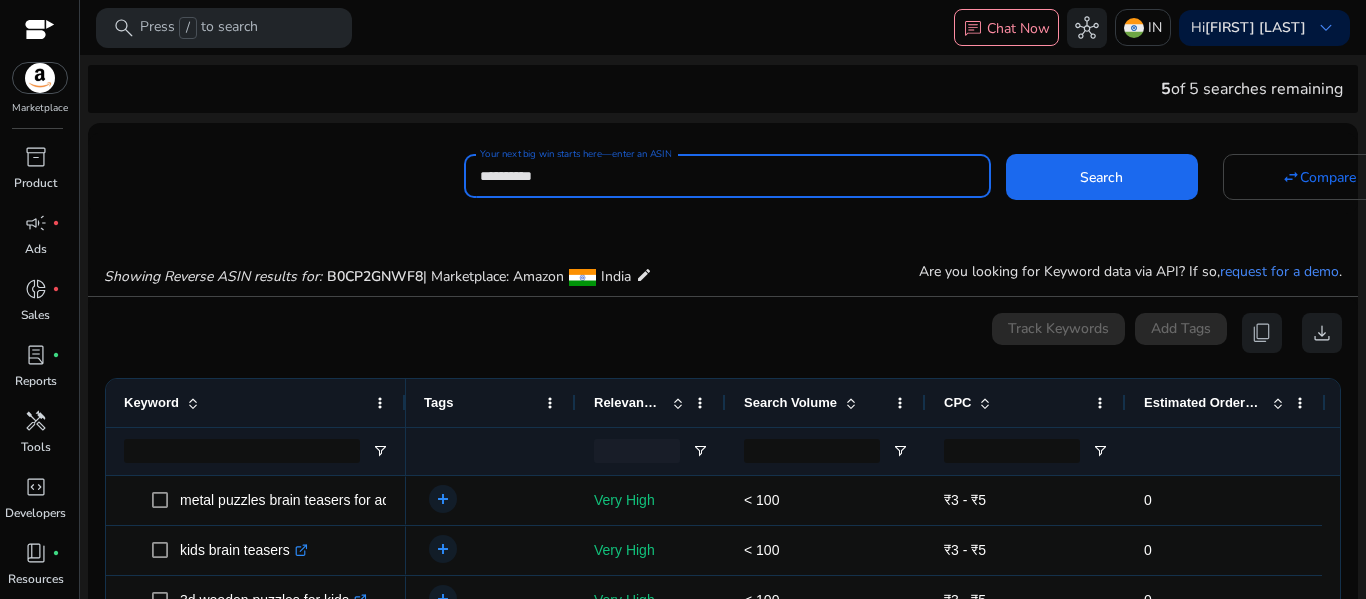 drag, startPoint x: 641, startPoint y: 177, endPoint x: 464, endPoint y: 178, distance: 177.00282 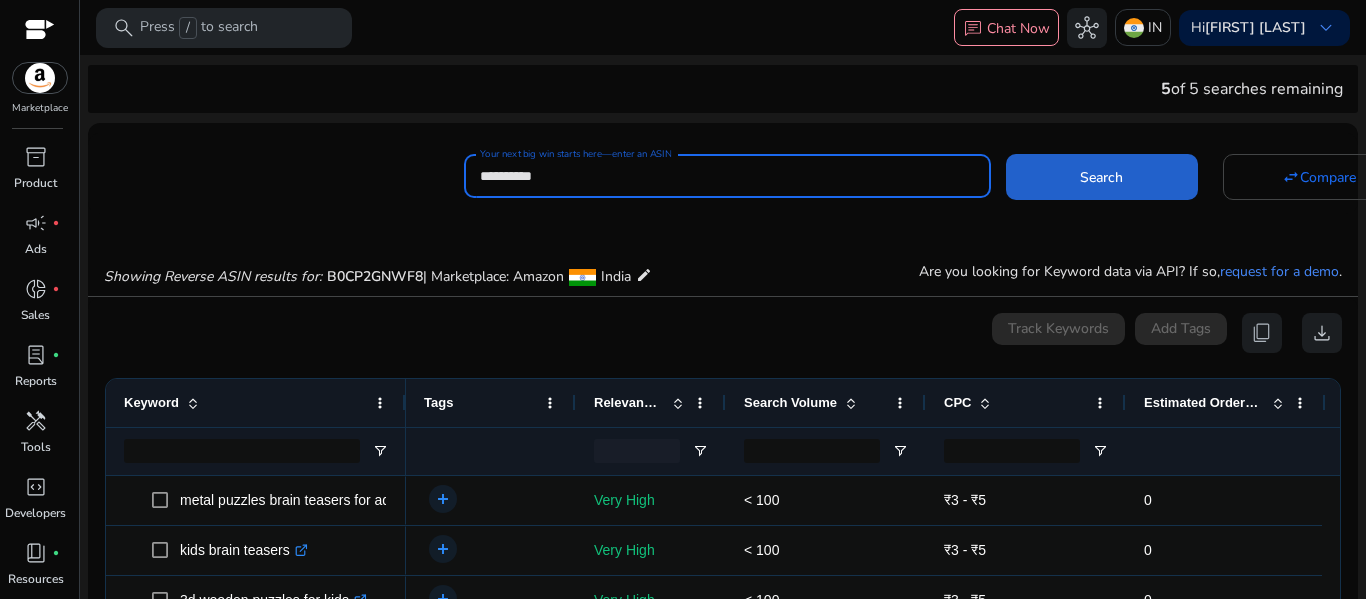 paste 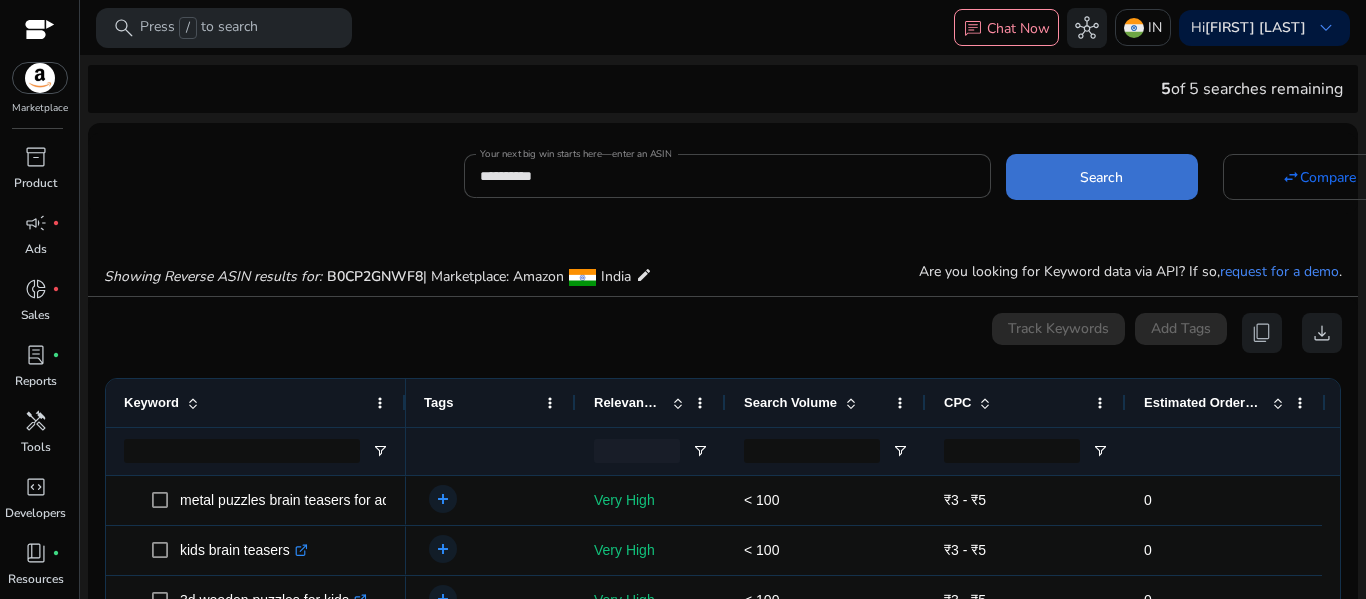 click 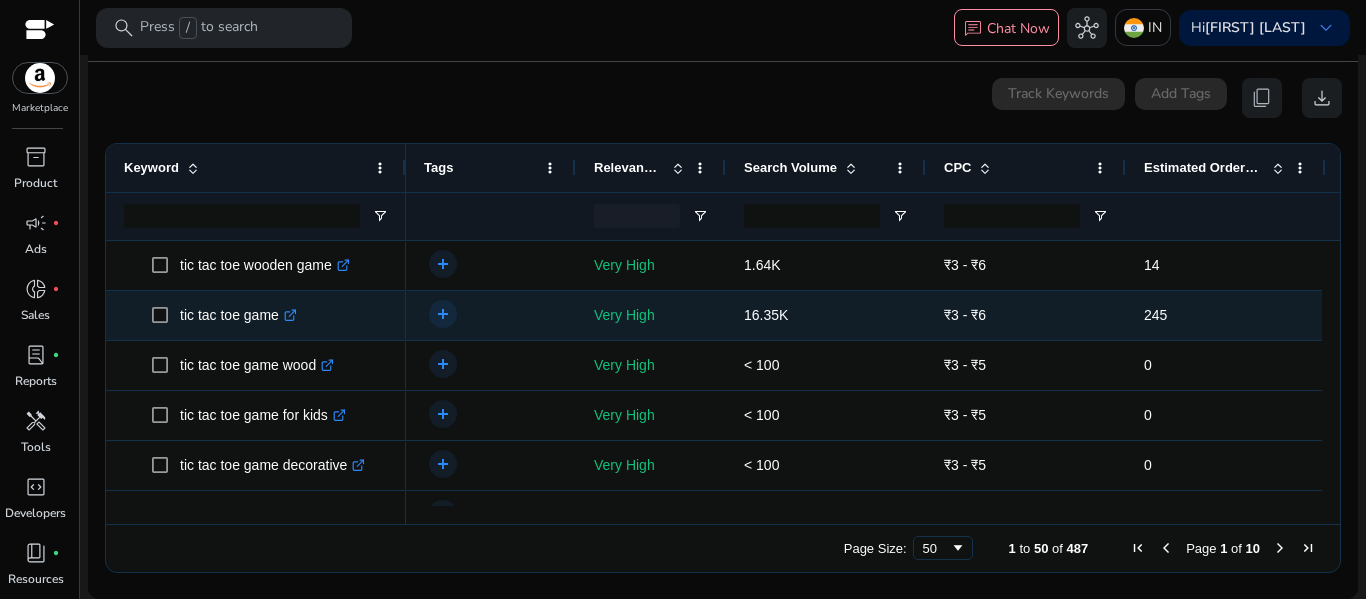 scroll, scrollTop: 214, scrollLeft: 0, axis: vertical 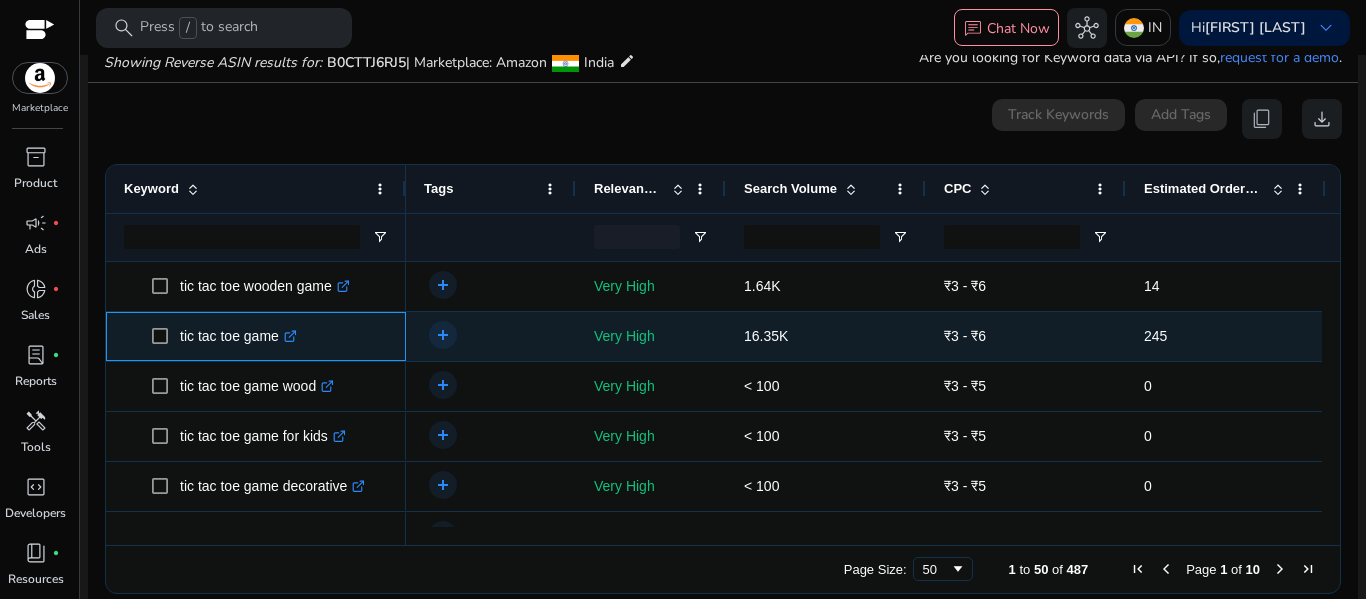 drag, startPoint x: 181, startPoint y: 335, endPoint x: 306, endPoint y: 340, distance: 125.09996 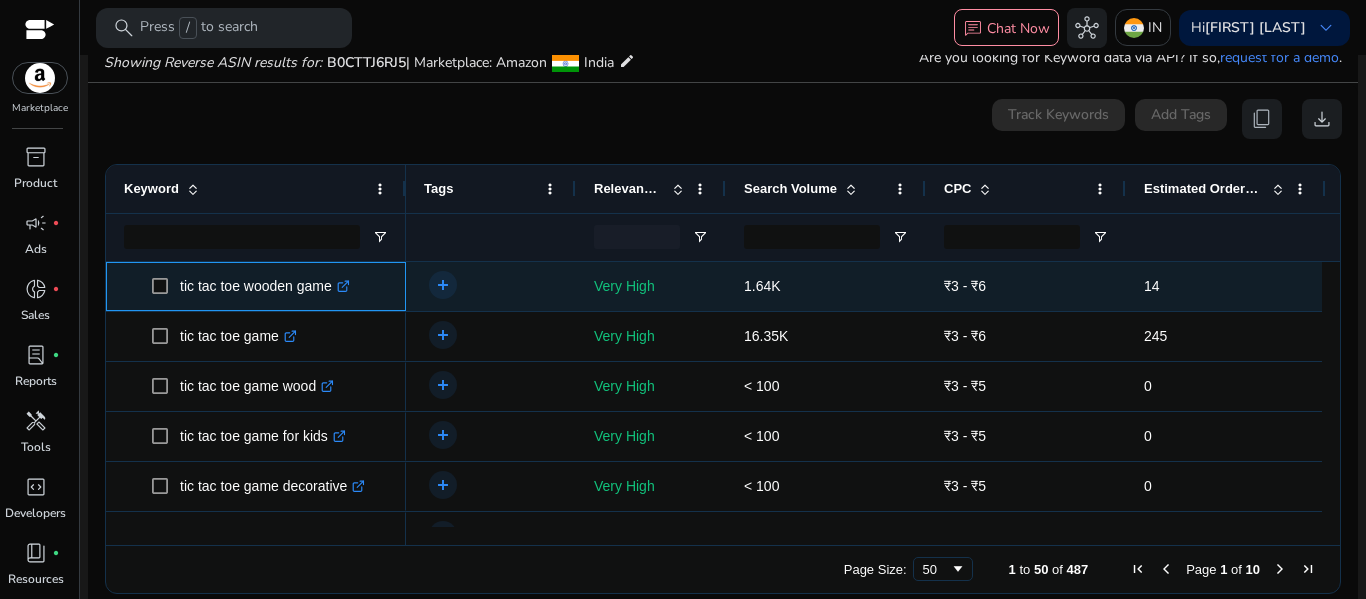drag, startPoint x: 181, startPoint y: 286, endPoint x: 347, endPoint y: 289, distance: 166.0271 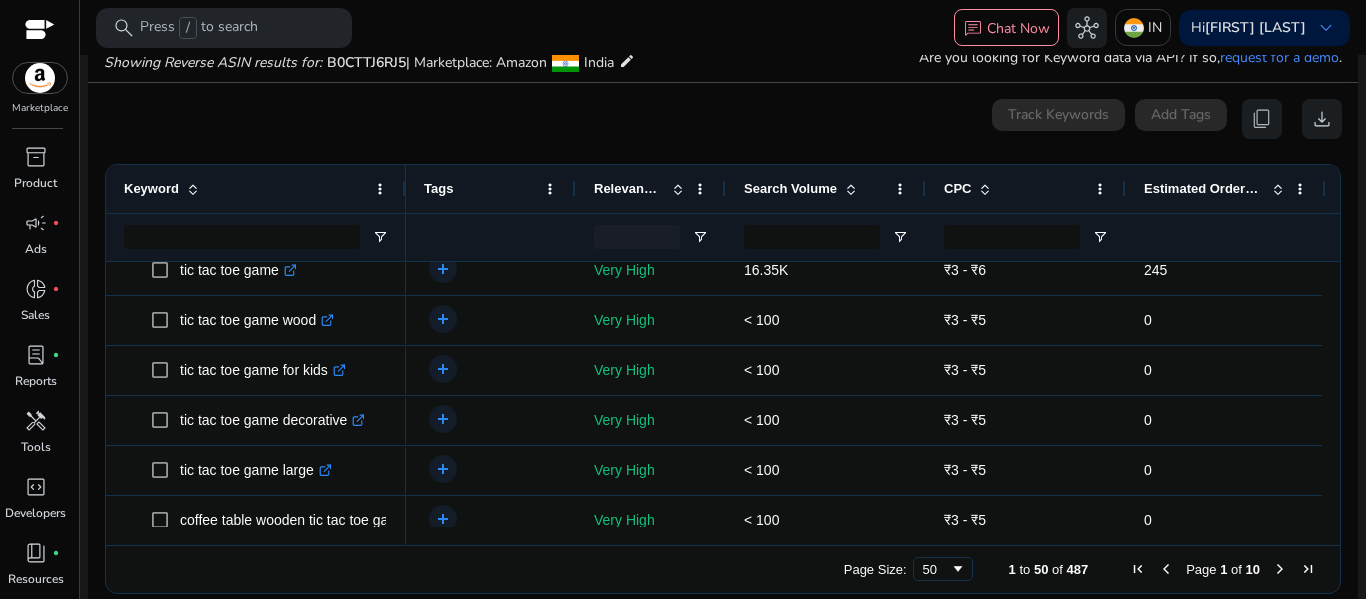 scroll, scrollTop: 66, scrollLeft: 0, axis: vertical 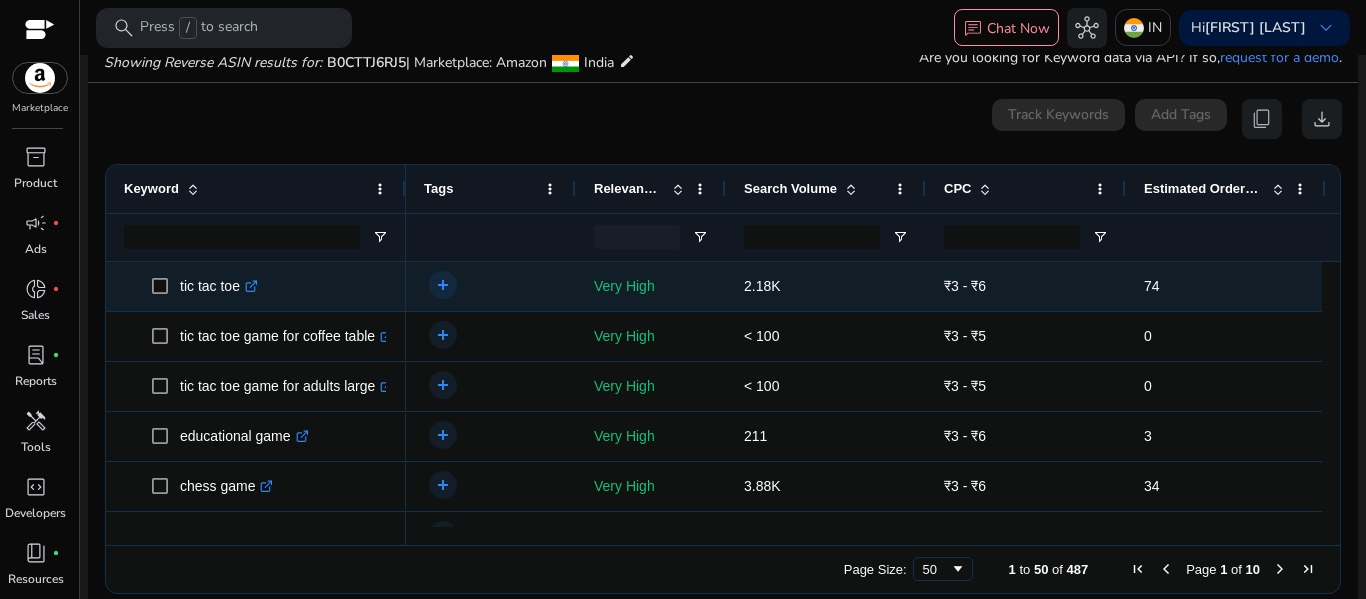 click on "tic tac toe  .st0{fill:#2c8af8}" 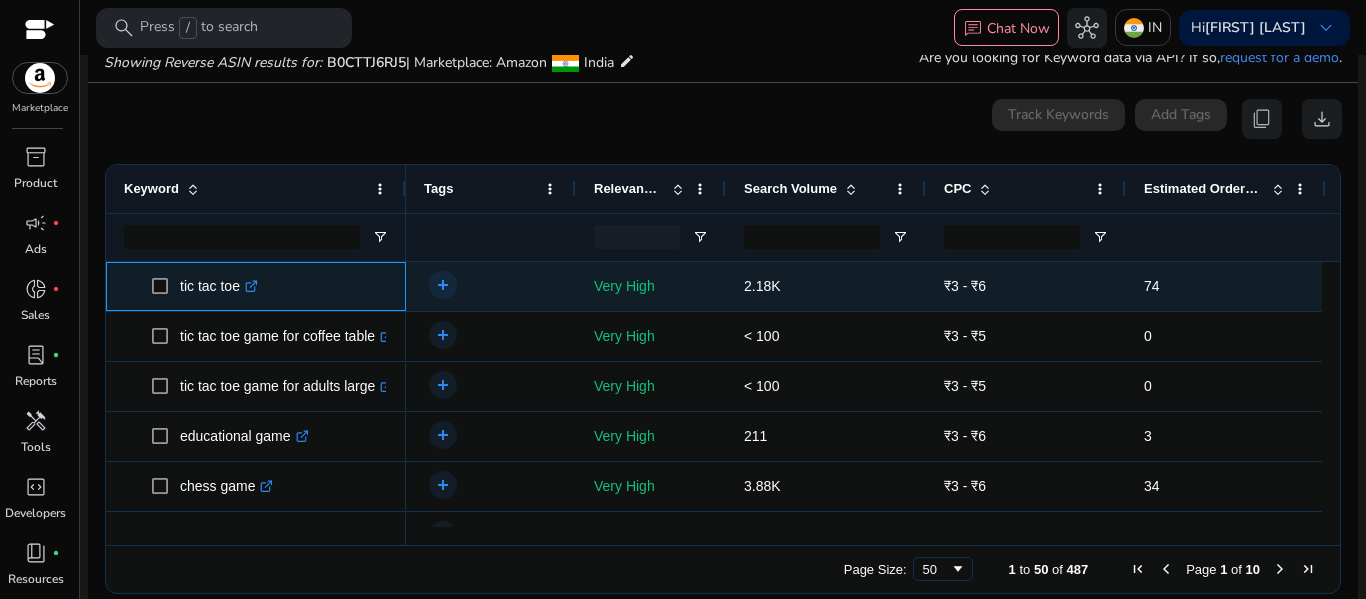 click on "tic tac toe  .st0{fill:#2c8af8}" 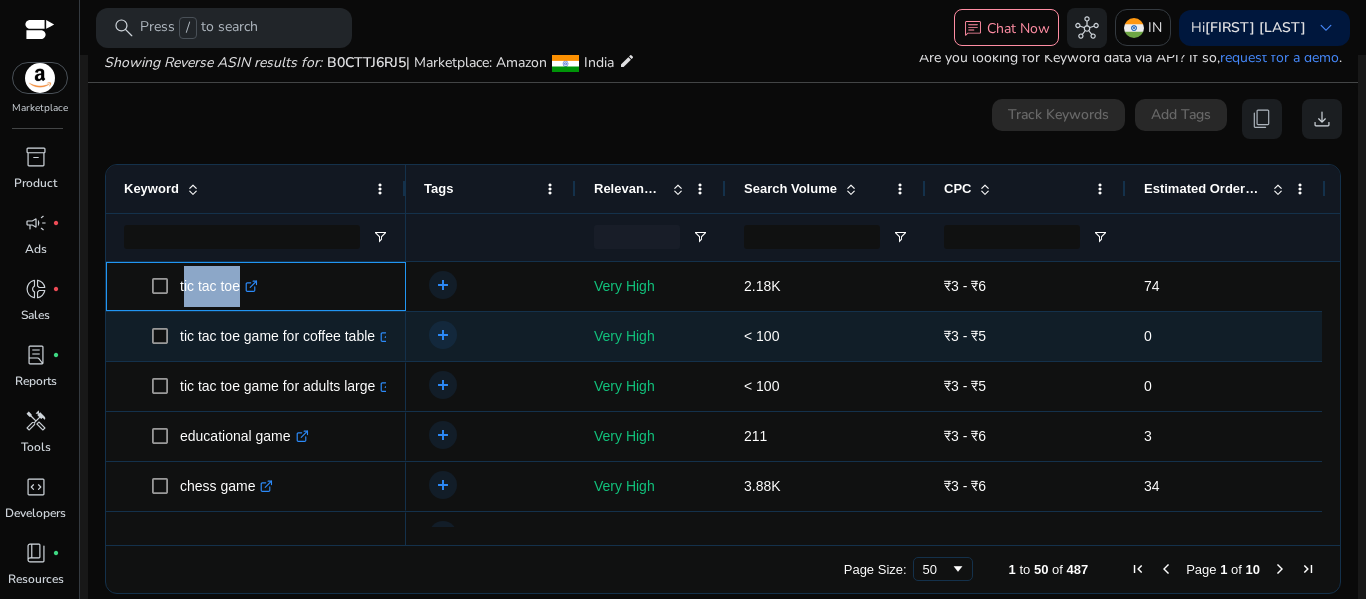 scroll, scrollTop: 498, scrollLeft: 0, axis: vertical 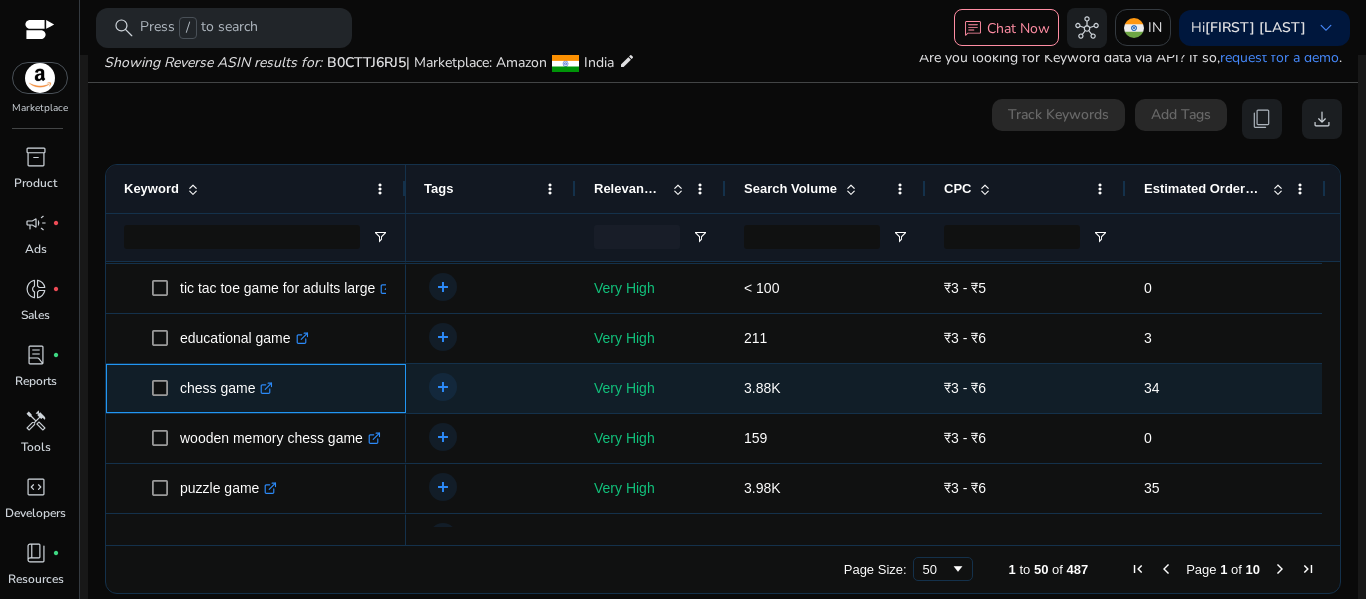 click on "chess game  .st0{fill:#2c8af8}" 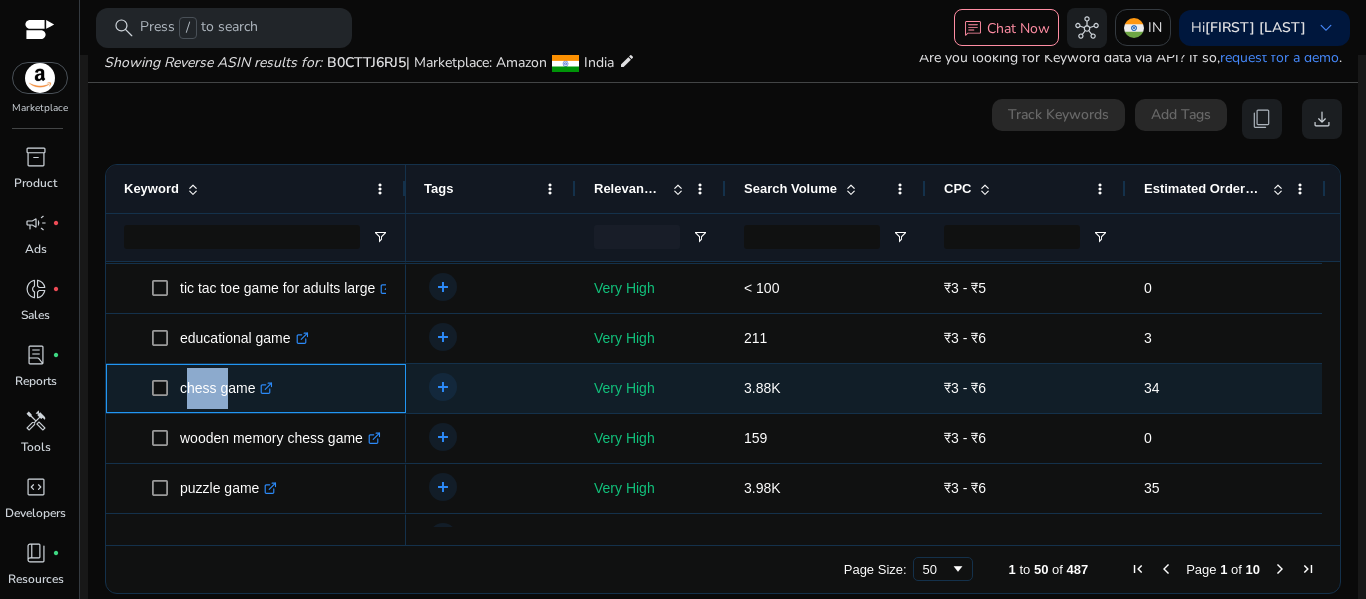 click on "chess game  .st0{fill:#2c8af8}" 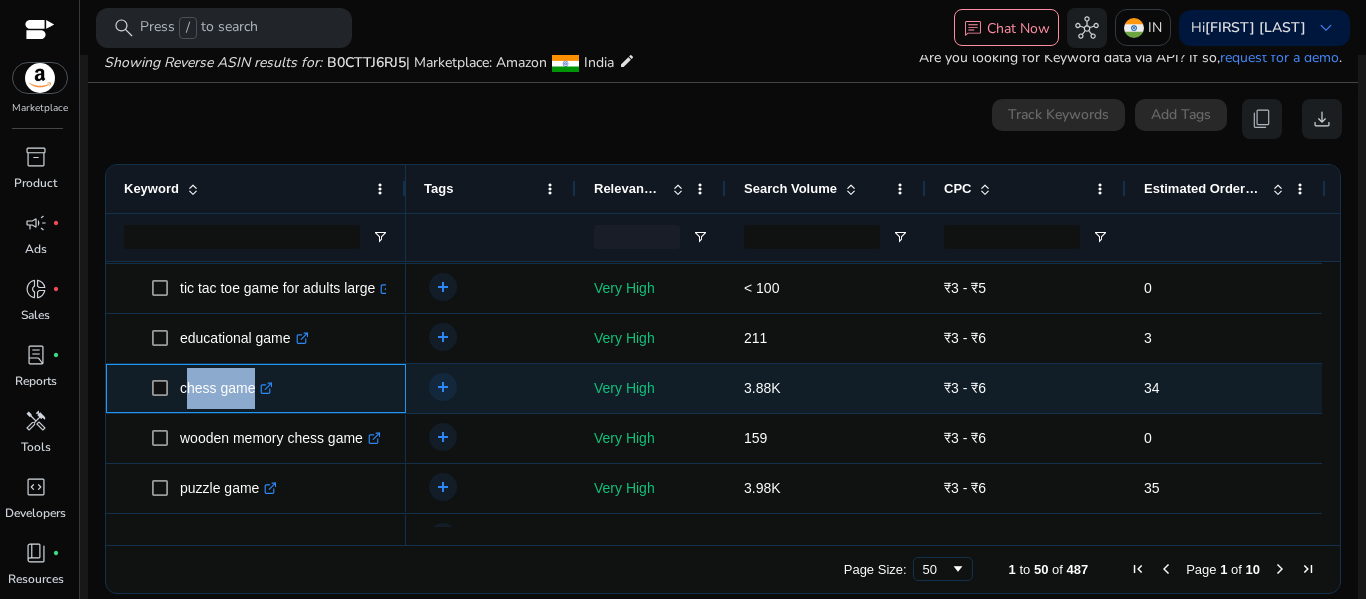 click on "chess game  .st0{fill:#2c8af8}" 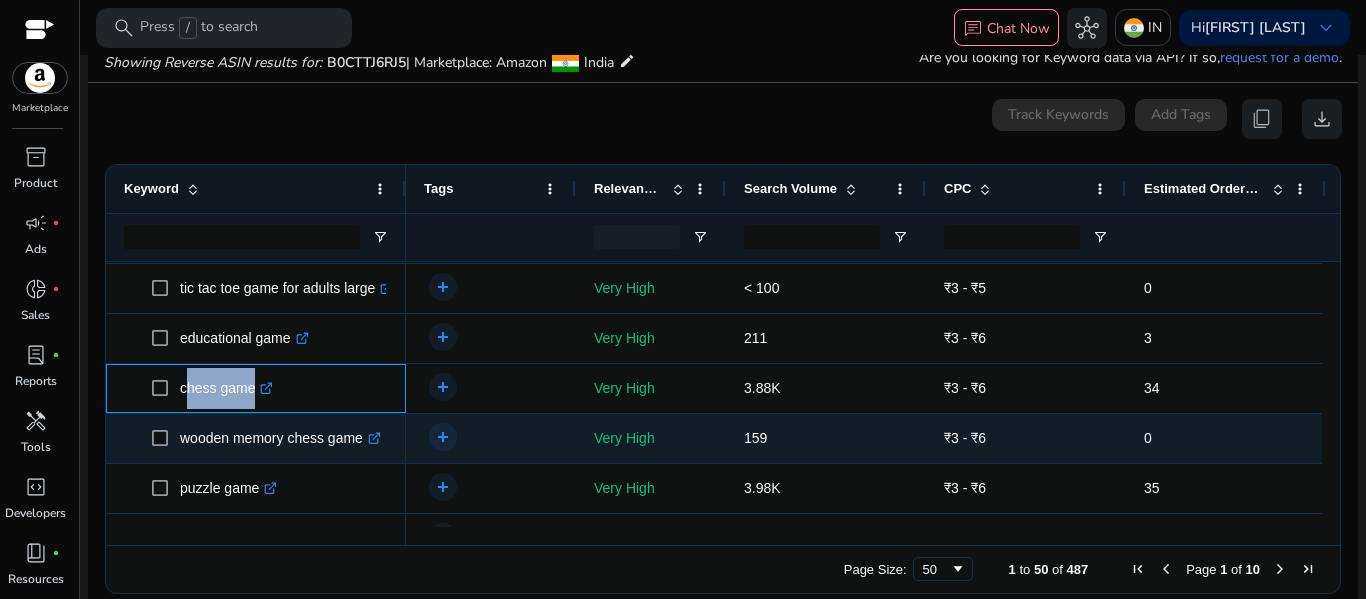 scroll, scrollTop: 668, scrollLeft: 0, axis: vertical 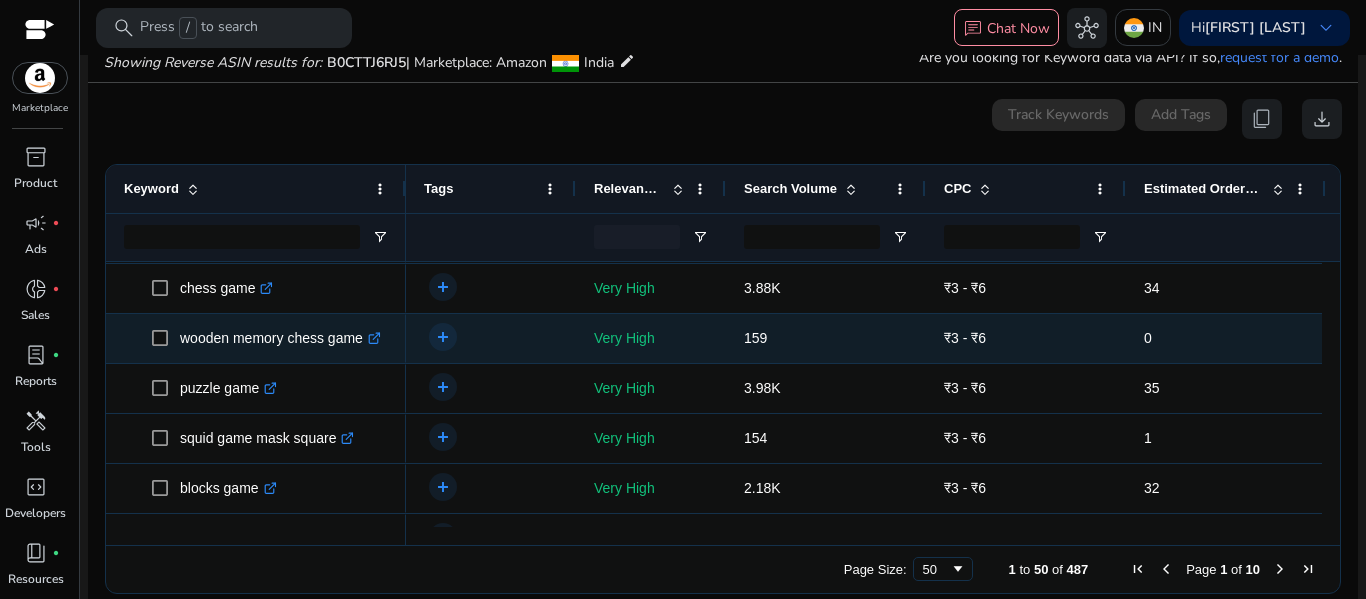 click on "wooden memory chess game  .st0{fill:#2c8af8}" 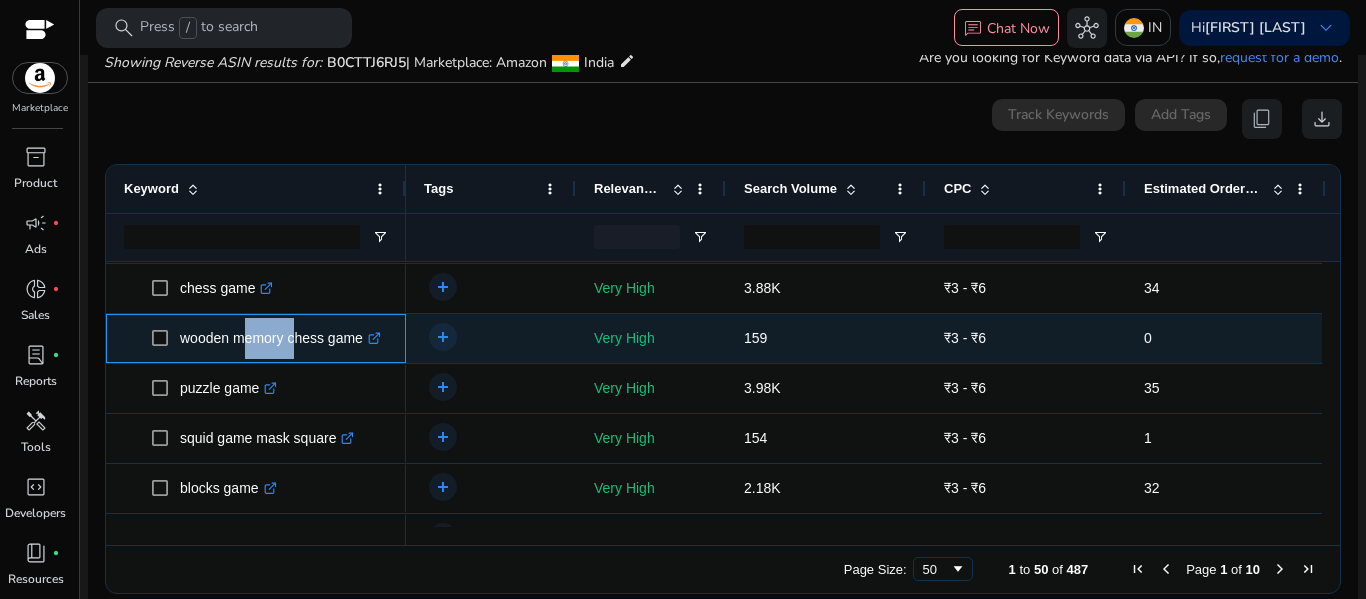 click on "wooden memory chess game  .st0{fill:#2c8af8}" 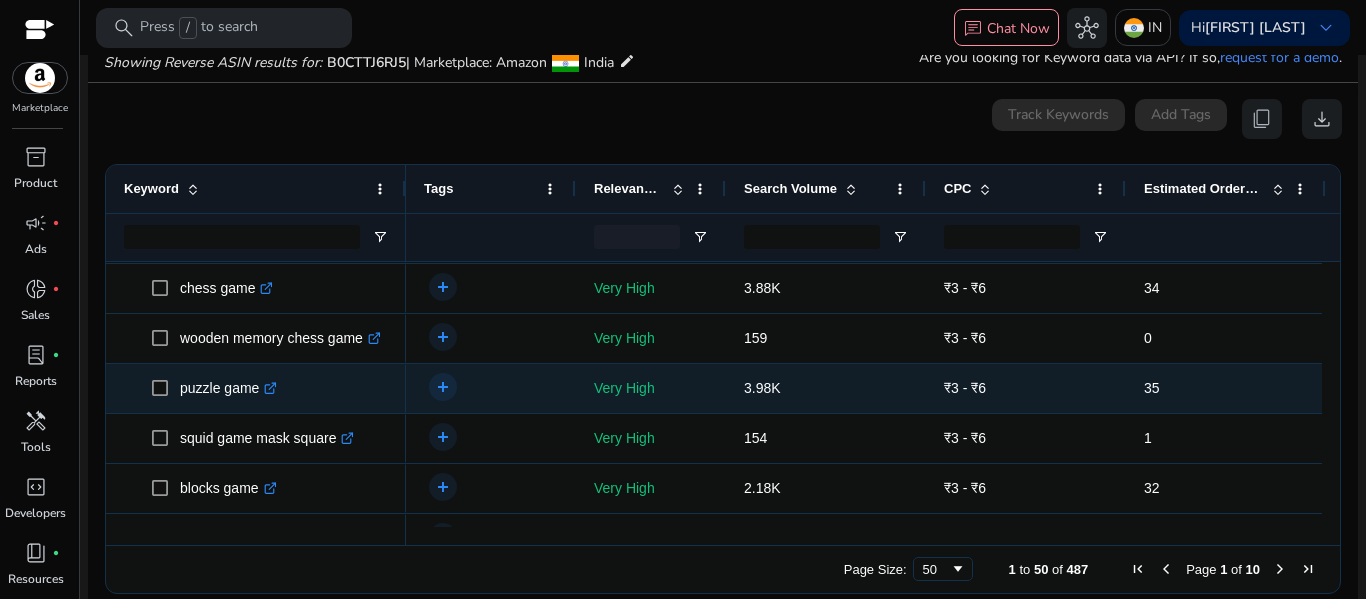 click on "puzzle game  .st0{fill:#2c8af8}" 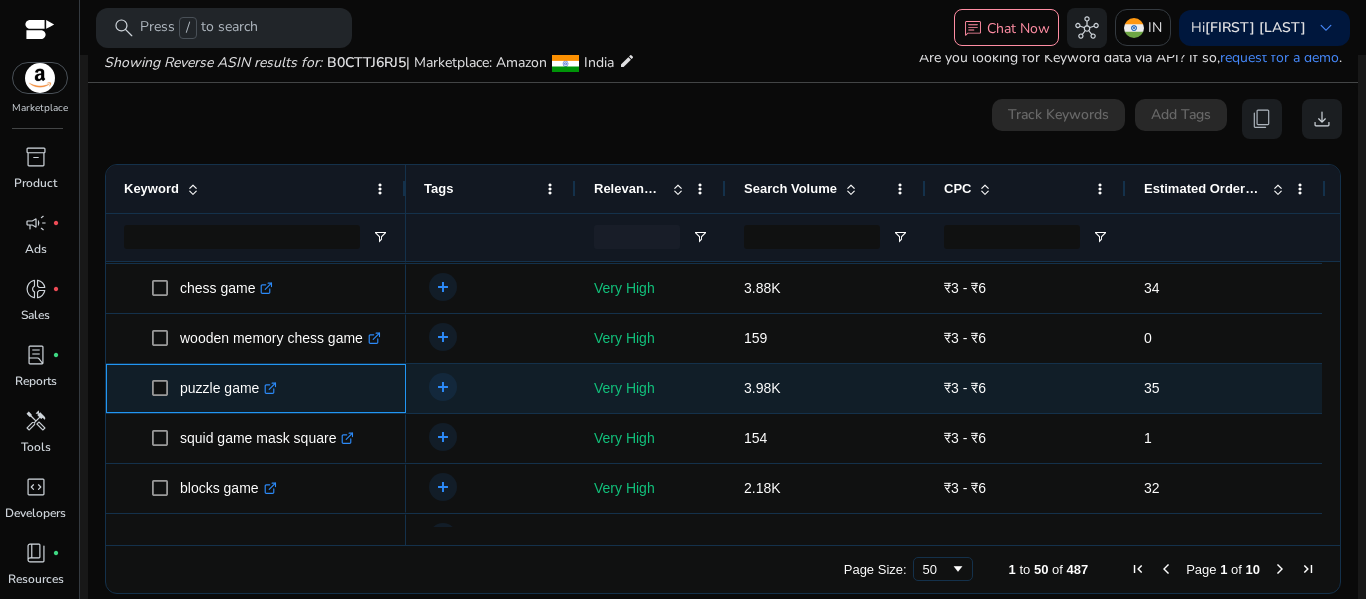 click on "puzzle game  .st0{fill:#2c8af8}" 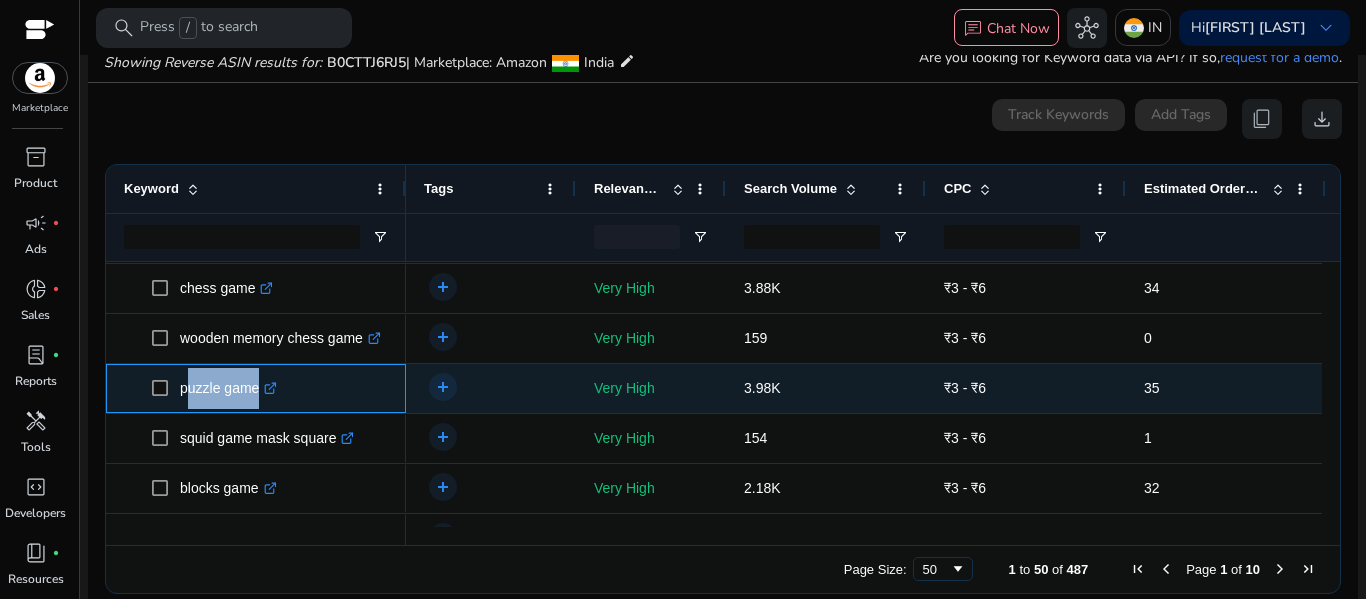 click on "puzzle game  .st0{fill:#2c8af8}" 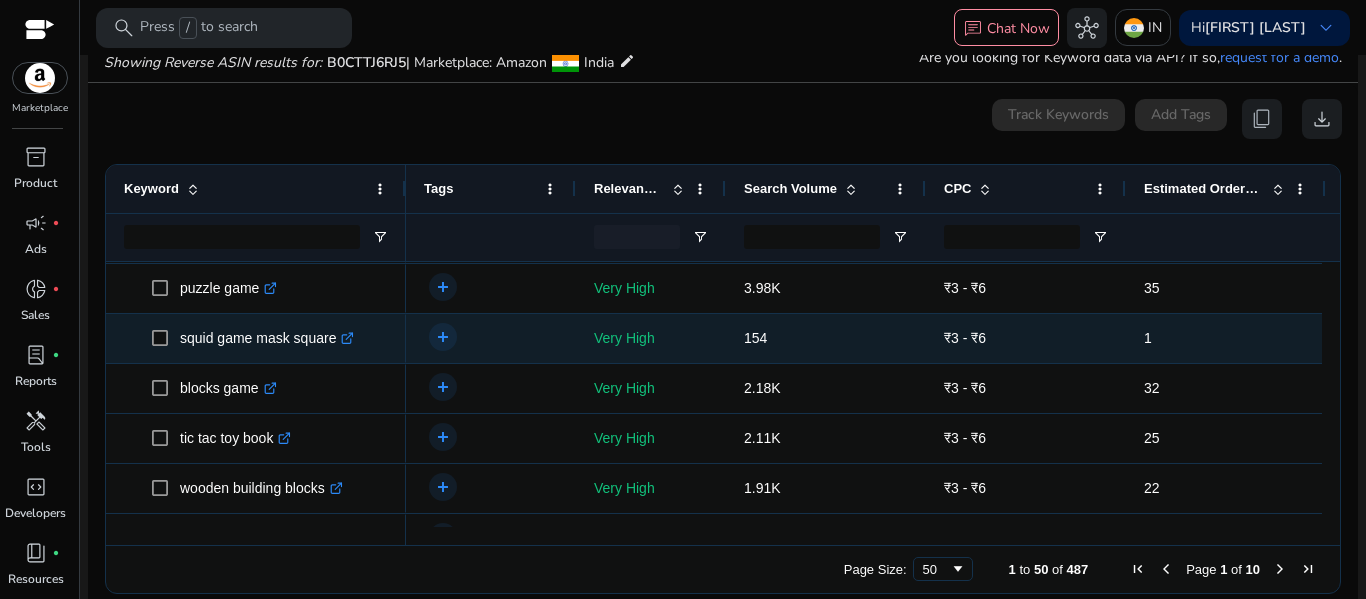 click on "squid game mask square  .st0{fill:#2c8af8}" 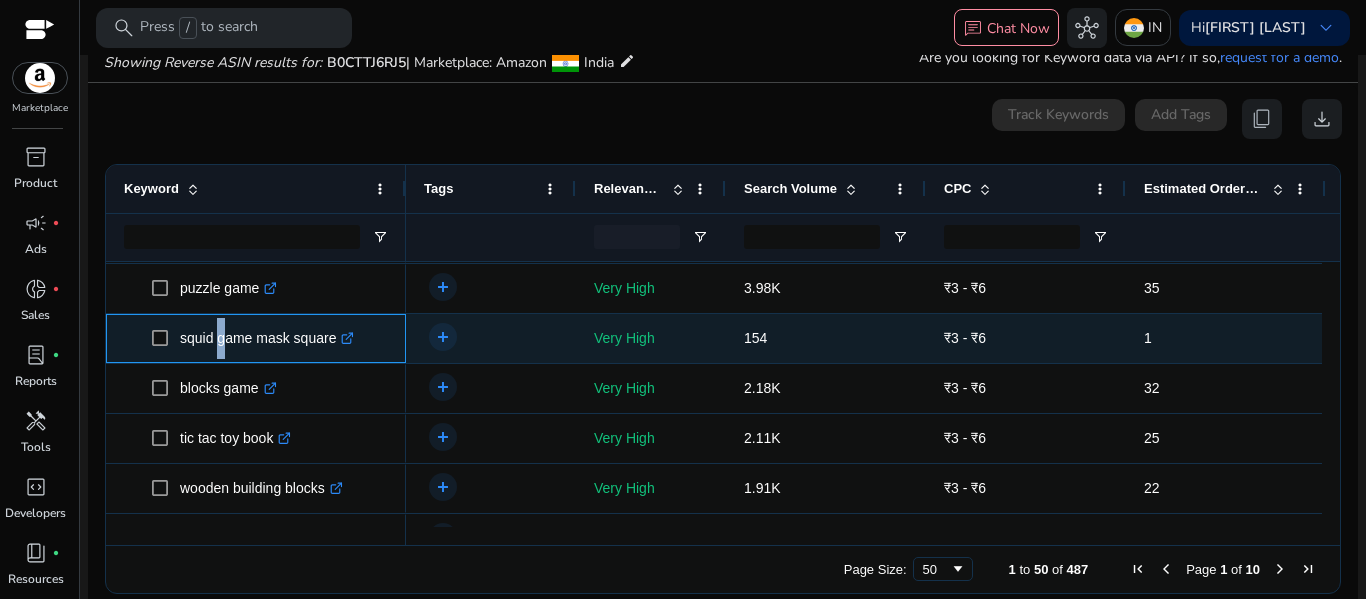 click on "squid game mask square  .st0{fill:#2c8af8}" 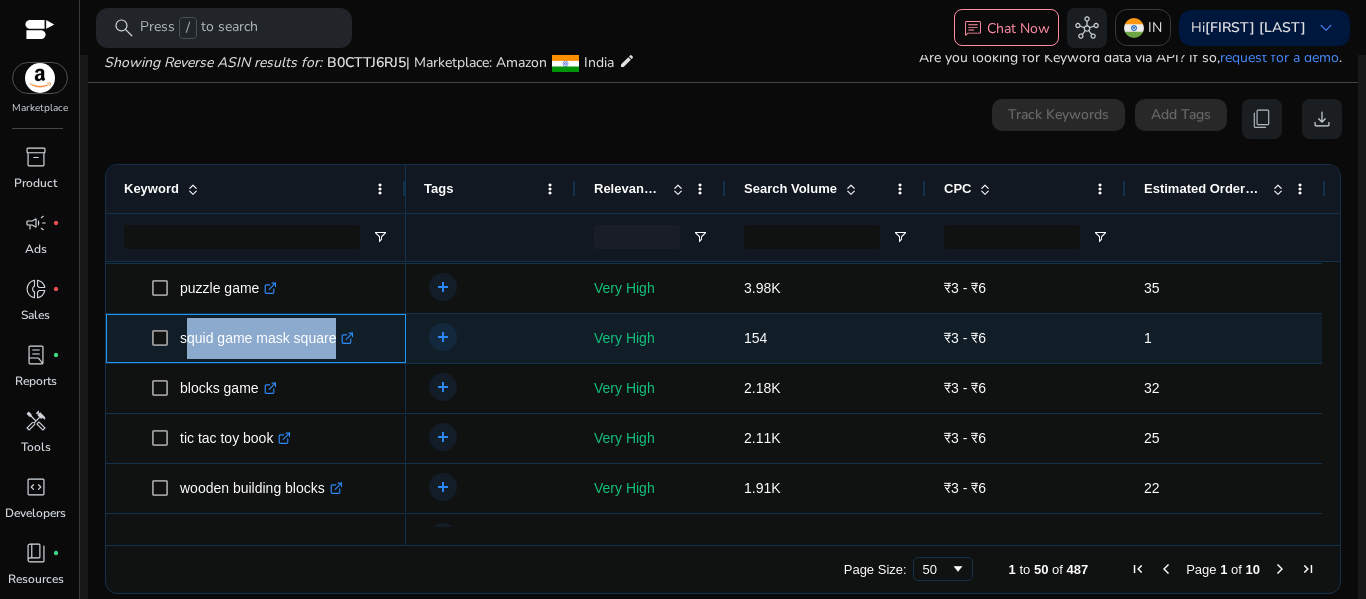 click on "squid game mask square  .st0{fill:#2c8af8}" 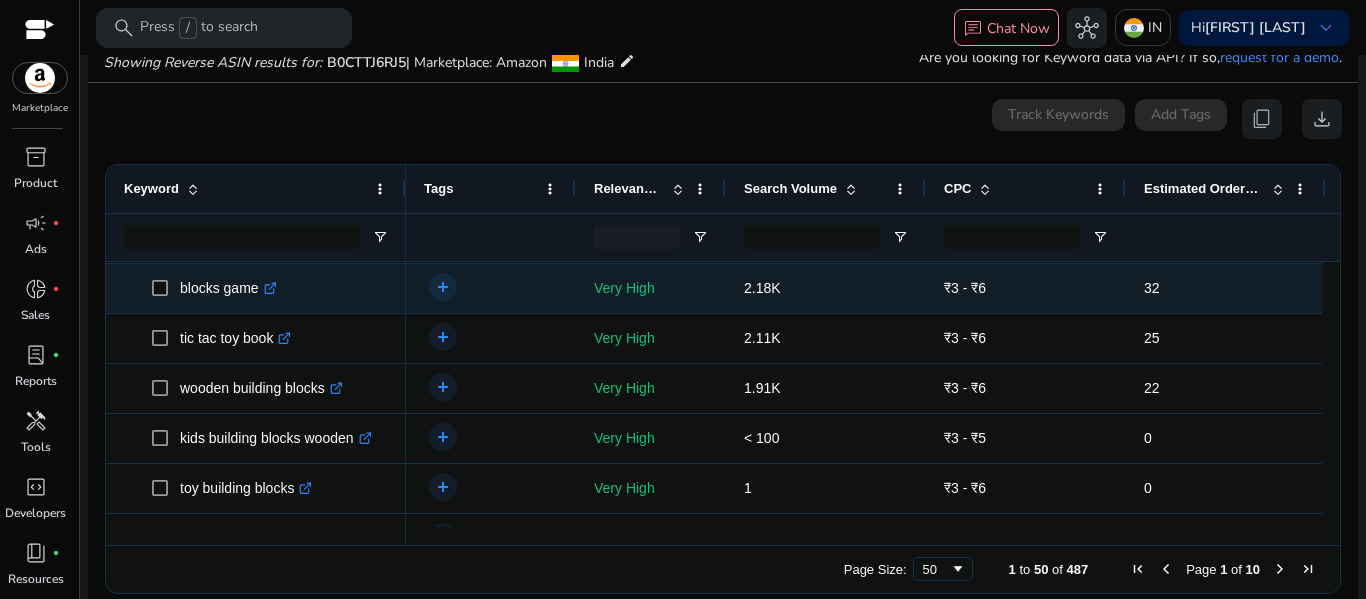 click on "blocks game  .st0{fill:#2c8af8}" 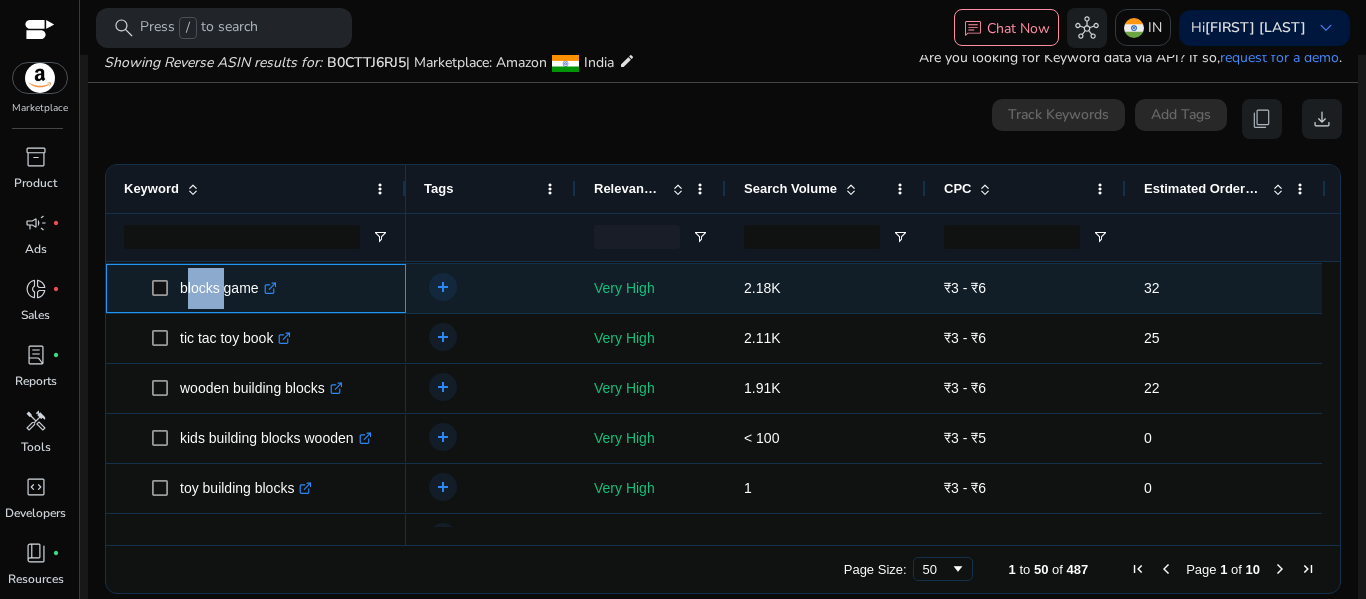 click on "blocks game  .st0{fill:#2c8af8}" 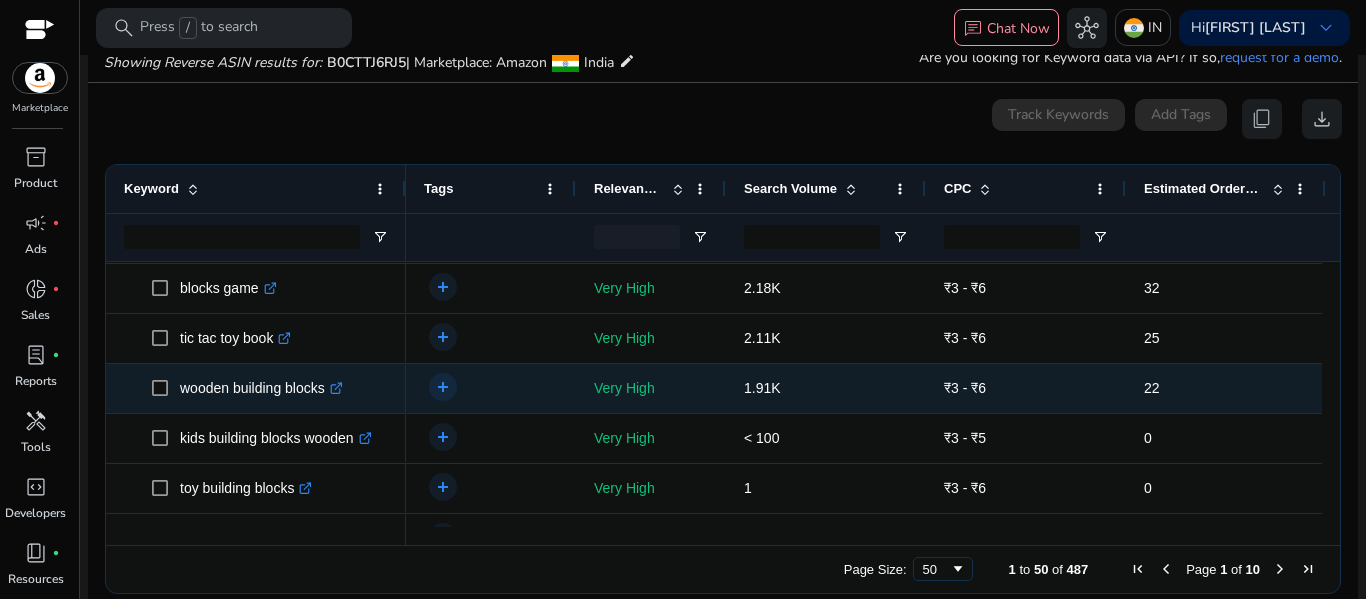click on "wooden building blocks  .st0{fill:#2c8af8}" 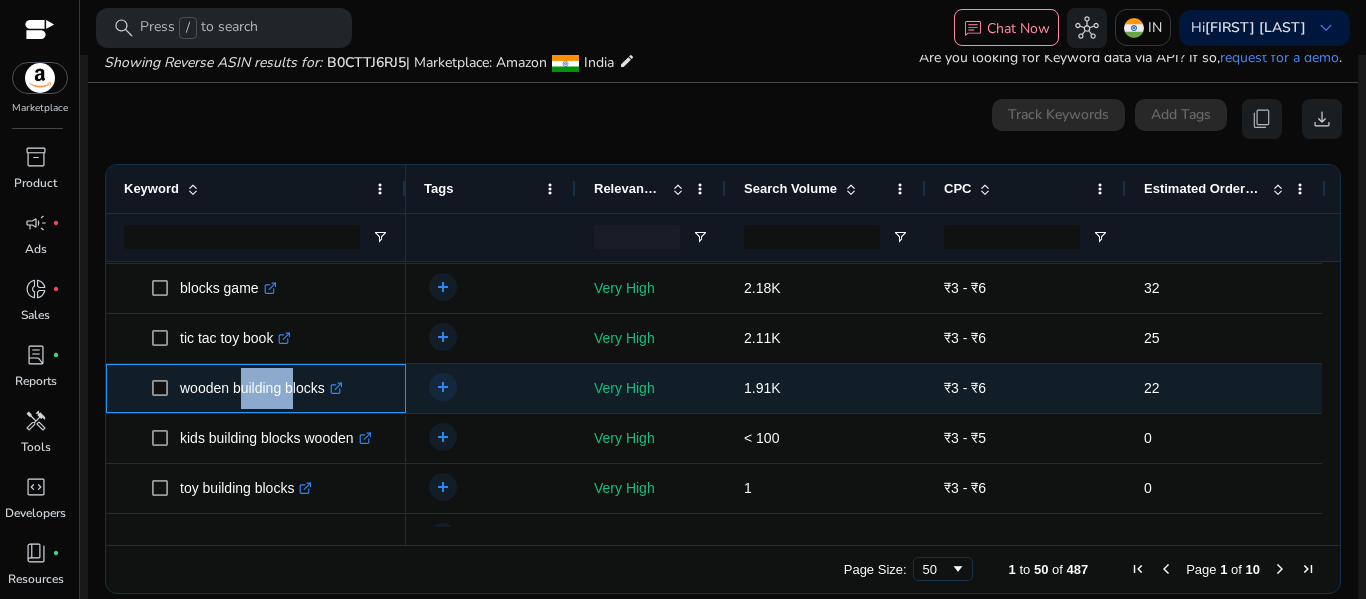 click on "wooden building blocks  .st0{fill:#2c8af8}" 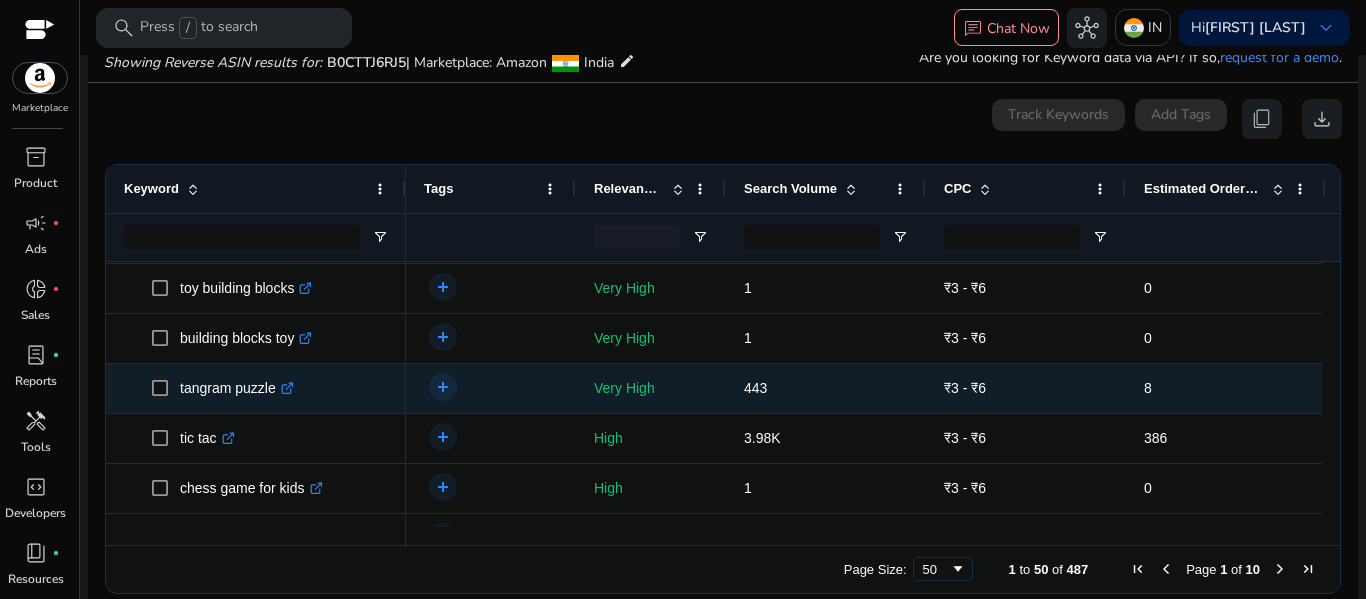 click on "tangram puzzle  .st0{fill:#2c8af8}" 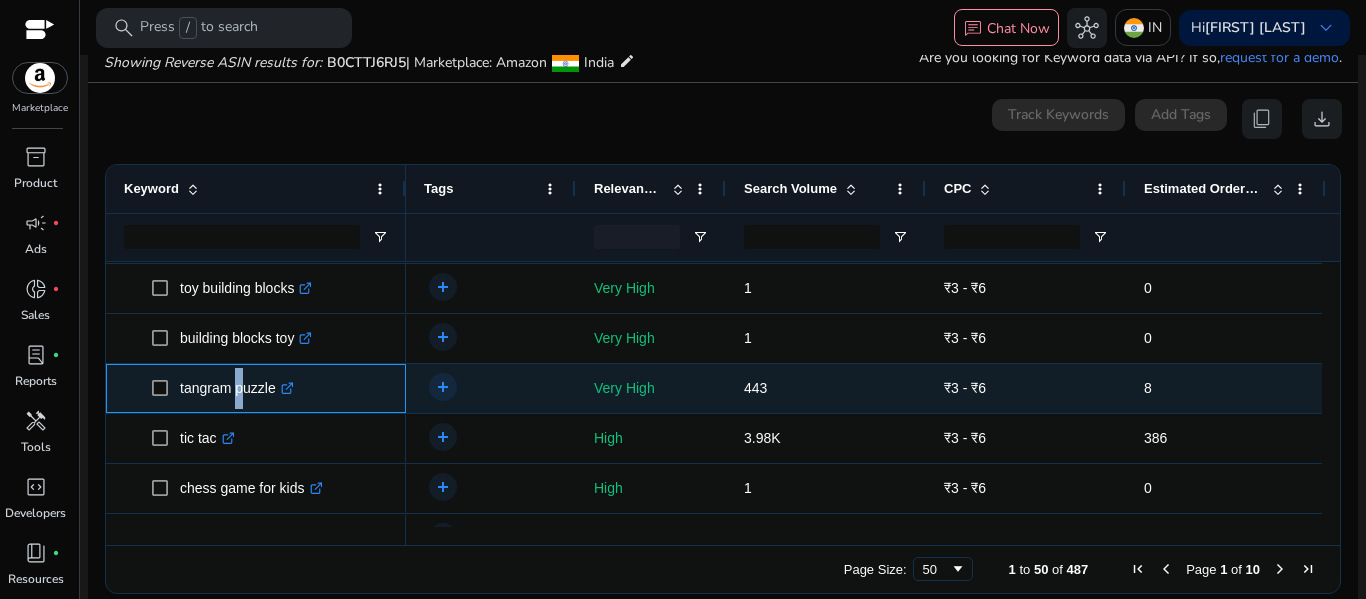 click on "tangram puzzle  .st0{fill:#2c8af8}" 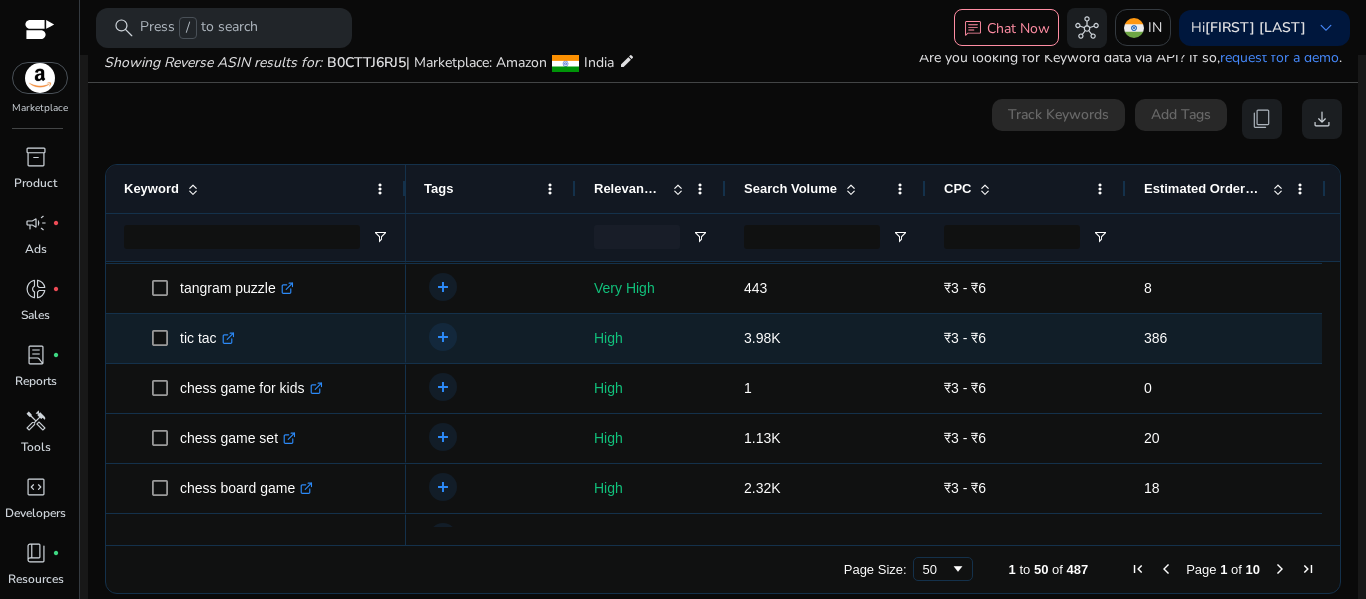 click on "tic tac  .st0{fill:#2c8af8}" 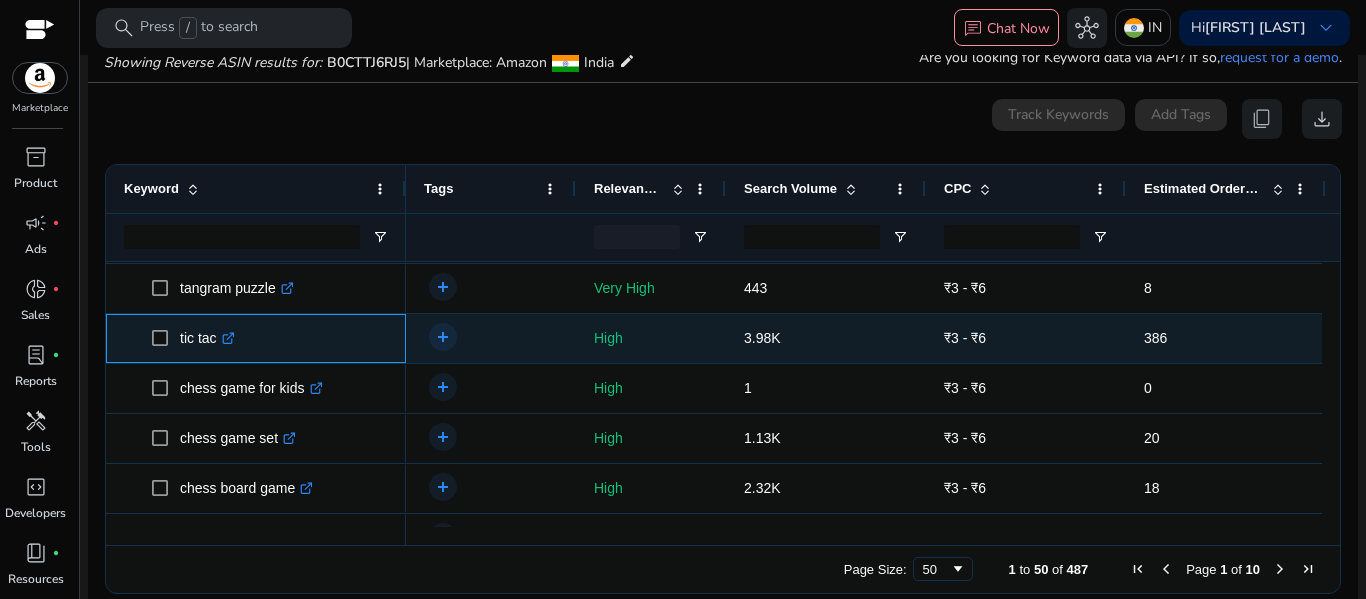 click on "tic tac  .st0{fill:#2c8af8}" 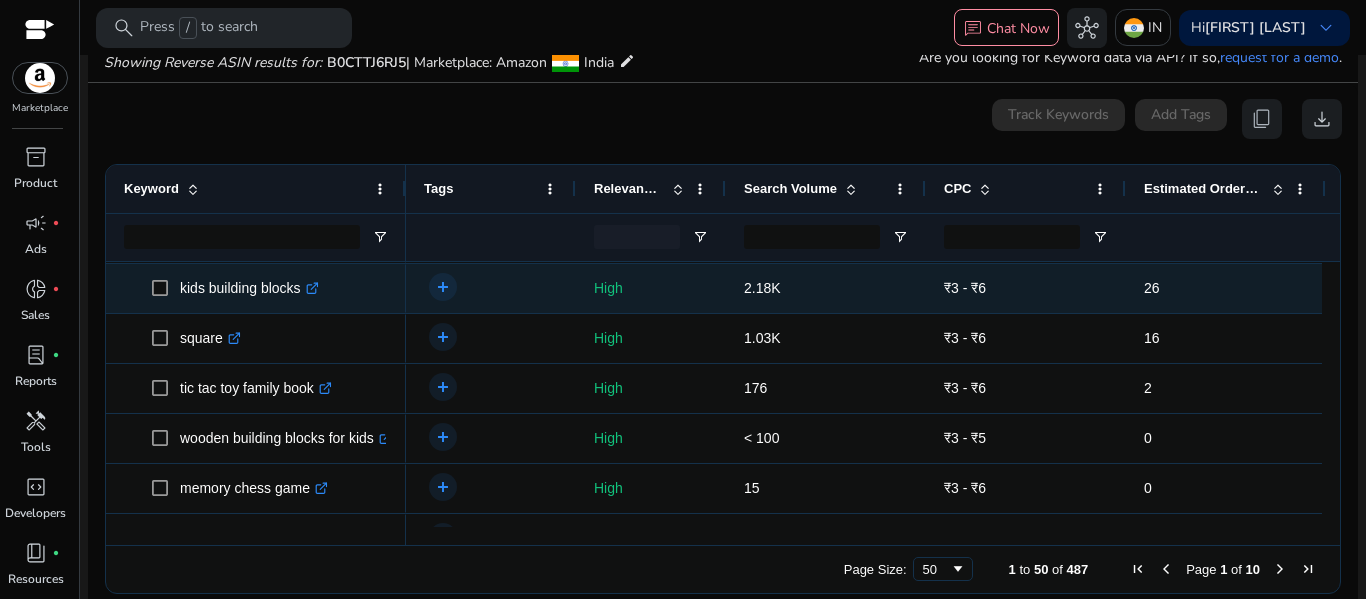 click on "kids building blocks  .st0{fill:#2c8af8}" 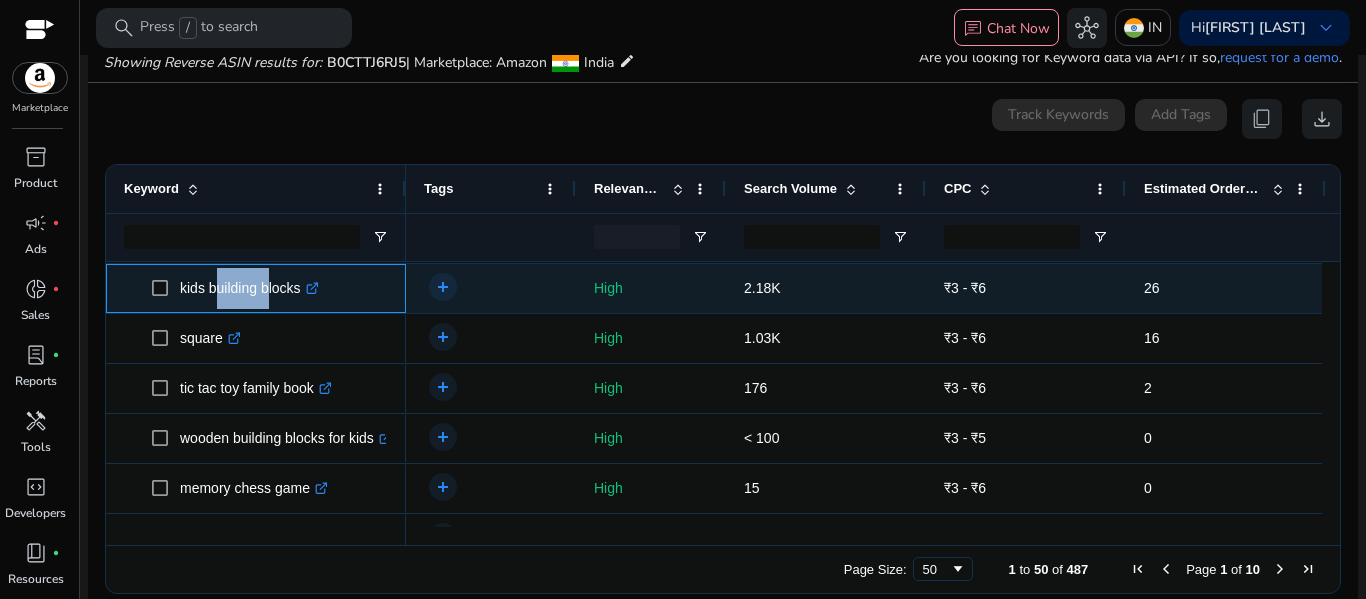 click on "kids building blocks  .st0{fill:#2c8af8}" 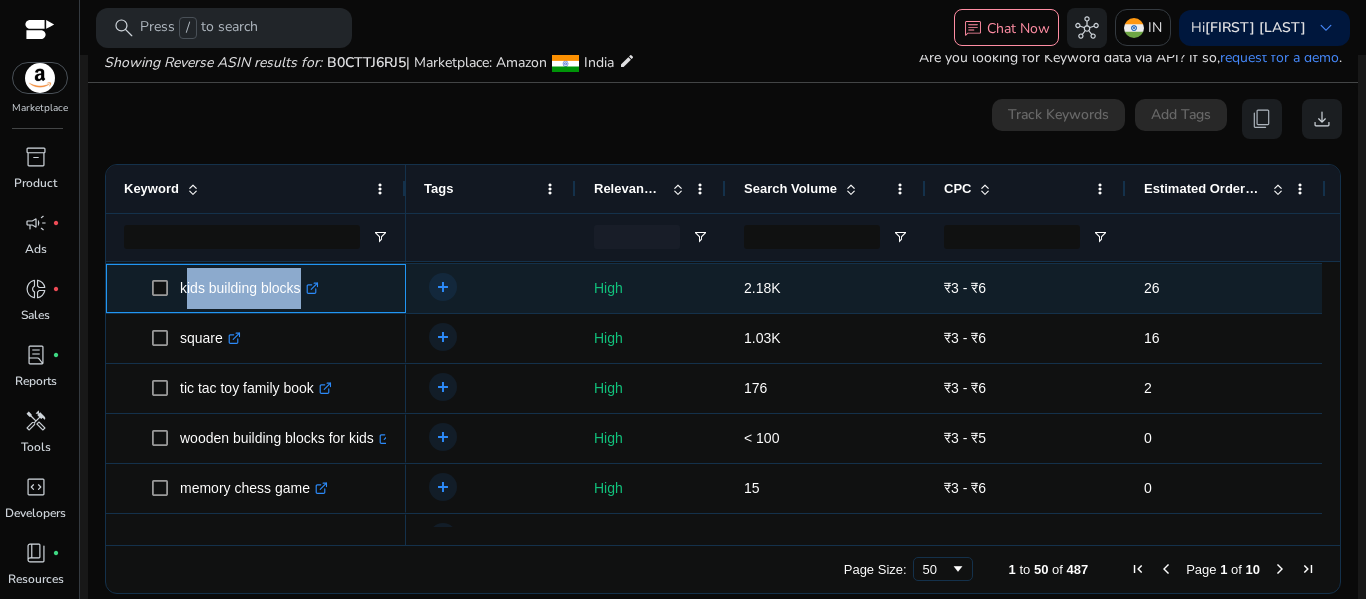 click on "kids building blocks  .st0{fill:#2c8af8}" 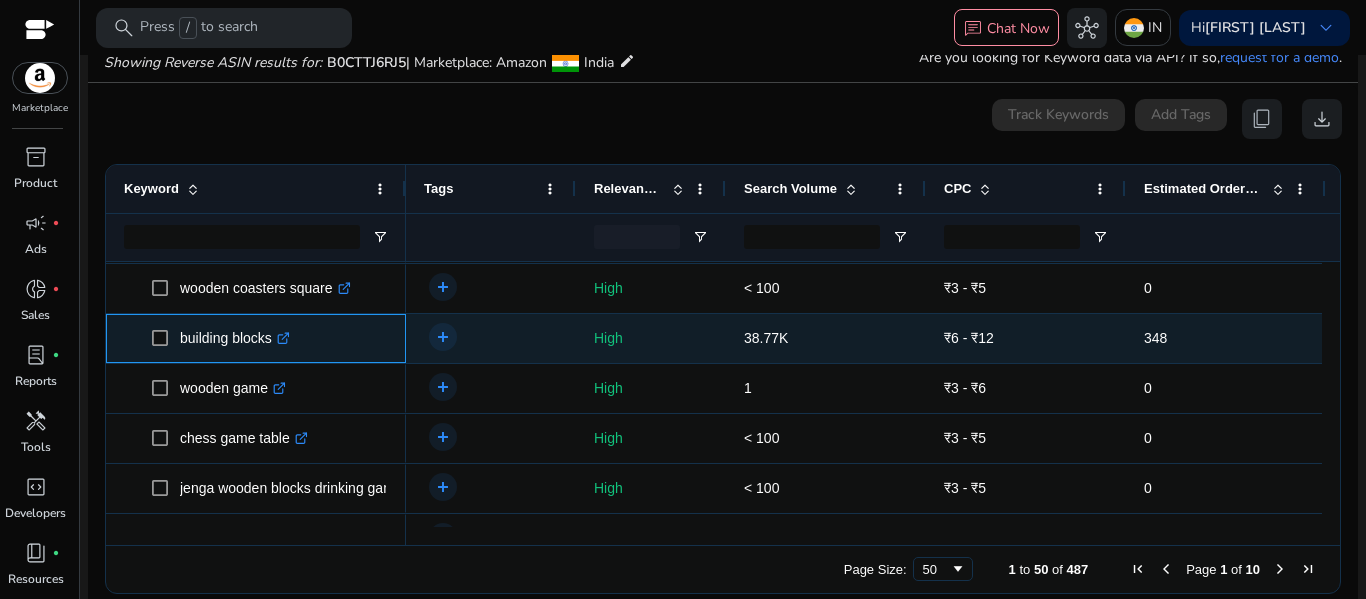 click on "building blocks  .st0{fill:#2c8af8}" 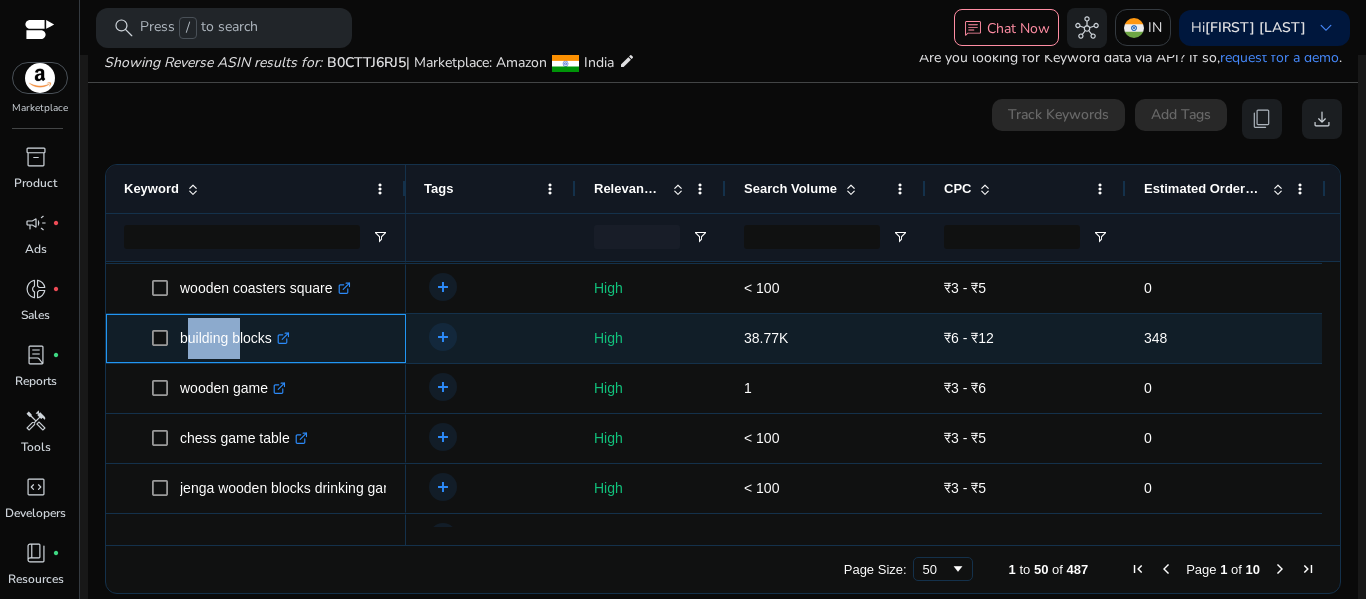 click on "building blocks  .st0{fill:#2c8af8}" 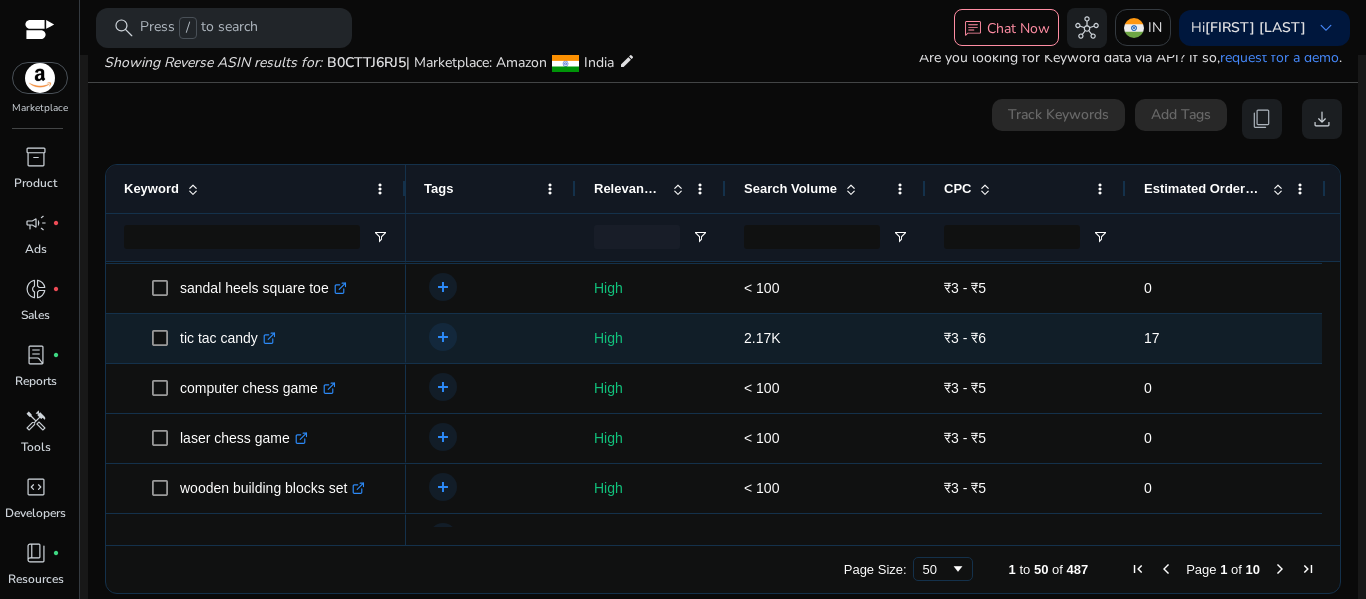 click on "tic tac candy  .st0{fill:#2c8af8}" 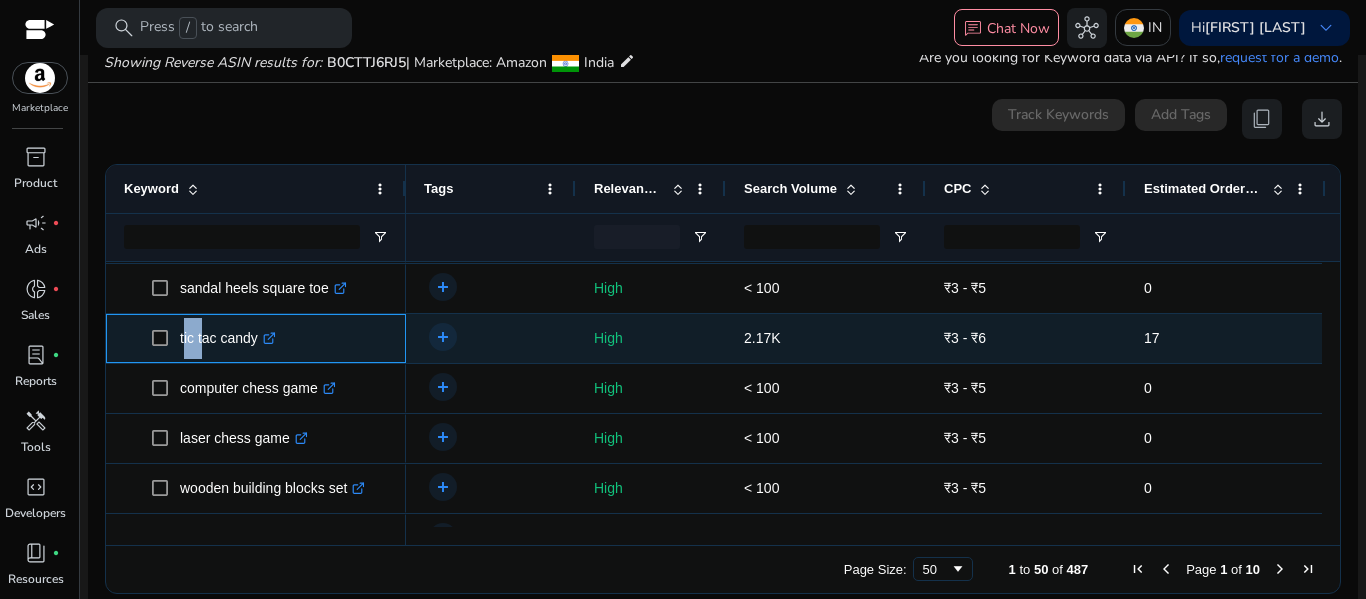 click on "tic tac candy  .st0{fill:#2c8af8}" 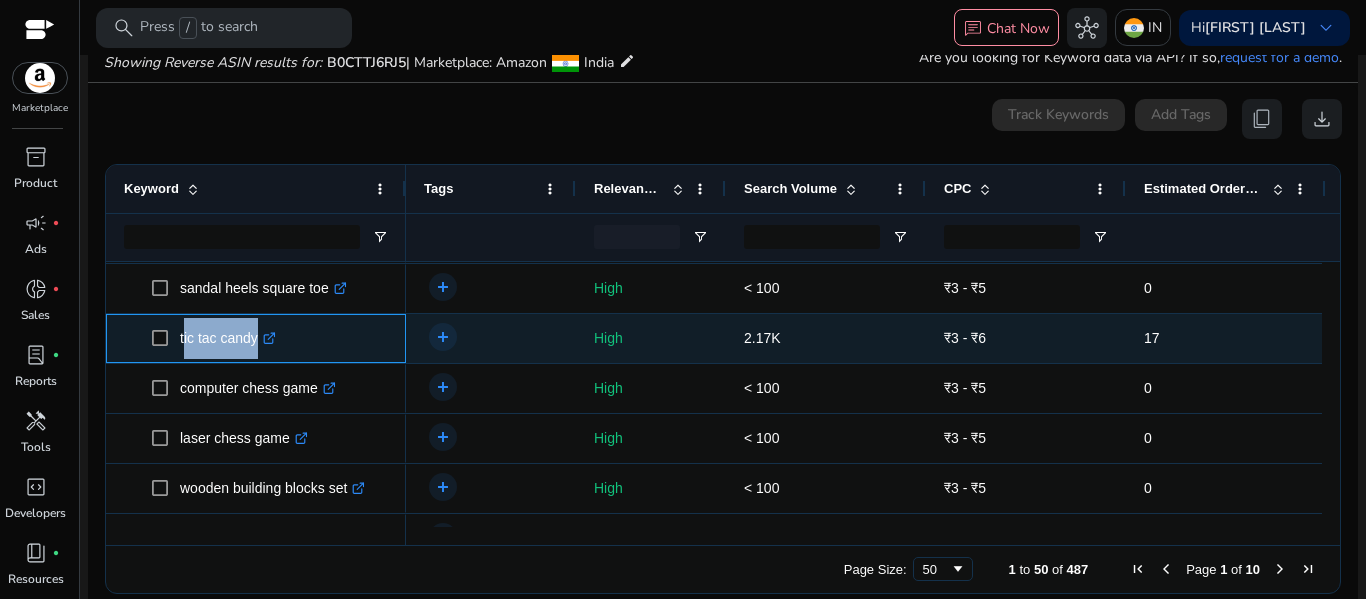 drag, startPoint x: 191, startPoint y: 340, endPoint x: 234, endPoint y: 340, distance: 43 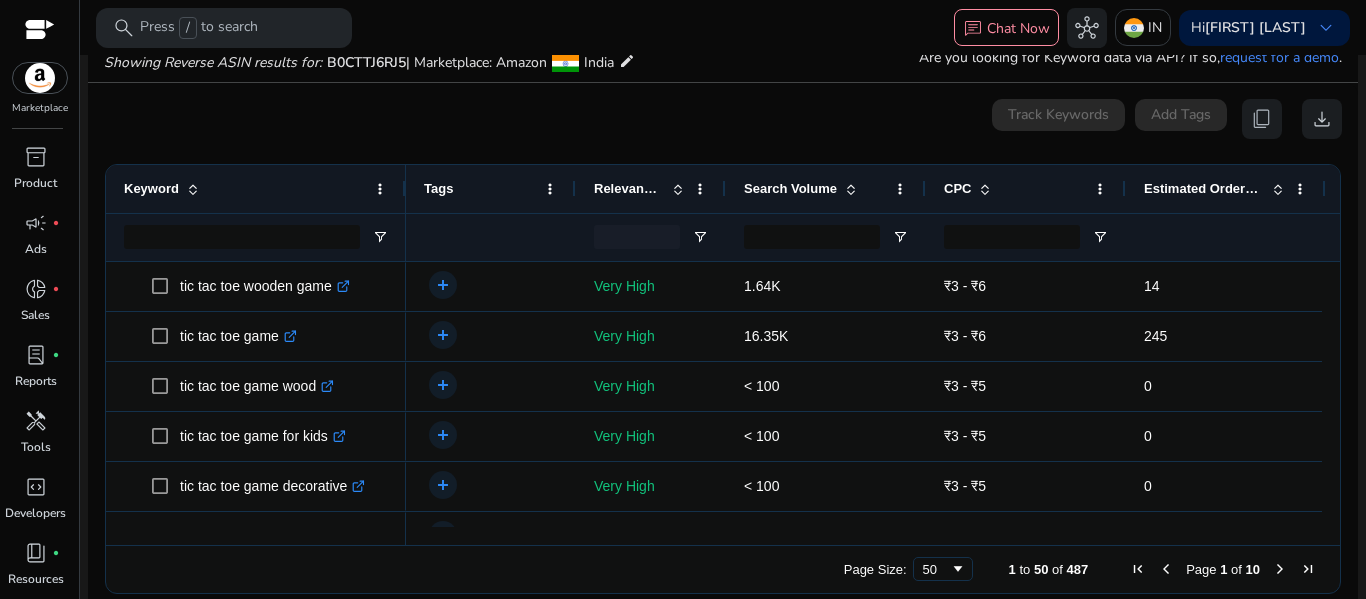 scroll, scrollTop: 0, scrollLeft: 0, axis: both 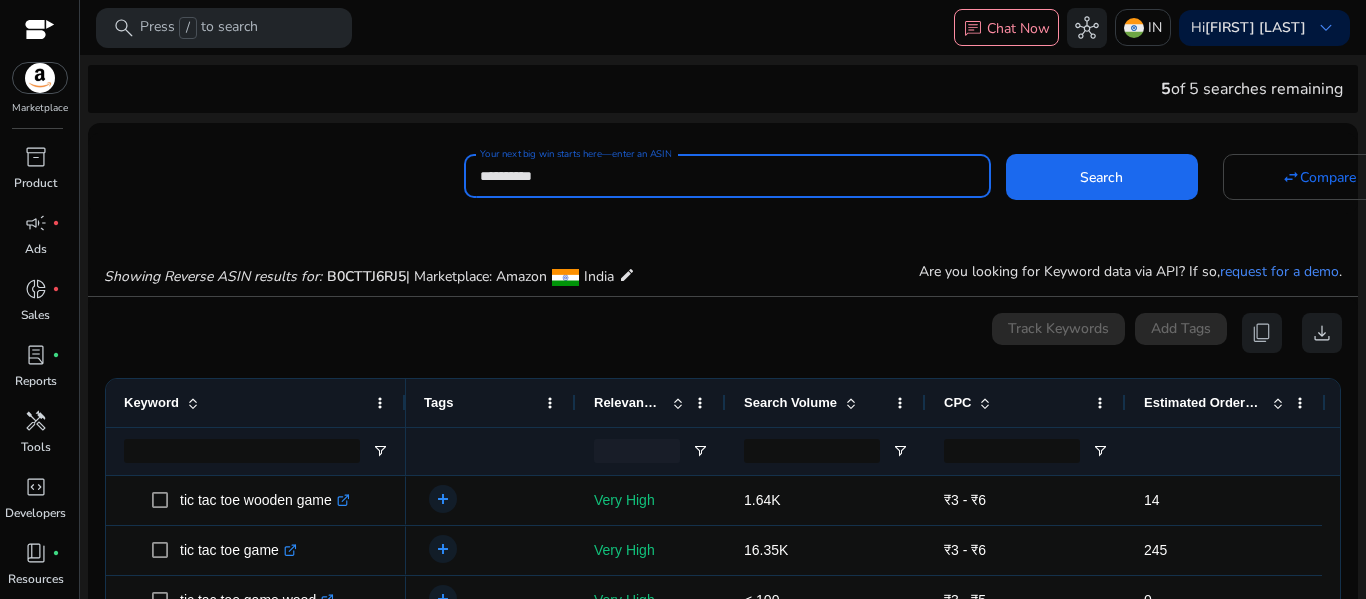 drag, startPoint x: 621, startPoint y: 177, endPoint x: 446, endPoint y: 182, distance: 175.07141 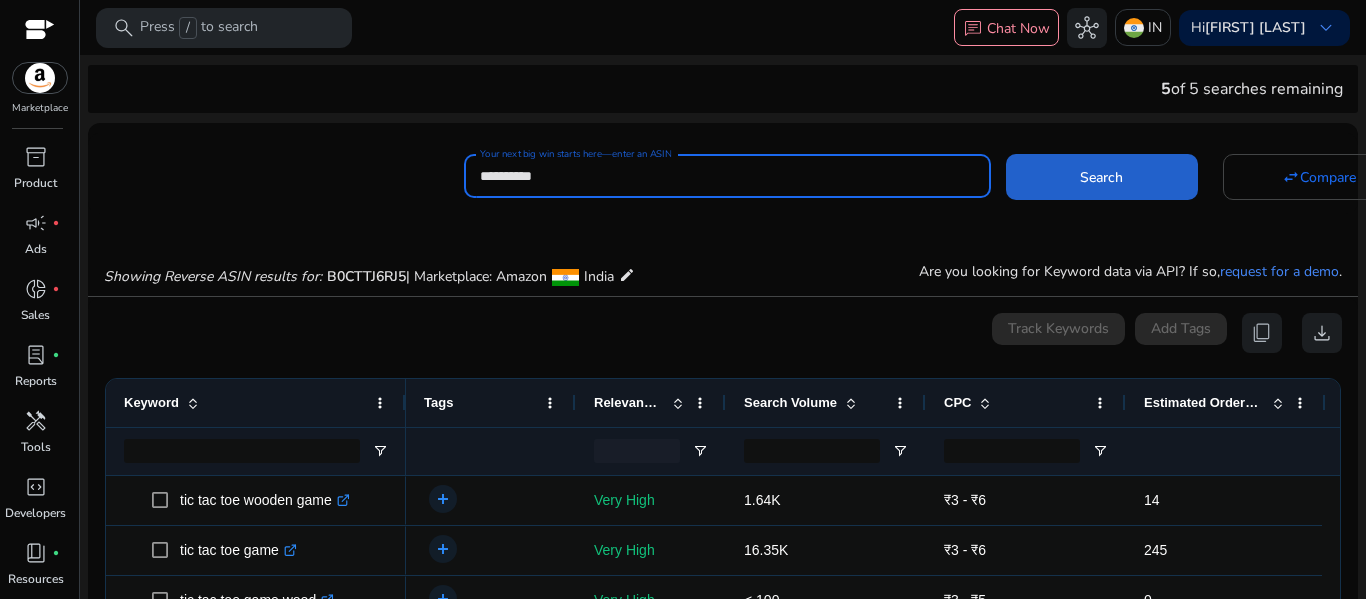 type on "**********" 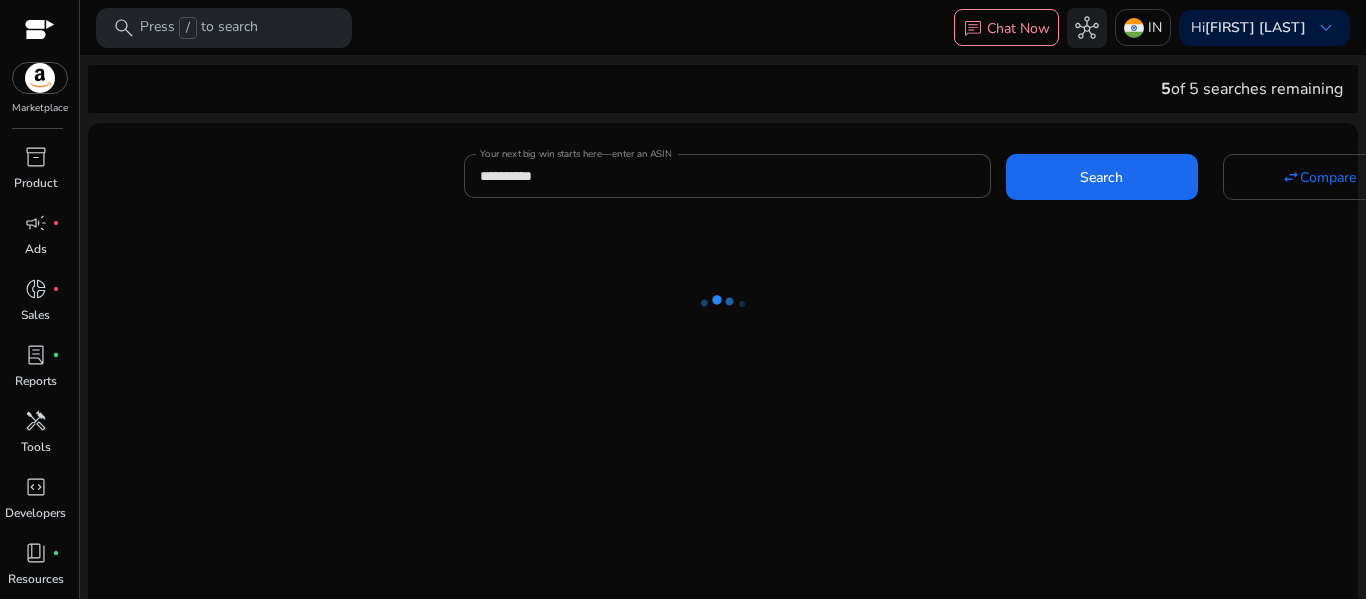 drag, startPoint x: 679, startPoint y: 301, endPoint x: 791, endPoint y: 302, distance: 112.00446 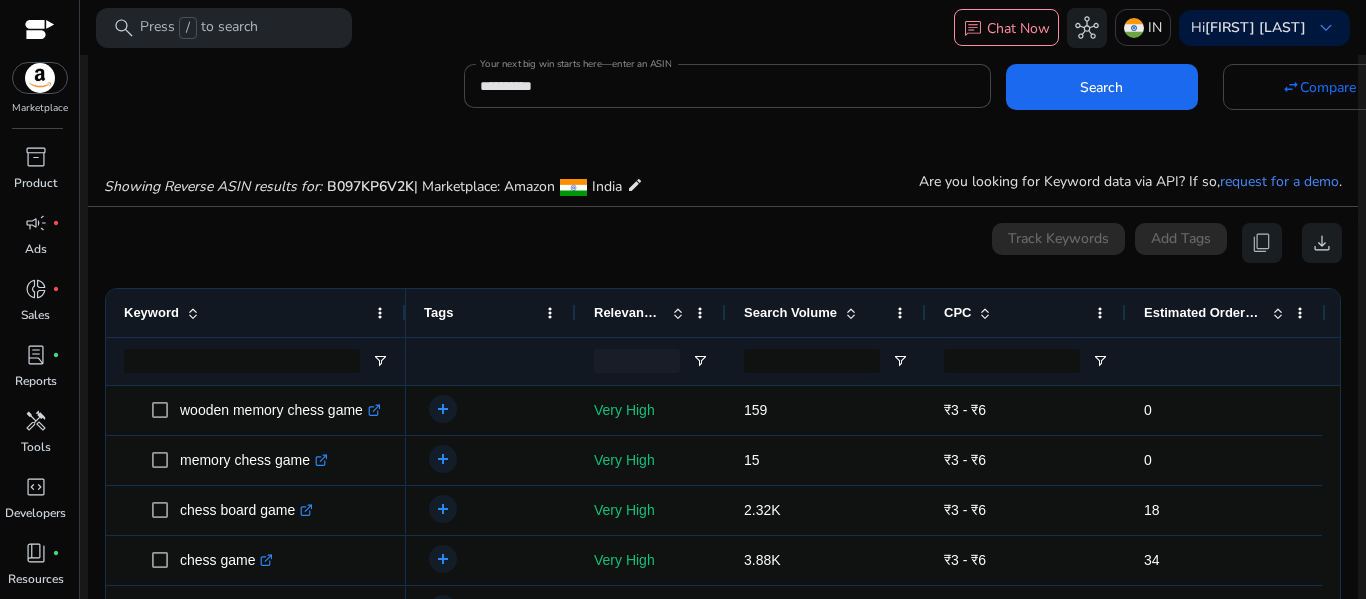 scroll, scrollTop: 235, scrollLeft: 0, axis: vertical 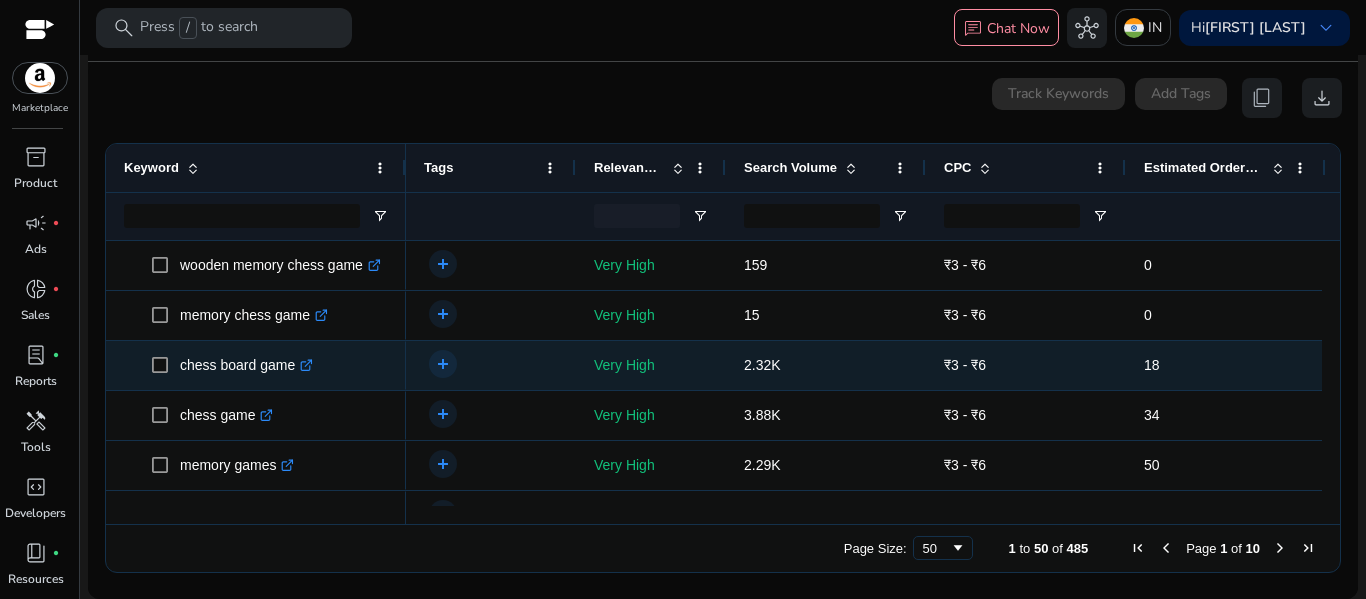 click on "chess board game  .st0{fill:#2c8af8}" 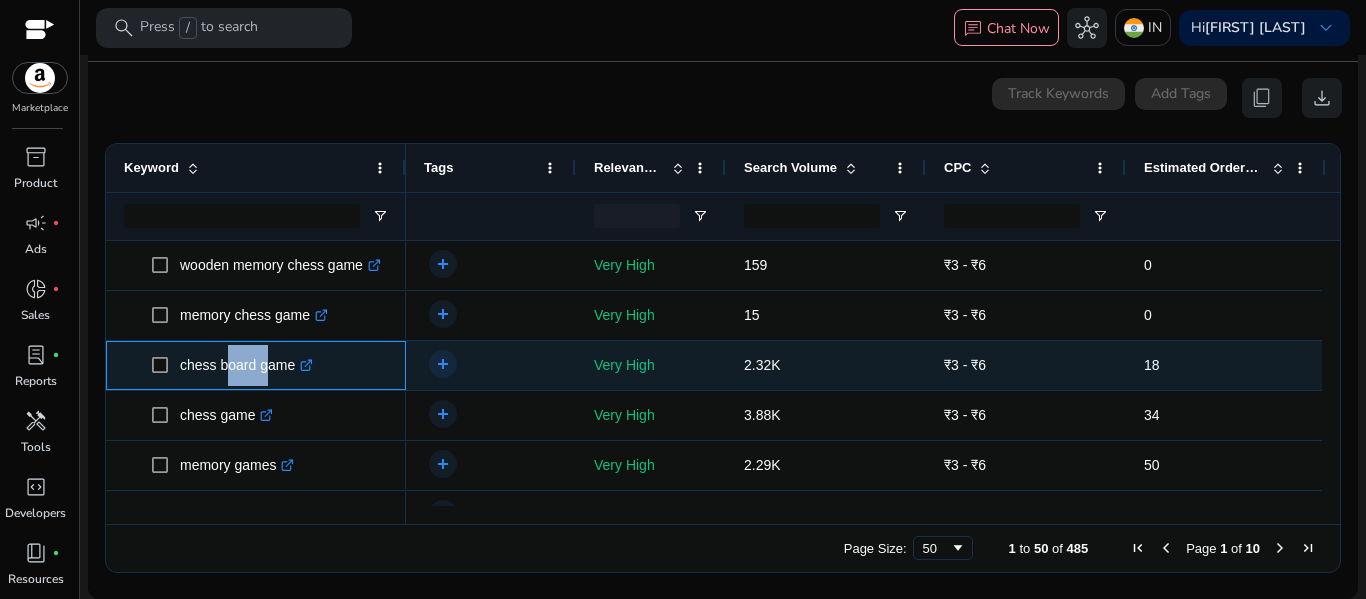 click on "chess board game  .st0{fill:#2c8af8}" 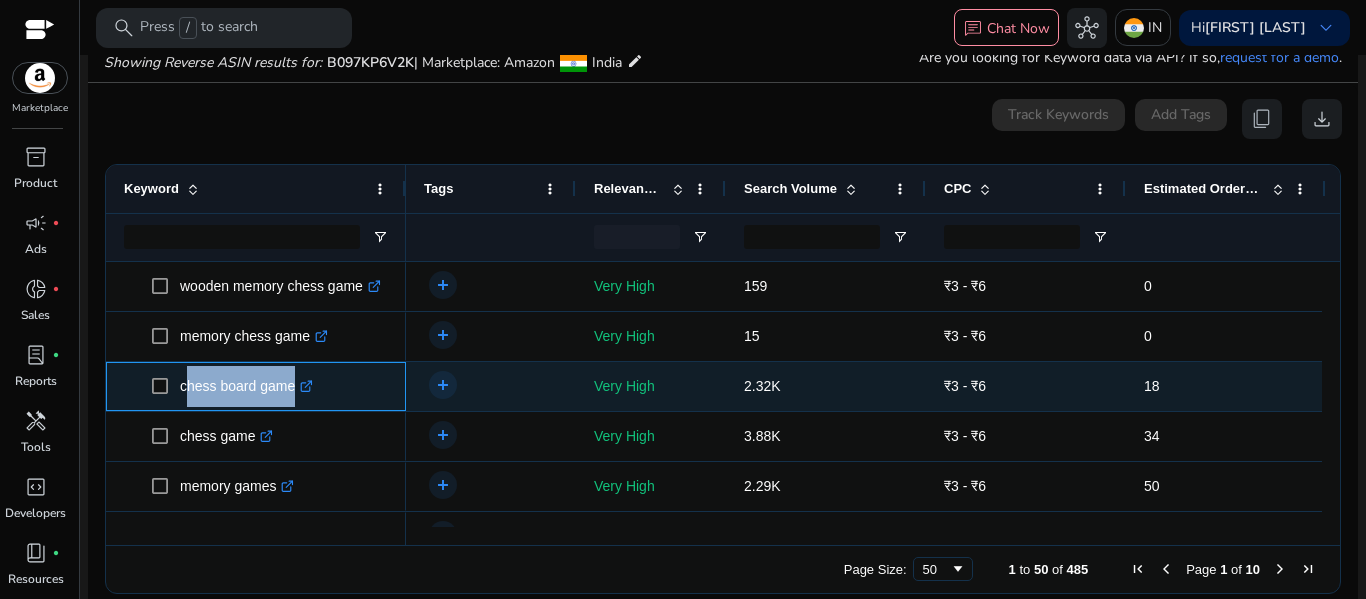 click on "chess board game  .st0{fill:#2c8af8}" 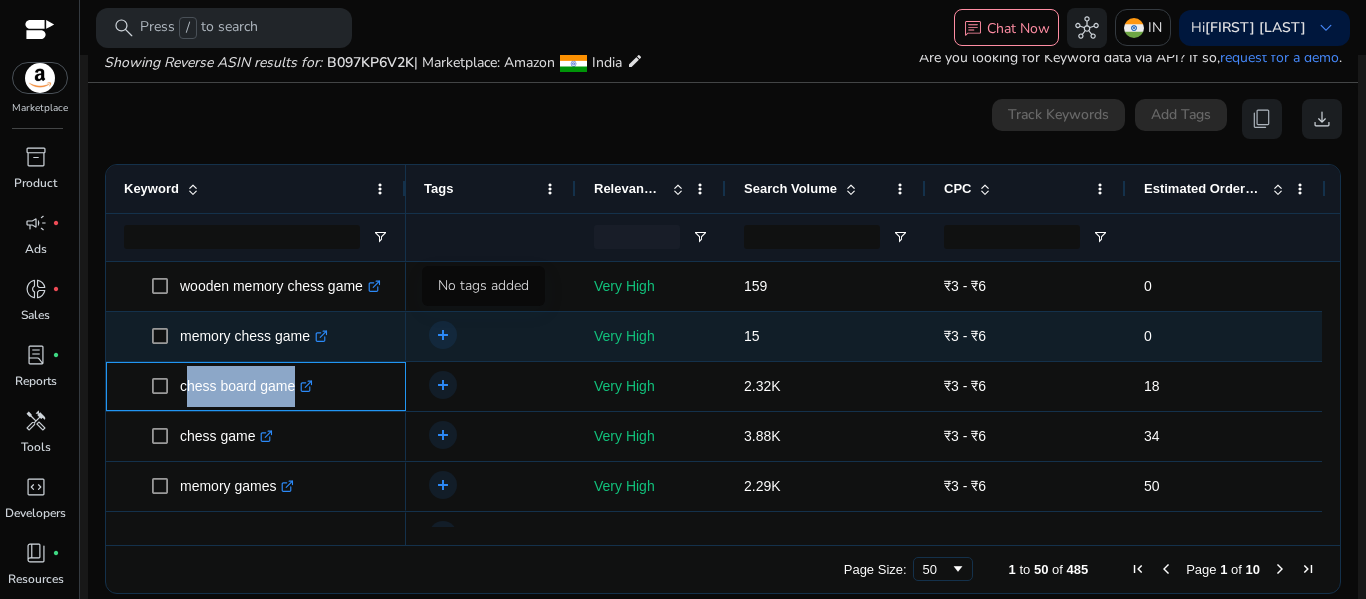 scroll, scrollTop: 69, scrollLeft: 0, axis: vertical 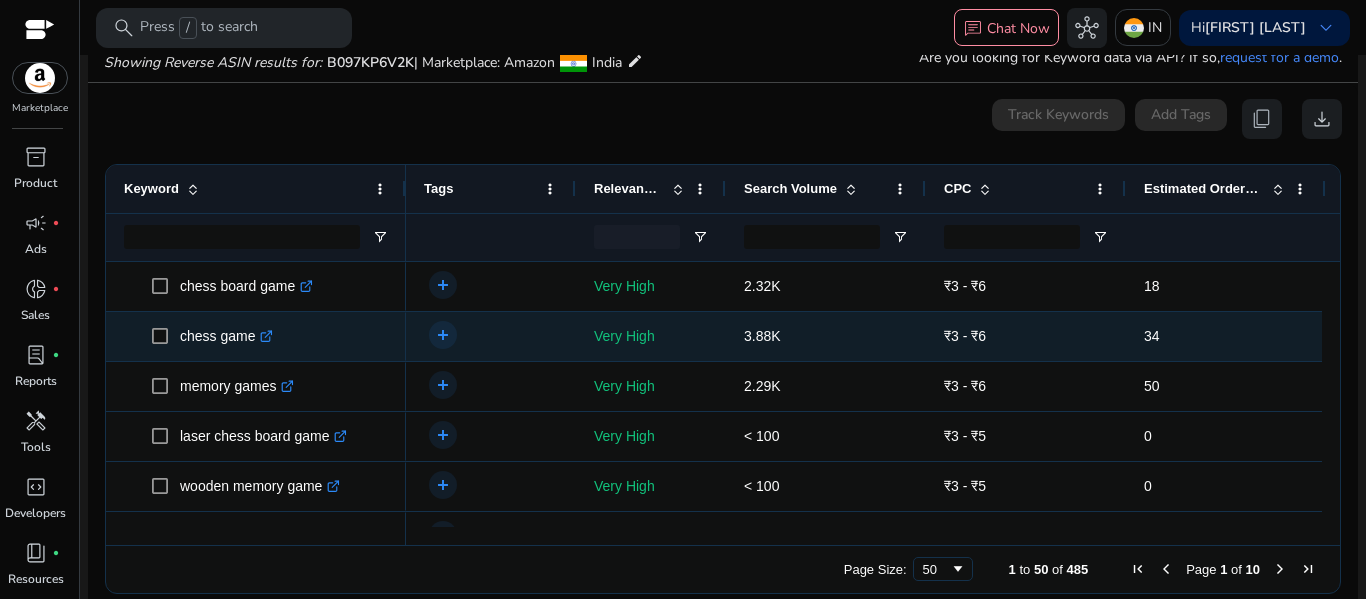 click on "chess game  .st0{fill:#2c8af8}" 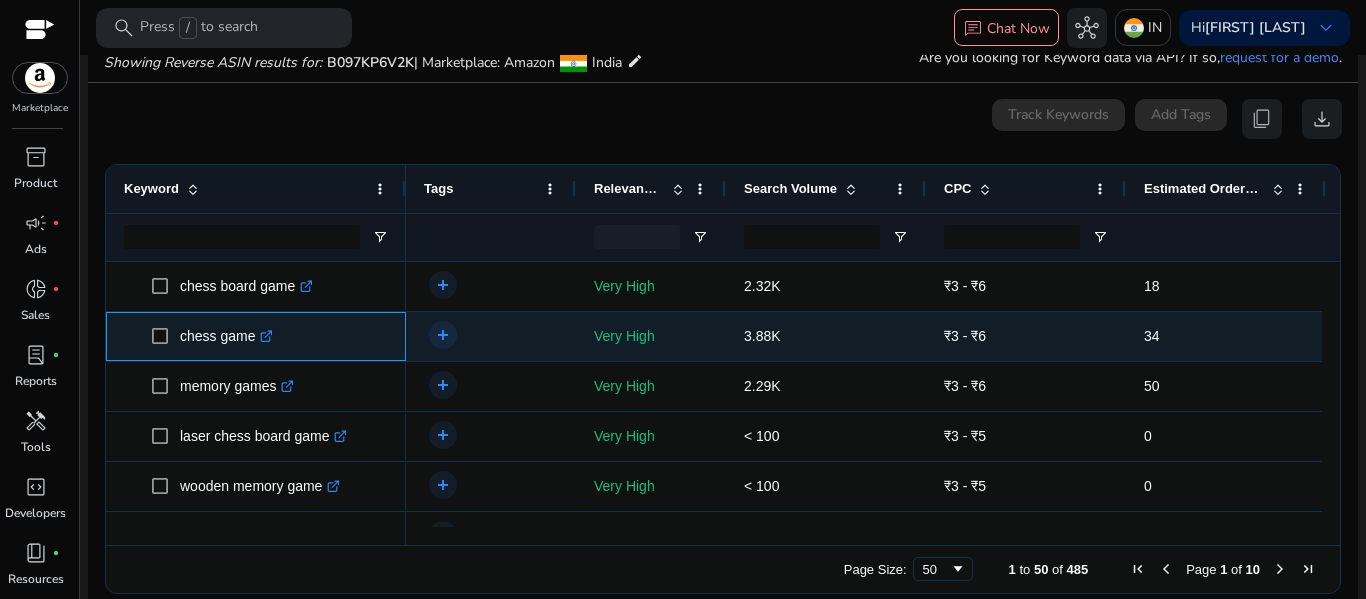 click on "chess game  .st0{fill:#2c8af8}" 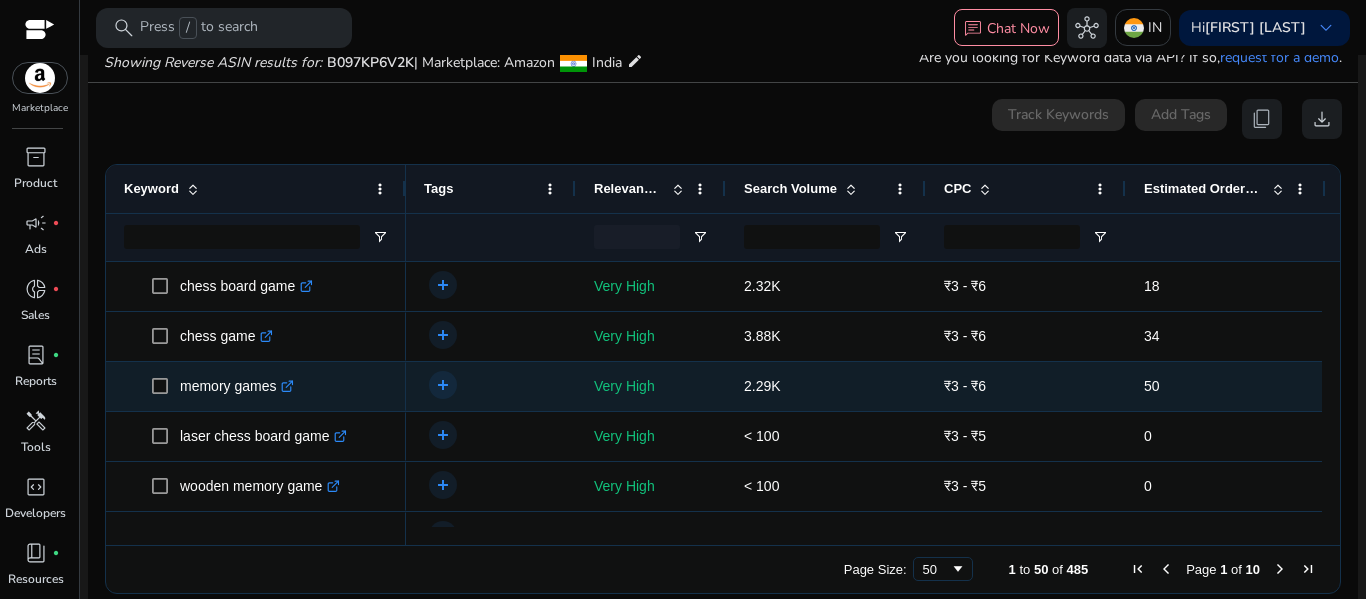 click on "memory games  .st0{fill:#2c8af8}" 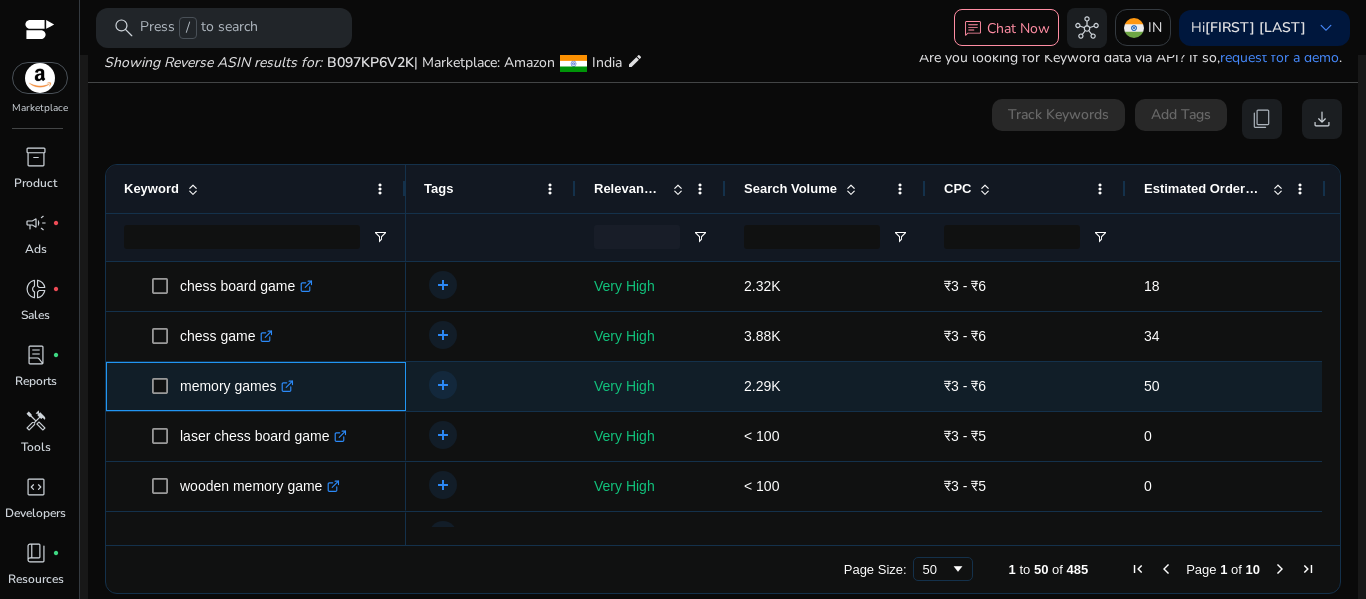 click on "memory games  .st0{fill:#2c8af8}" 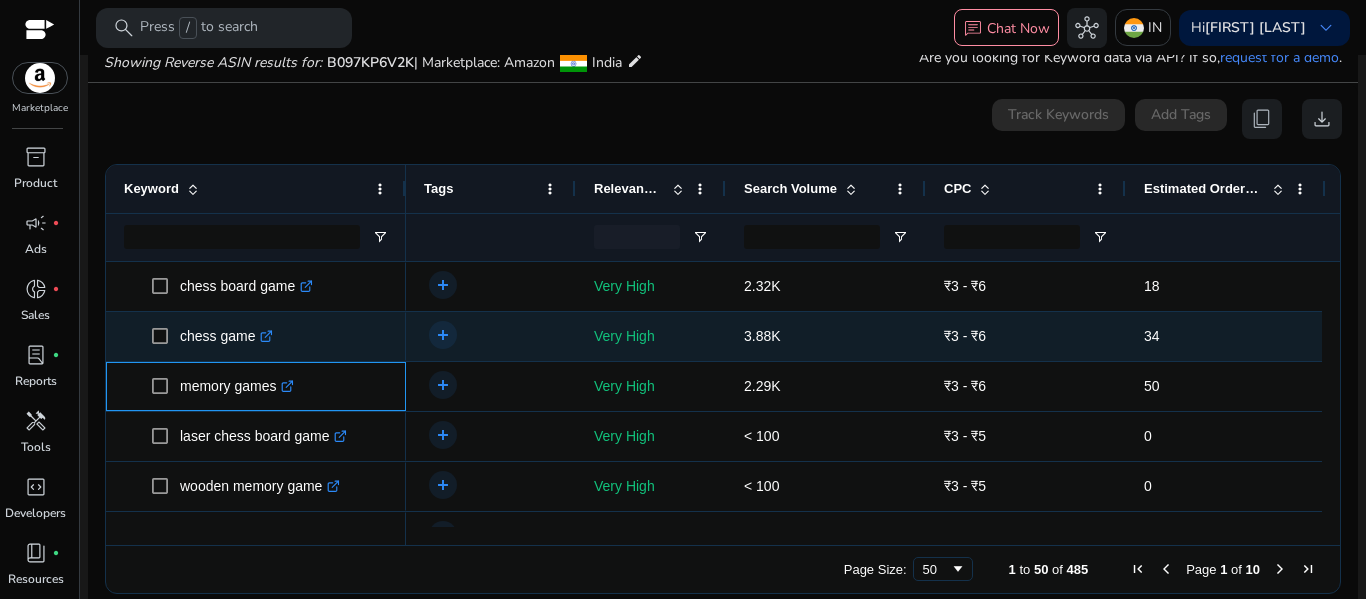 scroll, scrollTop: 186, scrollLeft: 0, axis: vertical 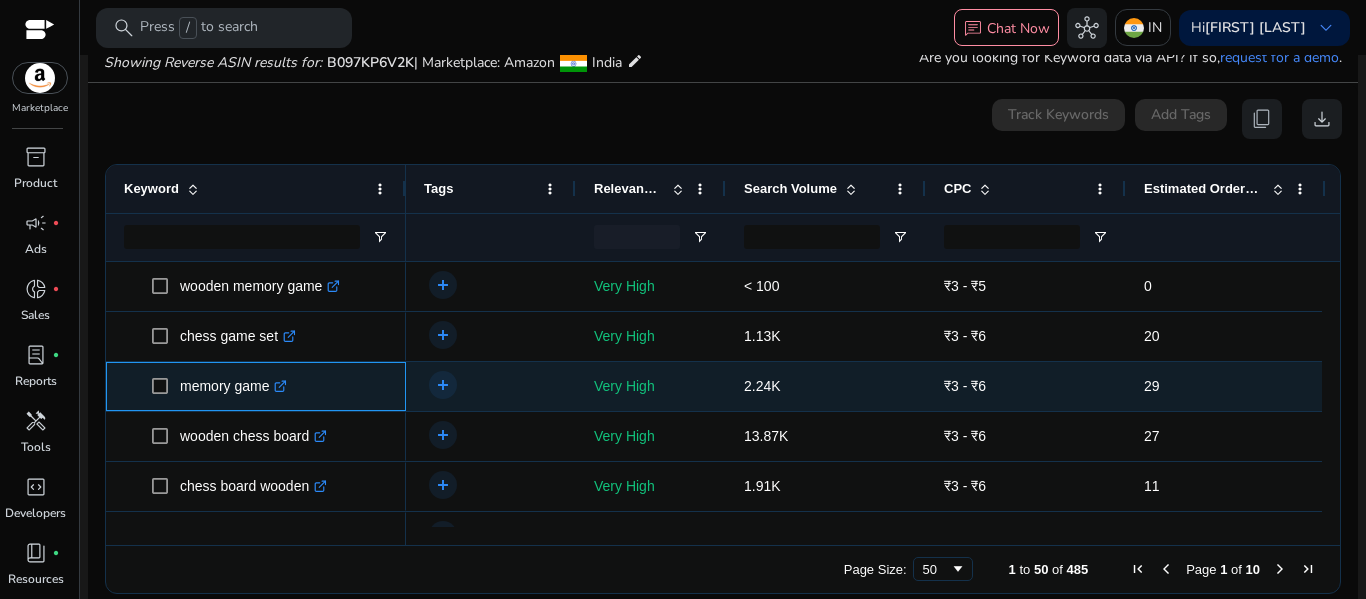 click on "memory game  .st0{fill:#2c8af8}" 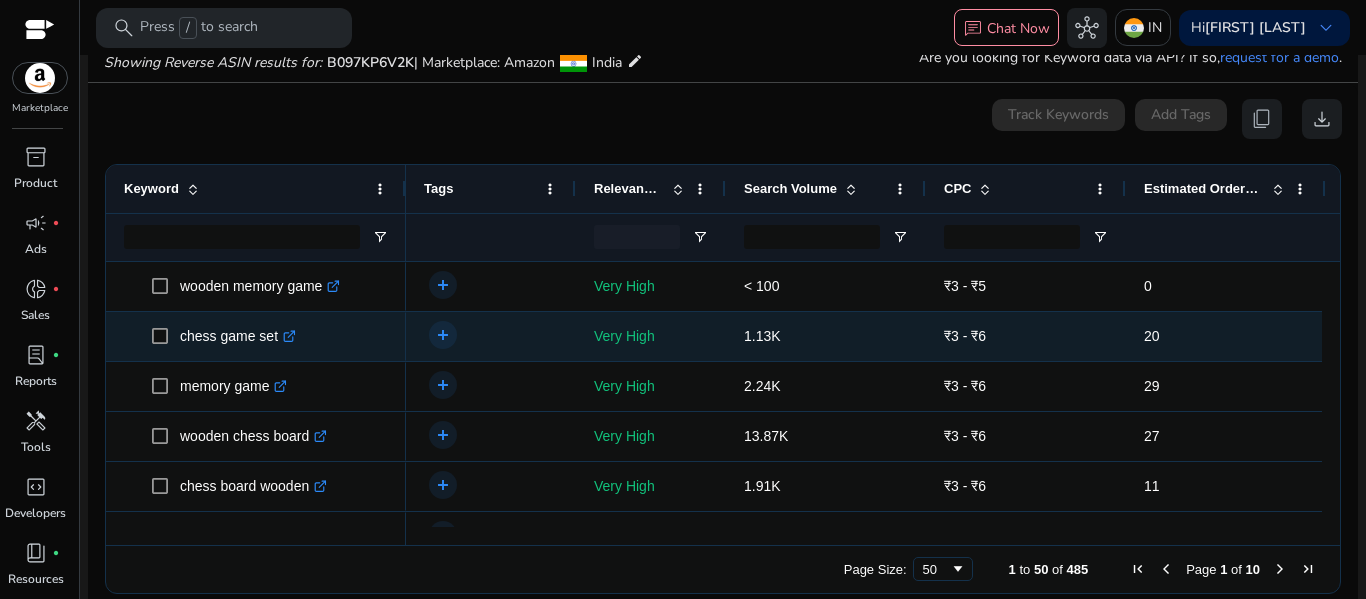 click on "chess game set  .st0{fill:#2c8af8}" 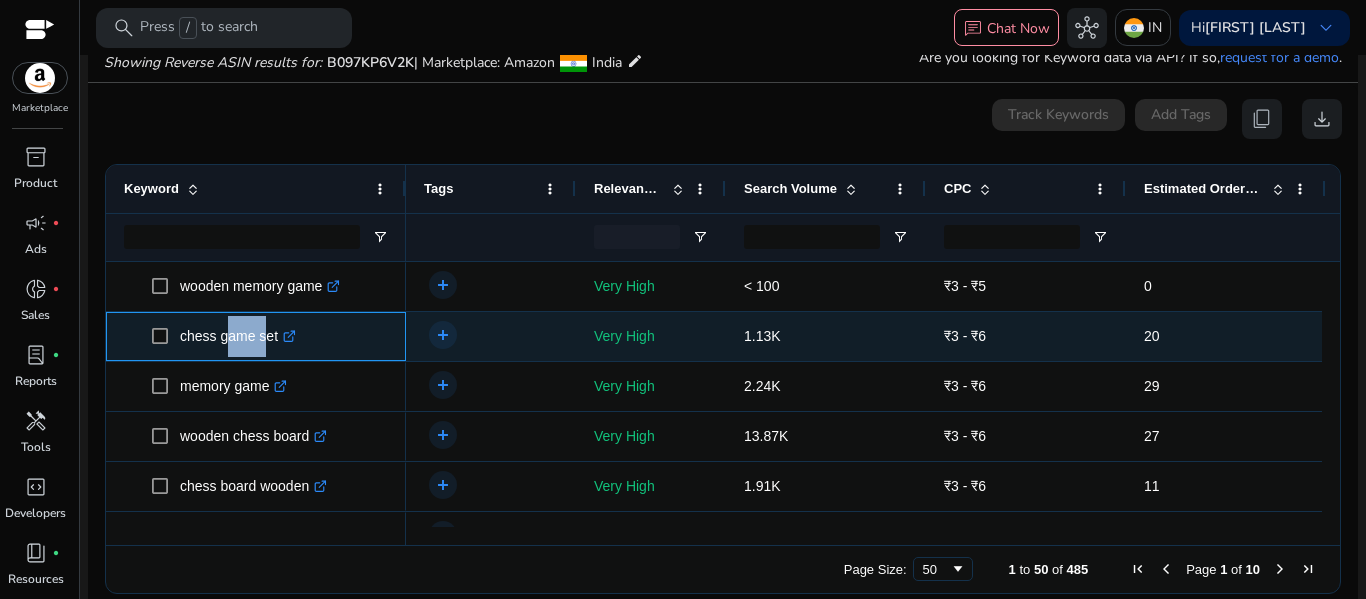 click on "chess game set  .st0{fill:#2c8af8}" 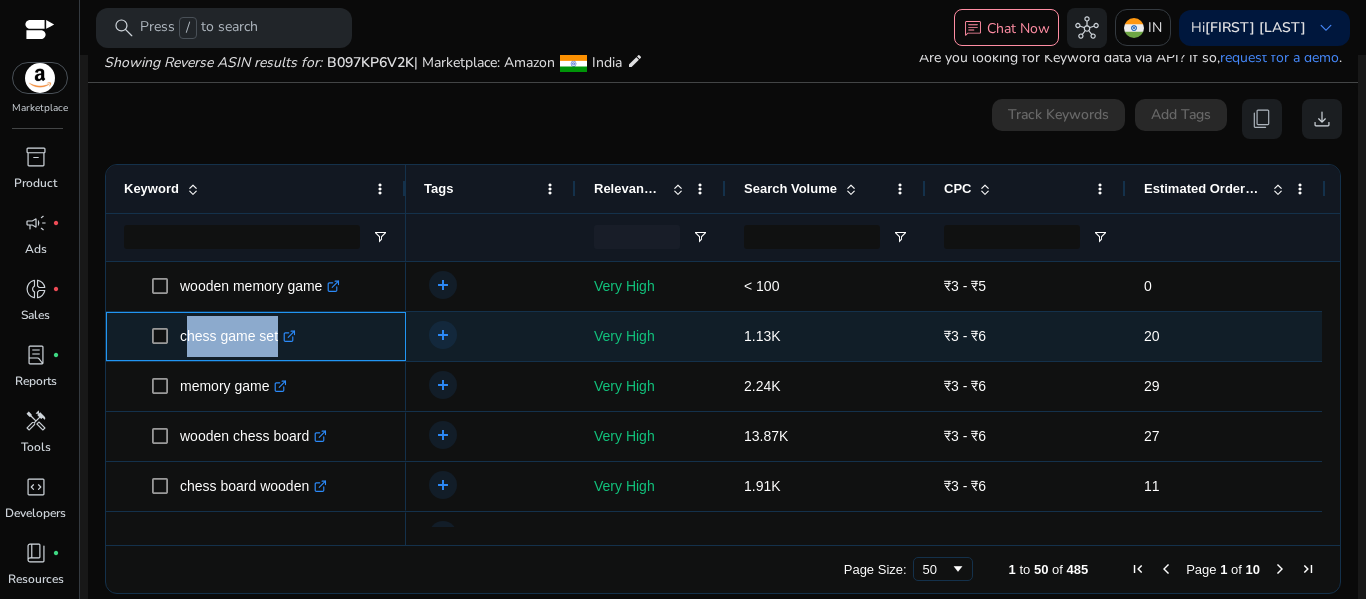 click on "chess game set  .st0{fill:#2c8af8}" 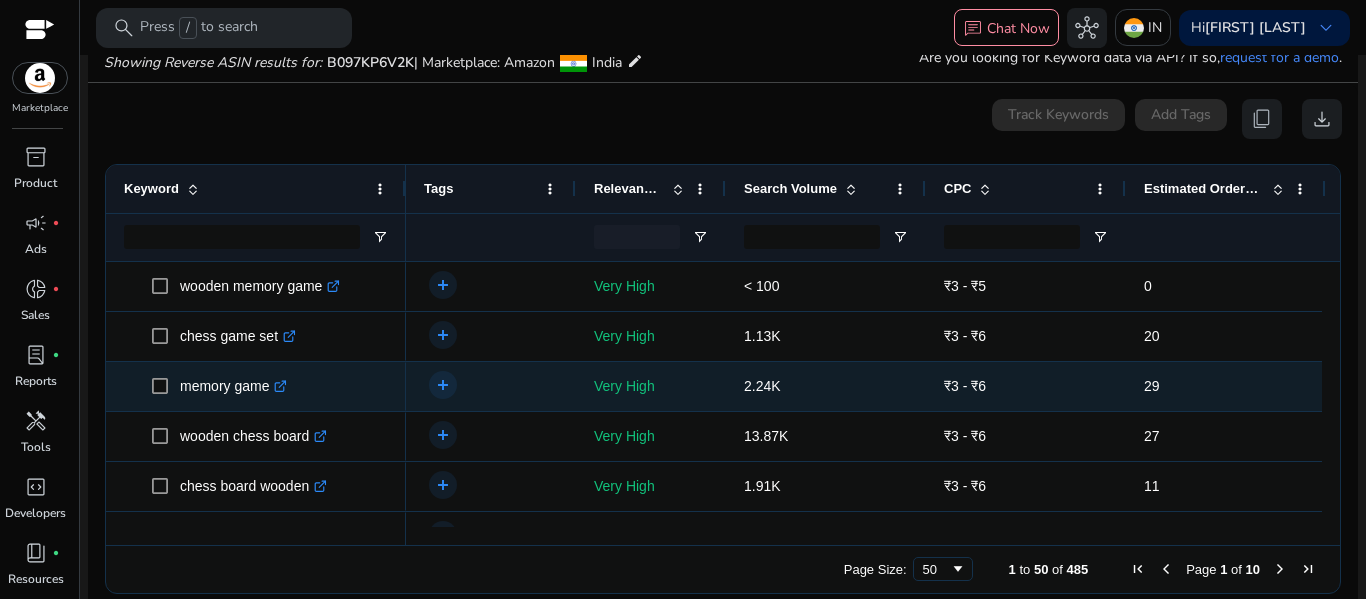 click on "memory game  .st0{fill:#2c8af8}" 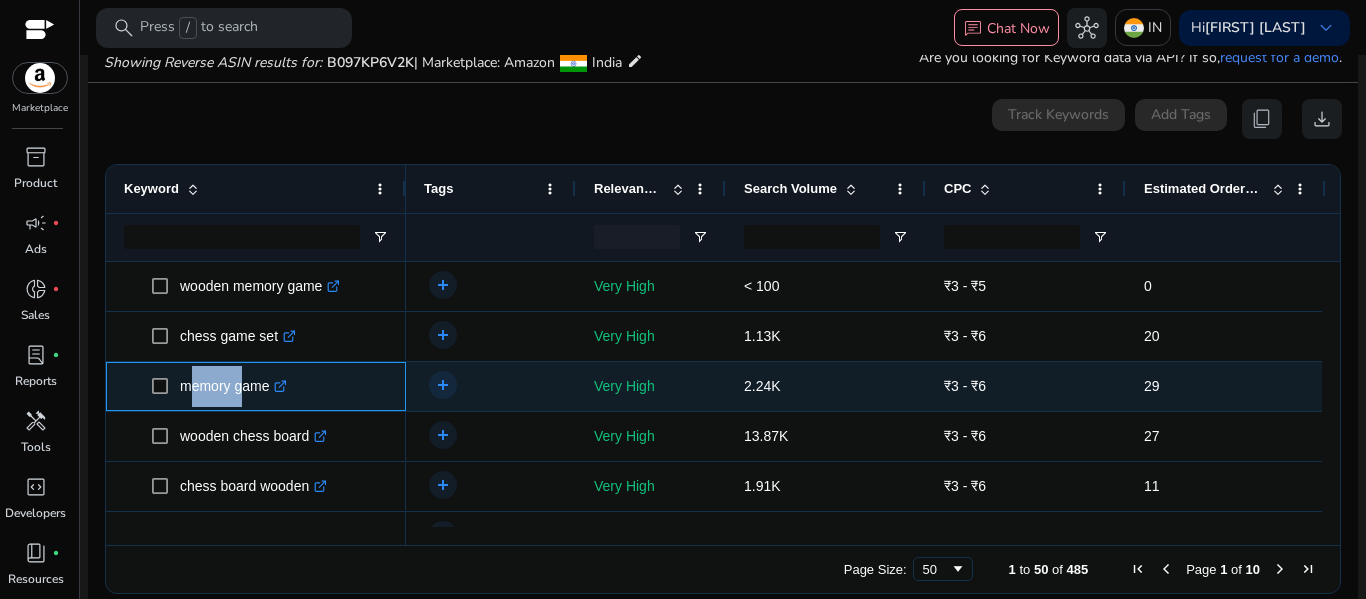 click on "memory game  .st0{fill:#2c8af8}" 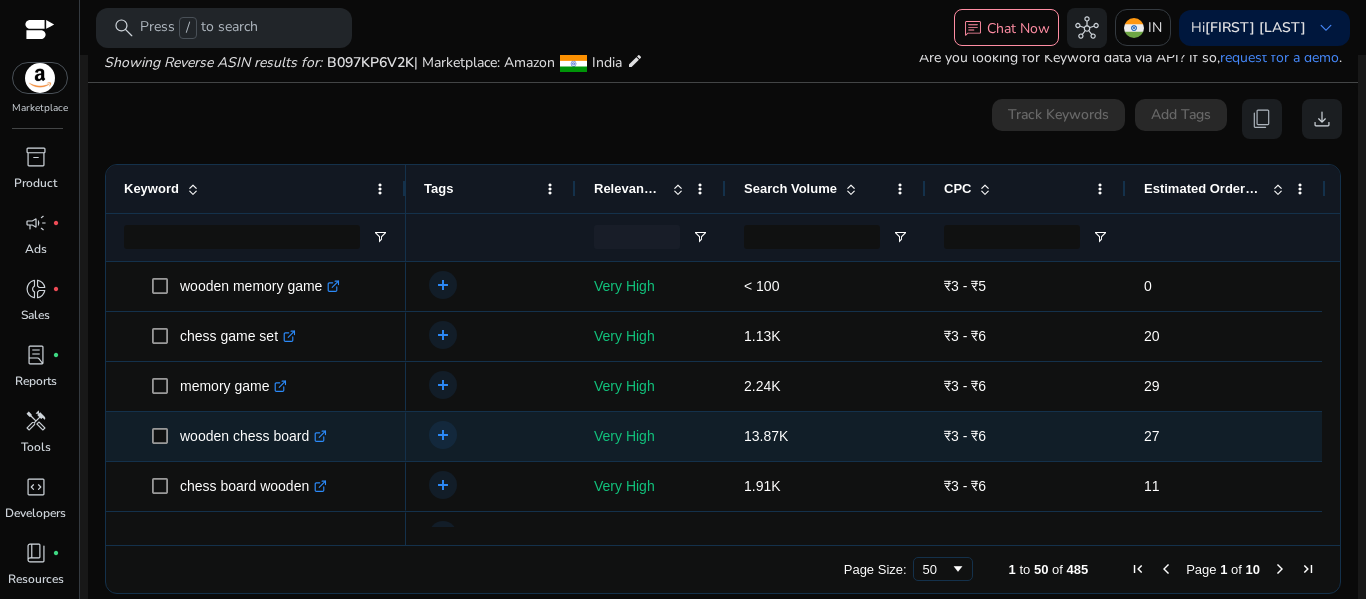 click on "wooden chess board  .st0{fill:#2c8af8}" 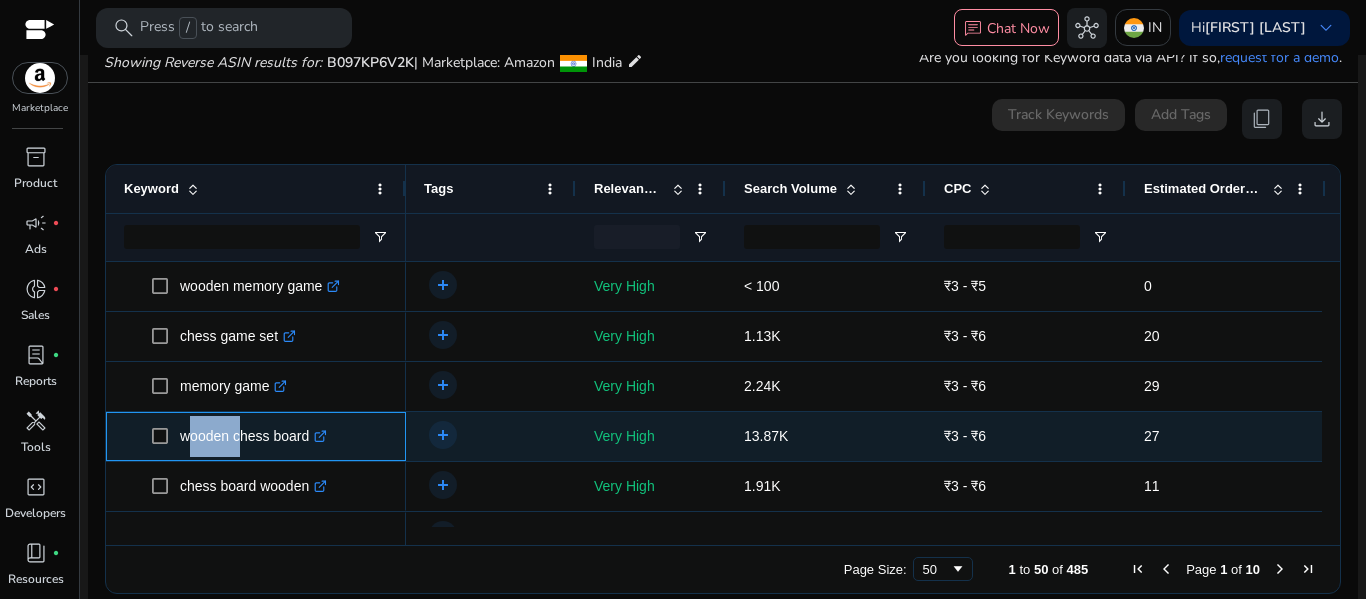click on "wooden chess board  .st0{fill:#2c8af8}" 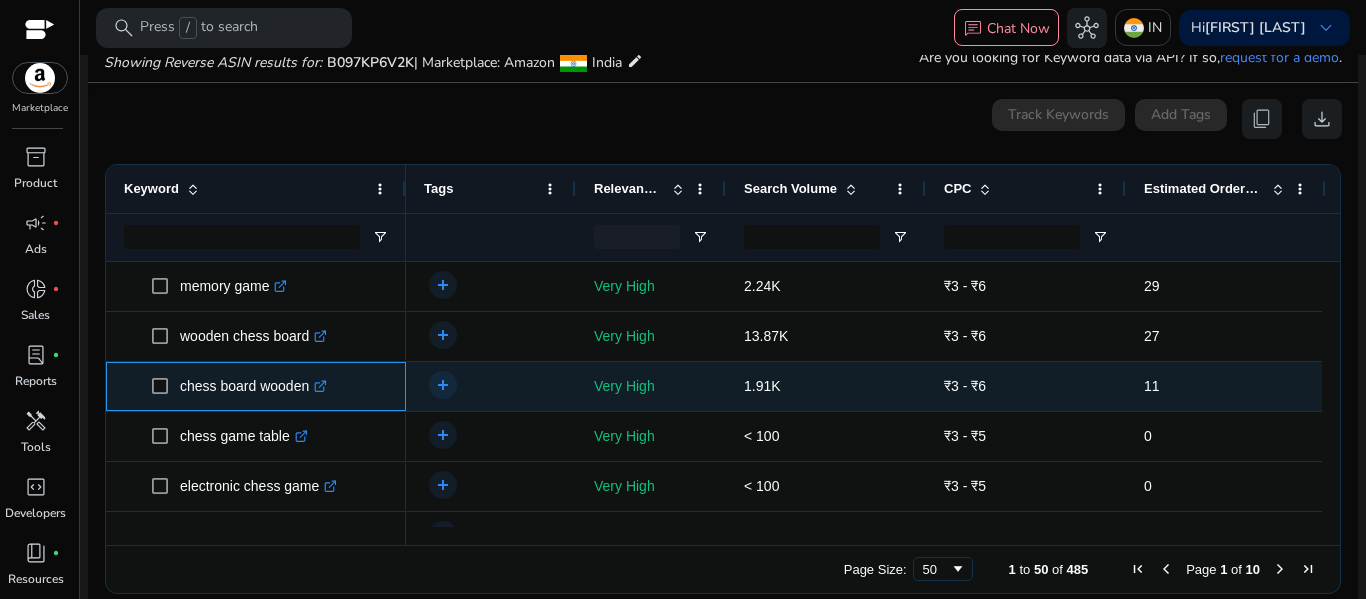 click on "chess board wooden  .st0{fill:#2c8af8}" 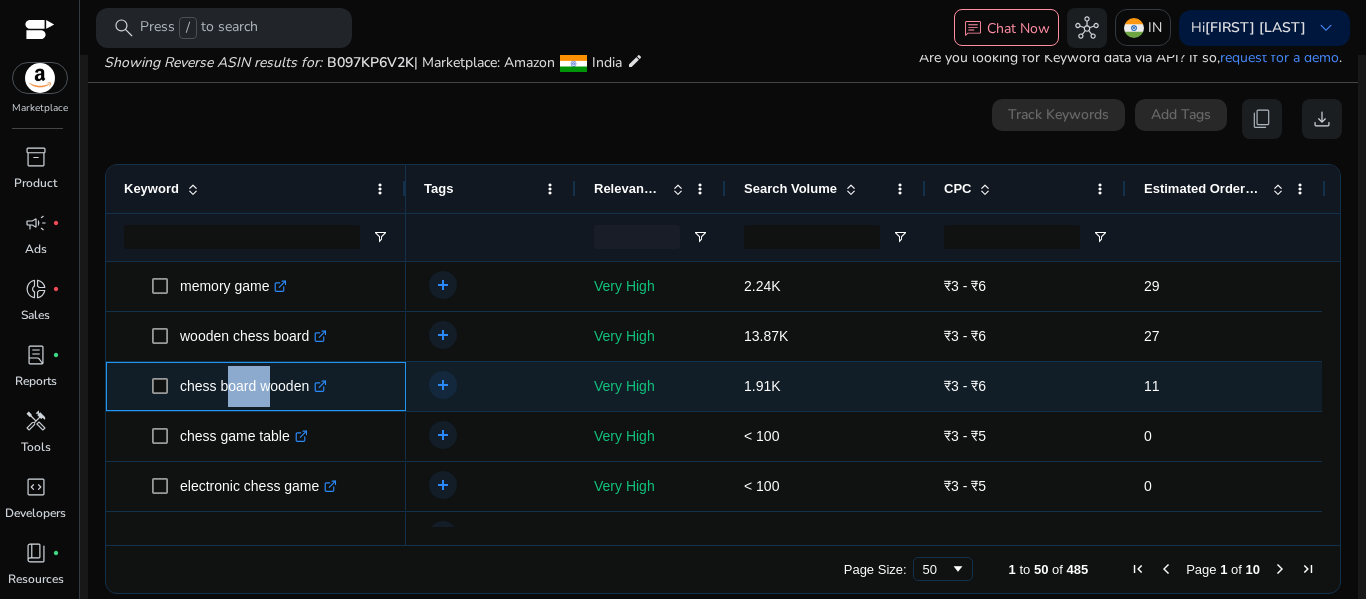 click on "chess board wooden  .st0{fill:#2c8af8}" 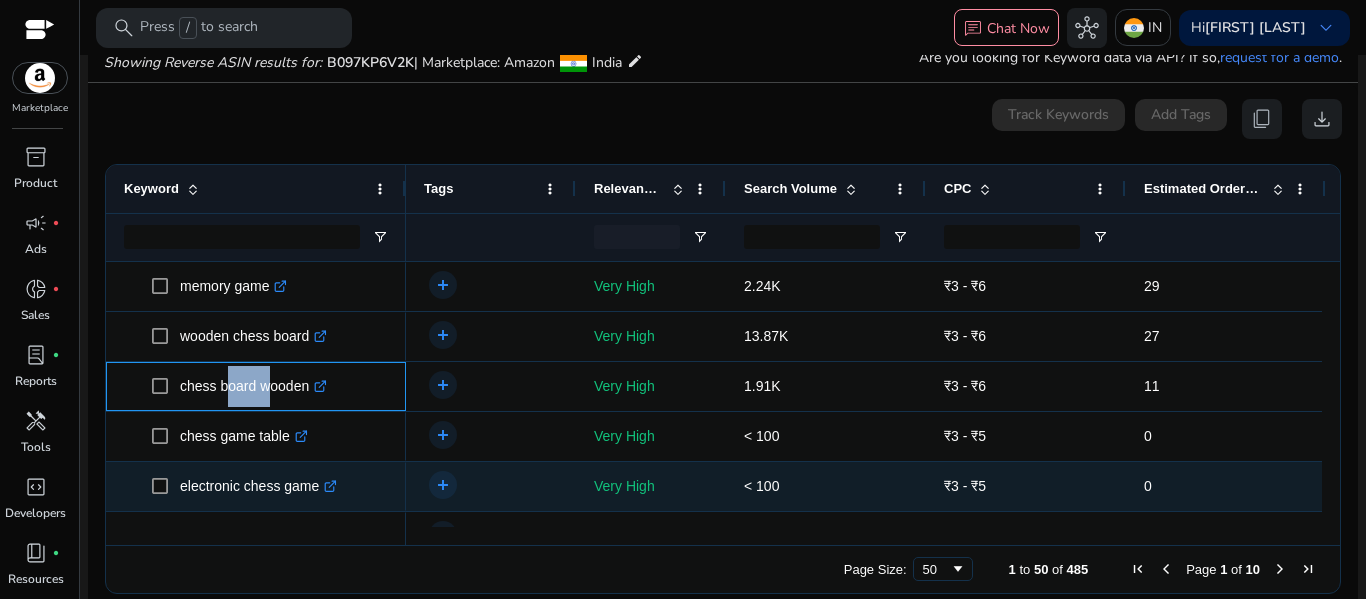 scroll, scrollTop: 470, scrollLeft: 0, axis: vertical 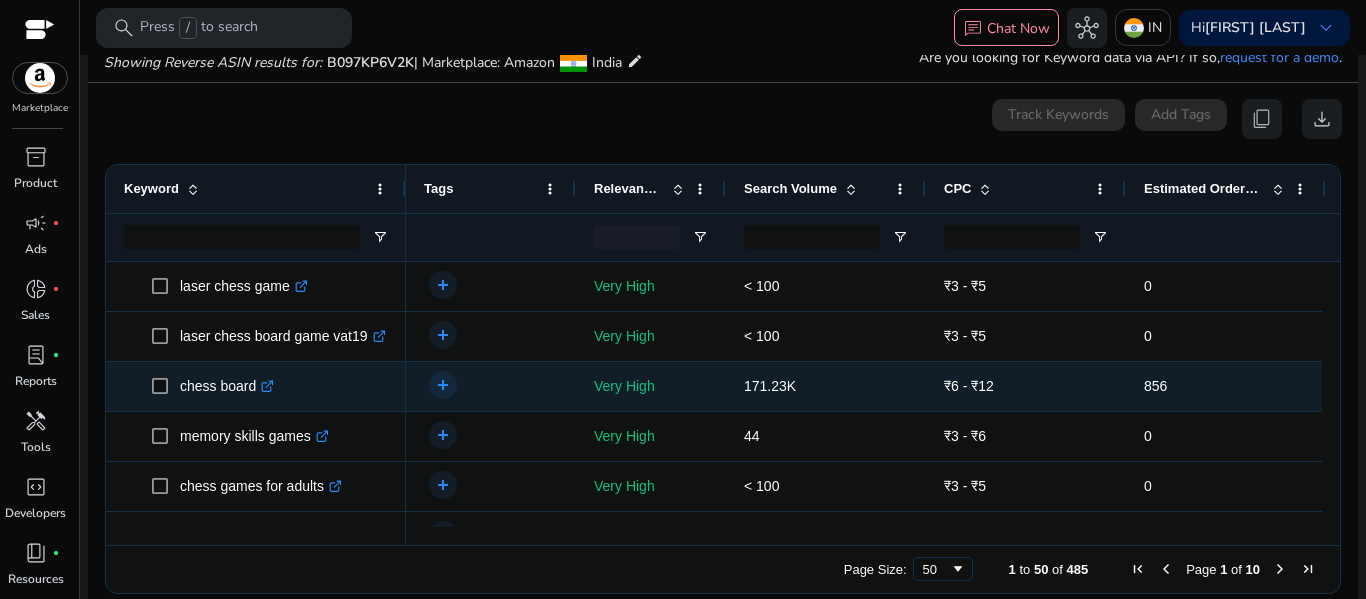 click on "chess board  .st0{fill:#2c8af8}" 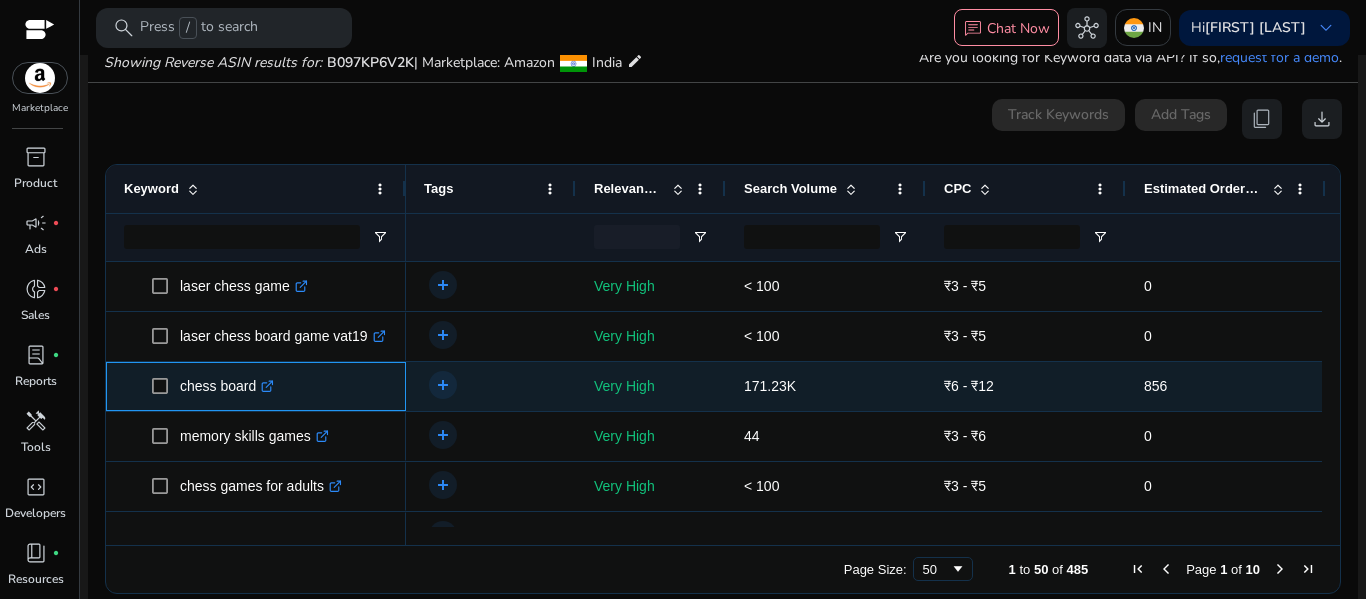 click on "chess board  .st0{fill:#2c8af8}" 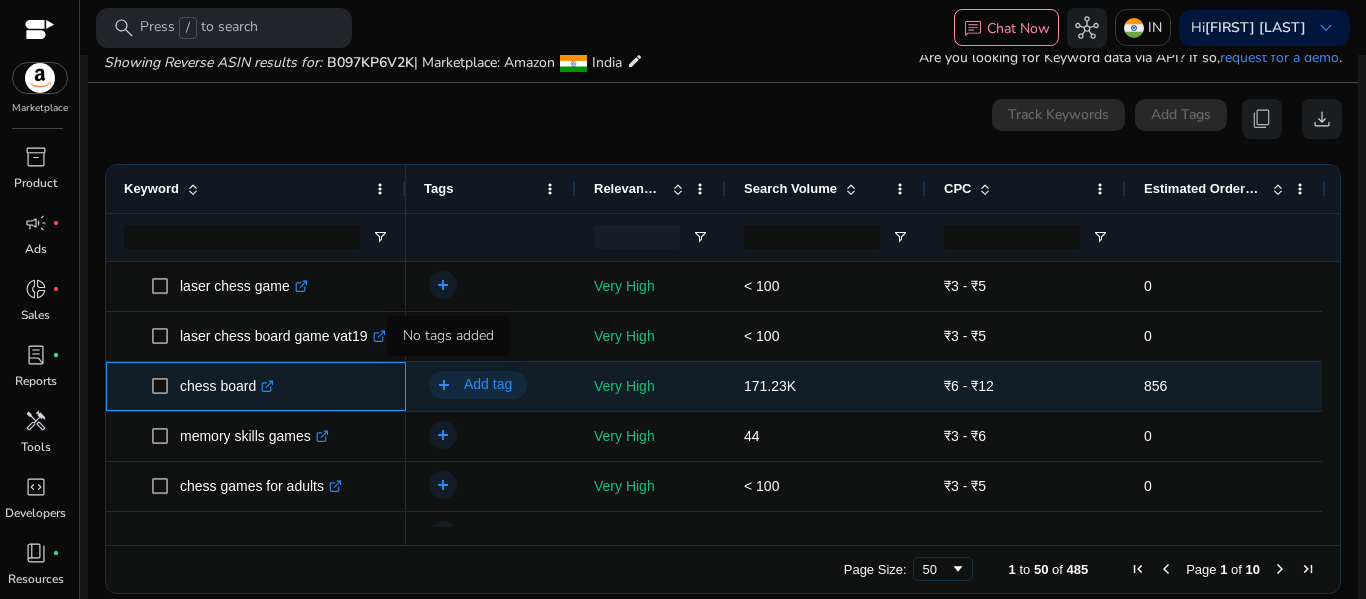 scroll, scrollTop: 767, scrollLeft: 0, axis: vertical 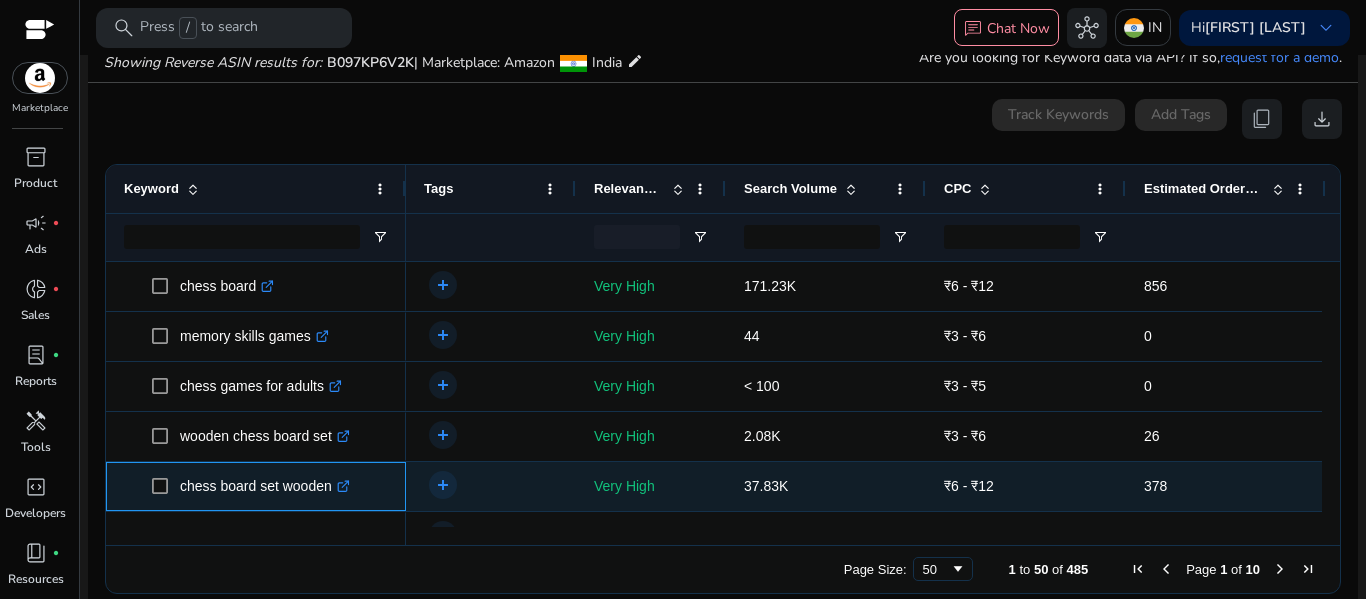click on "chess board set wooden  .st0{fill:#2c8af8}" 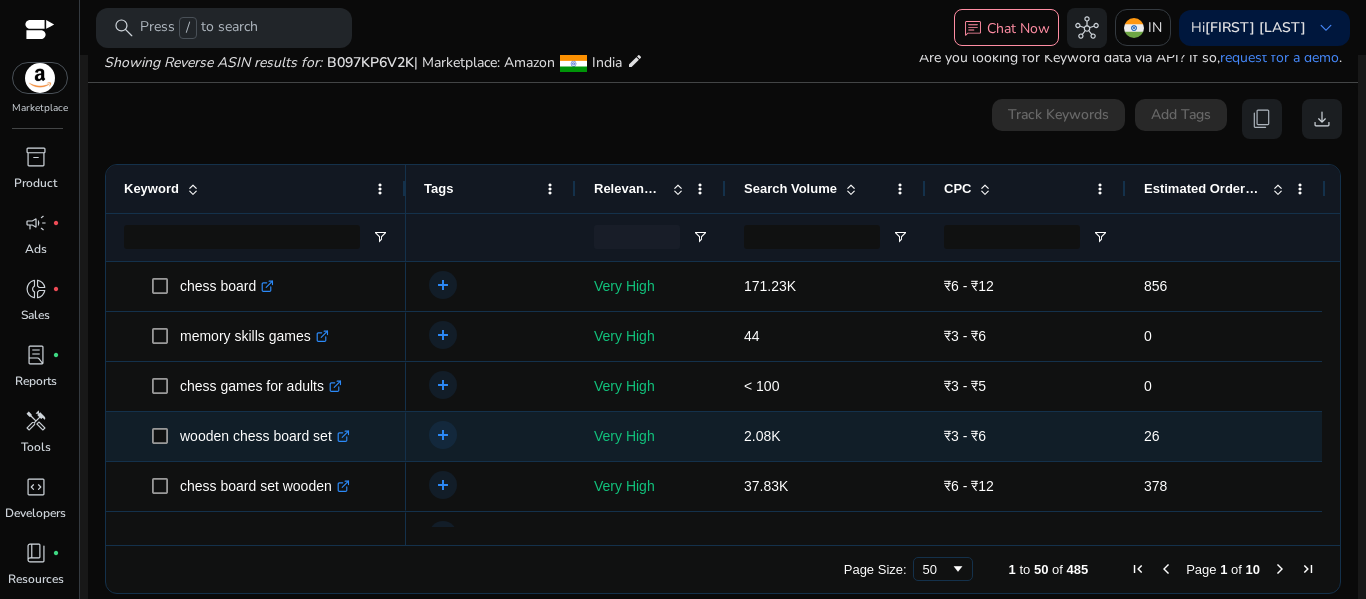 click on "wooden chess board set  .st0{fill:#2c8af8}" 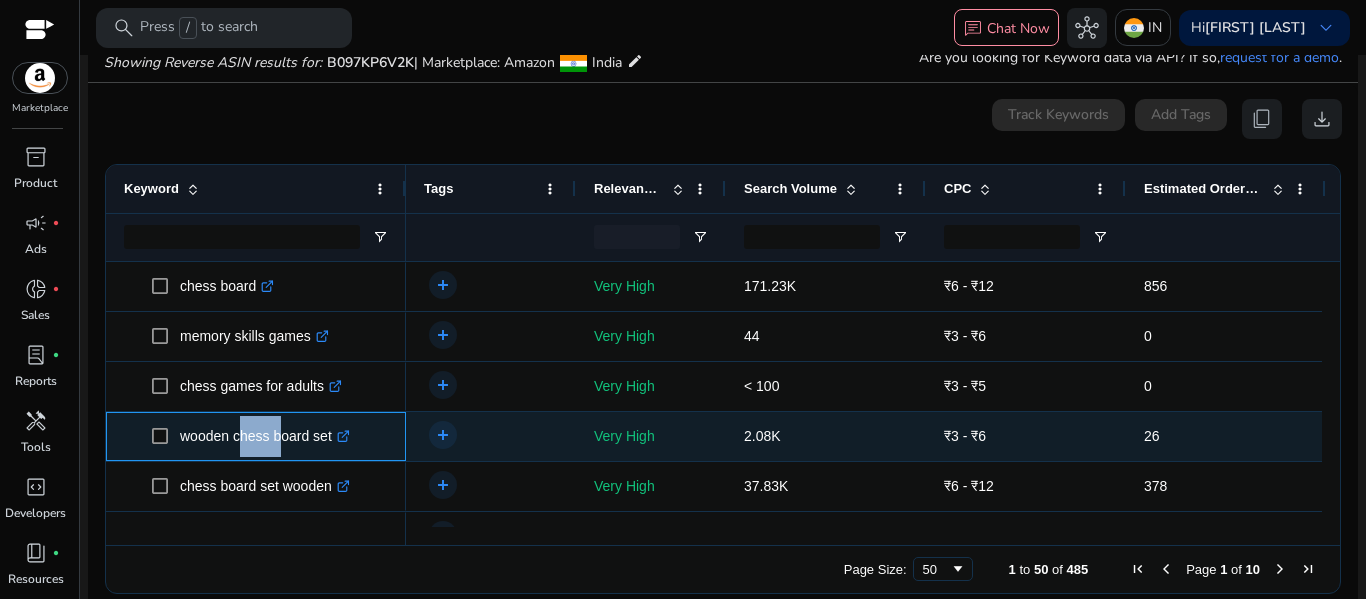 click on "wooden chess board set  .st0{fill:#2c8af8}" 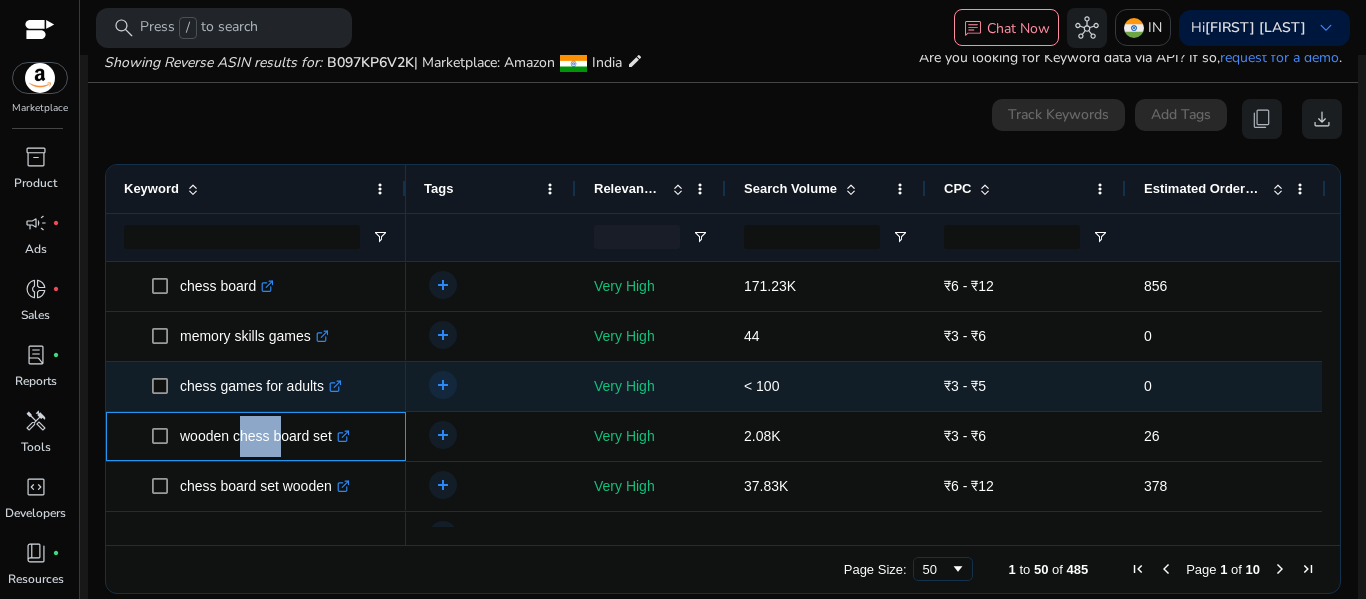 scroll, scrollTop: 898, scrollLeft: 0, axis: vertical 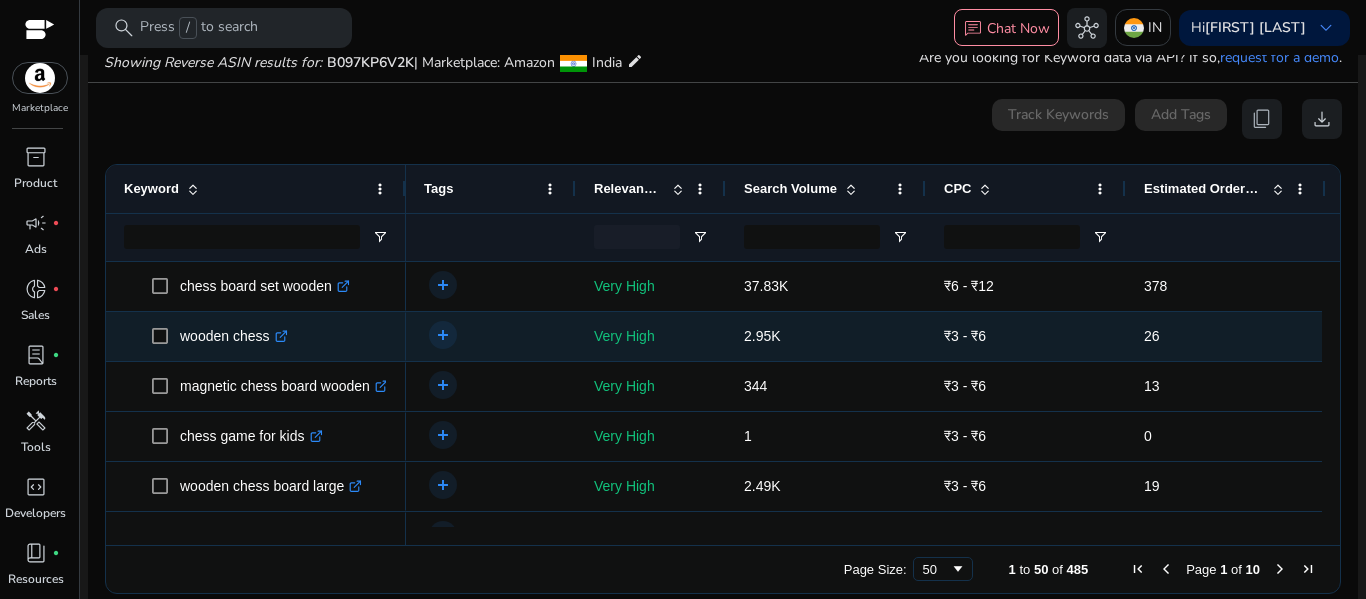 click on "wooden chess  .st0{fill:#2c8af8}" 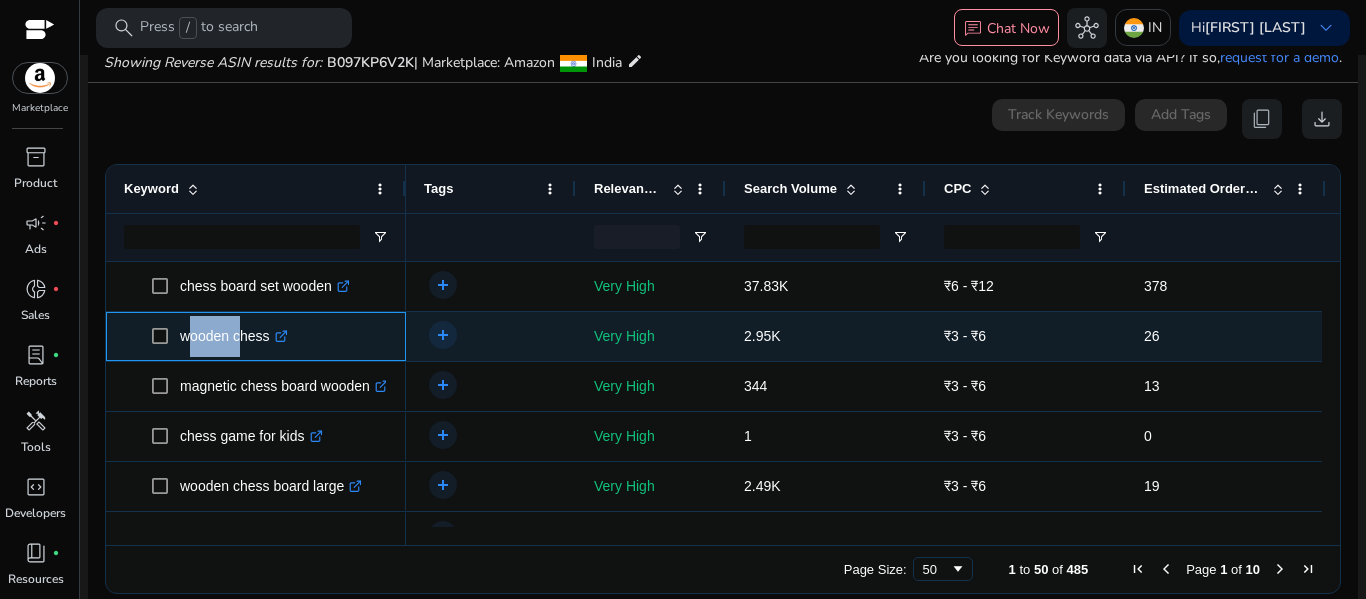 click on "wooden chess  .st0{fill:#2c8af8}" 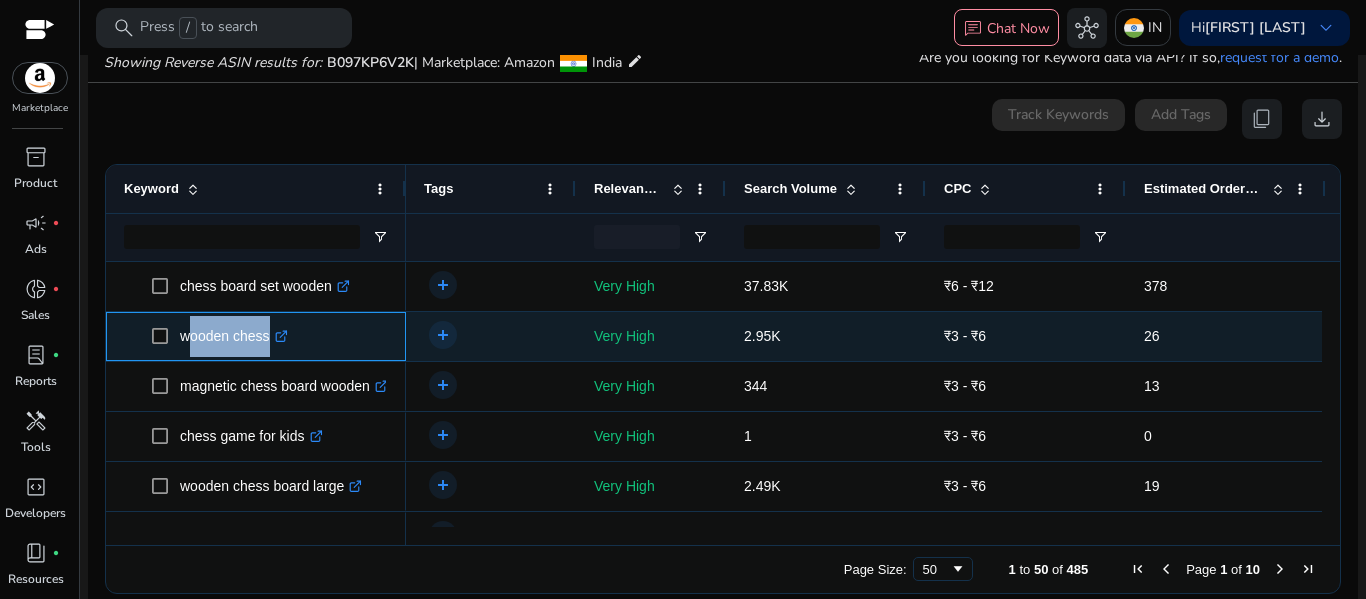 drag, startPoint x: 209, startPoint y: 342, endPoint x: 222, endPoint y: 344, distance: 13.152946 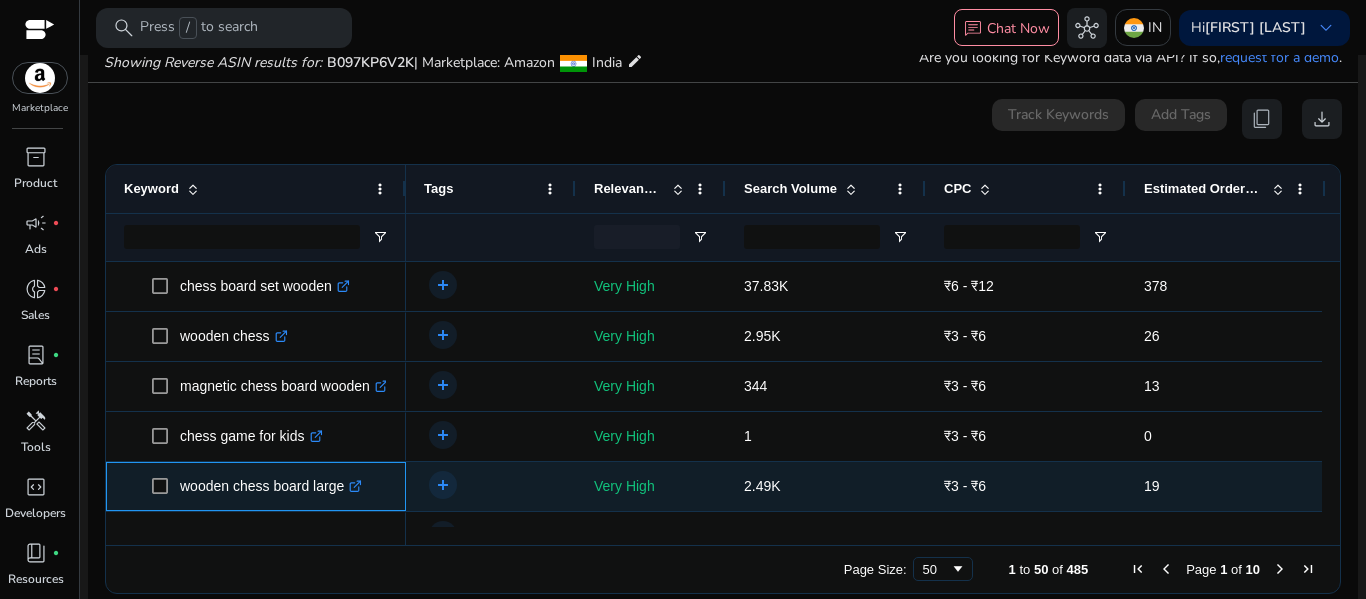 click on "wooden chess board large  .st0{fill:#2c8af8}" 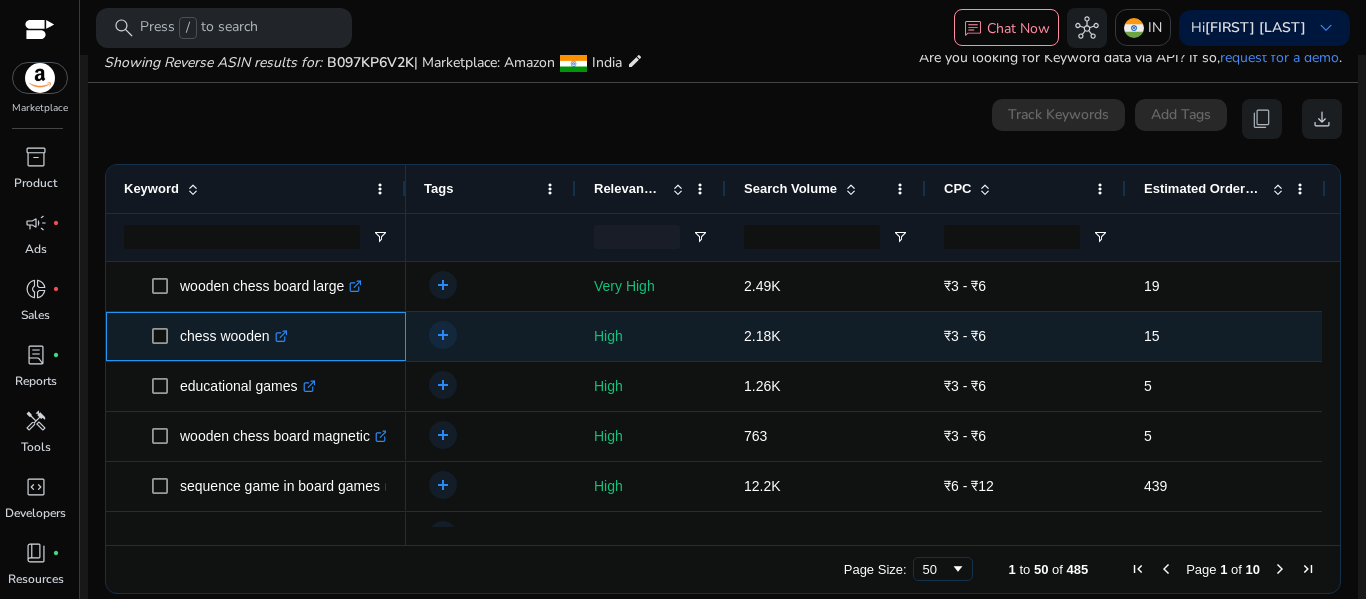 click on "chess wooden  .st0{fill:#2c8af8}" 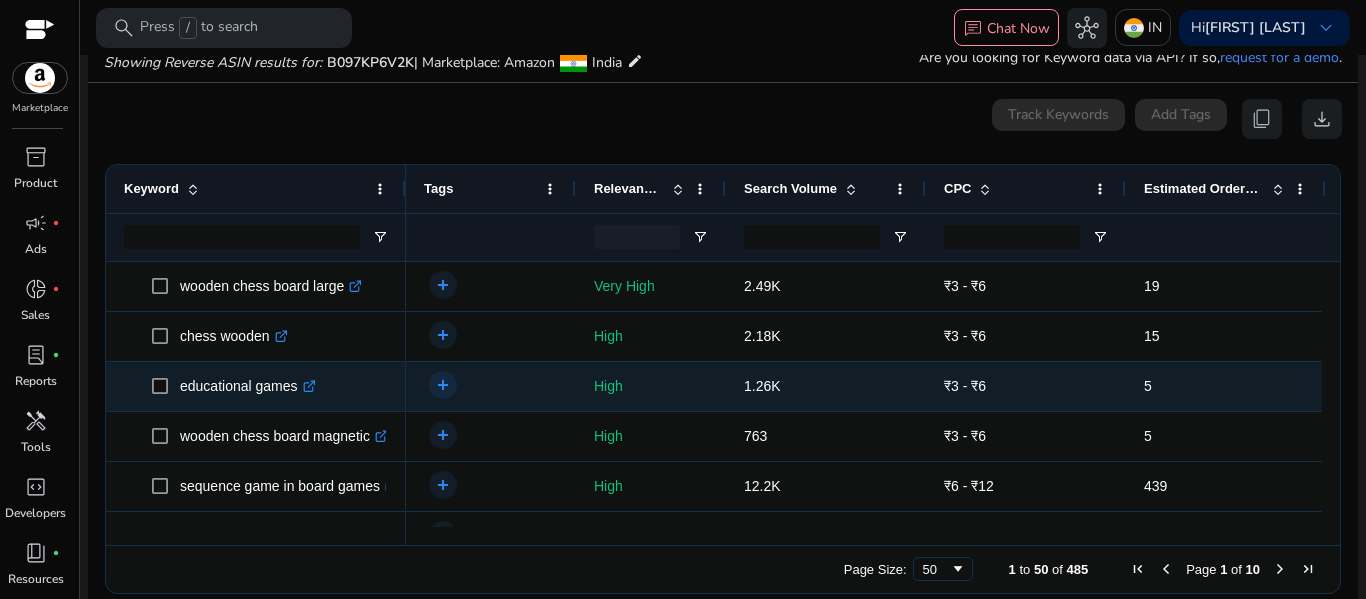 click on "educational games  .st0{fill:#2c8af8}" 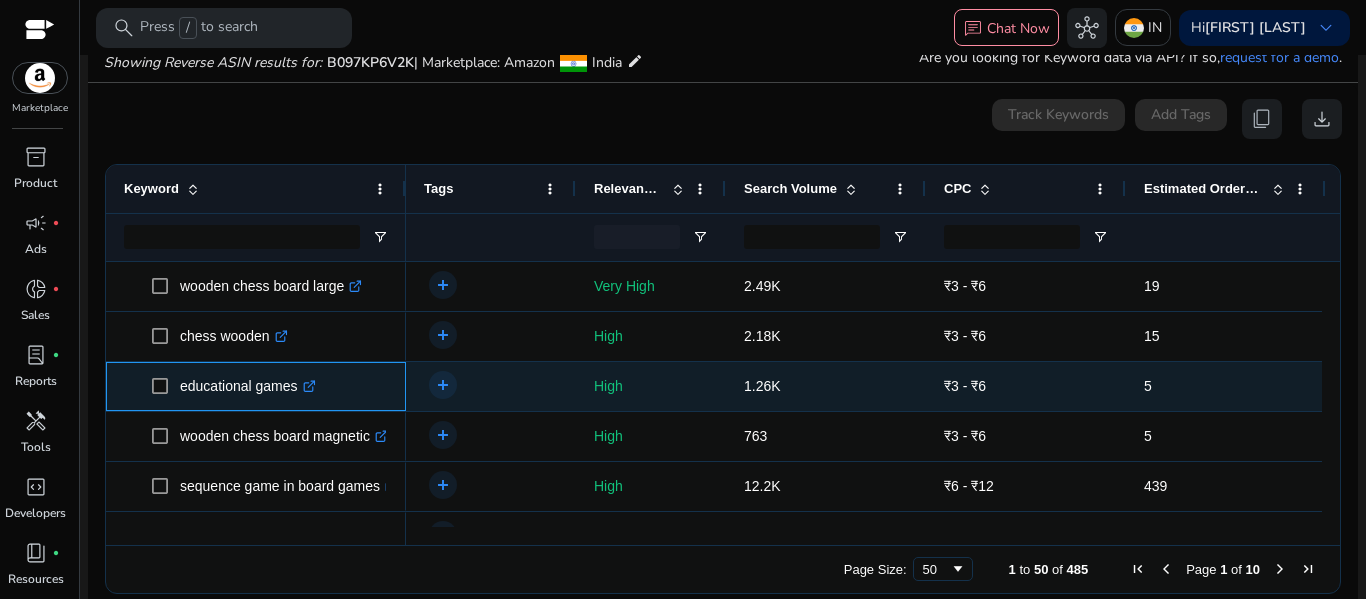 click on "educational games  .st0{fill:#2c8af8}" 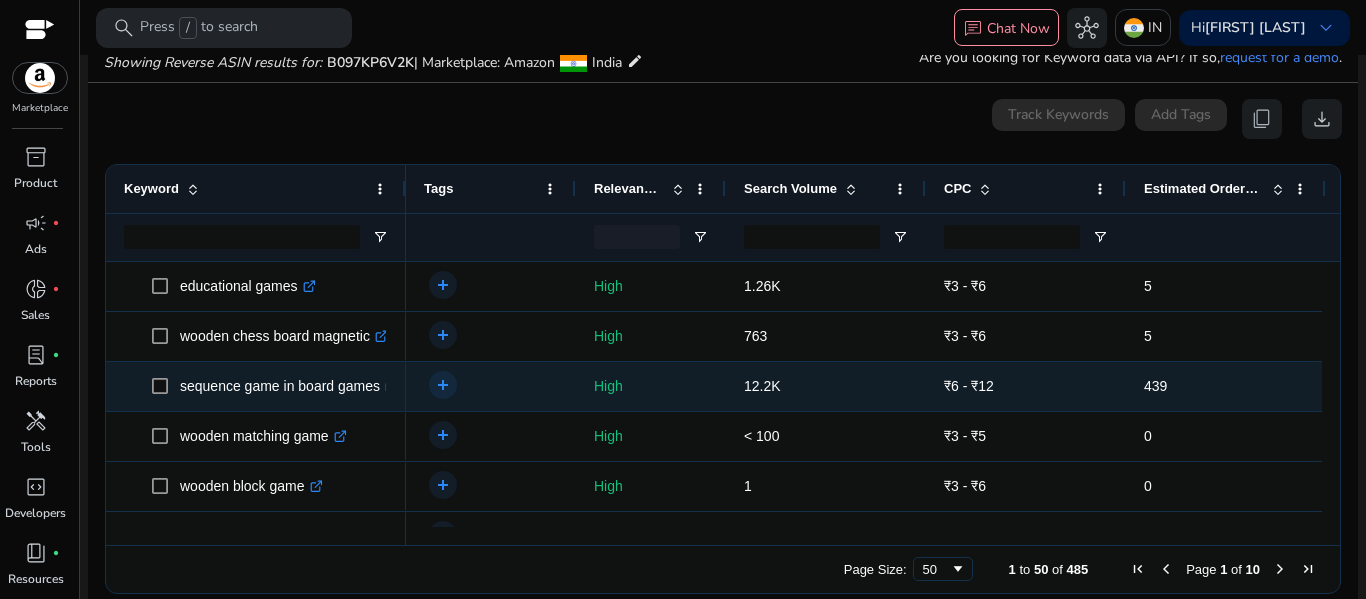 click on "sequence game in board games  .st0{fill:#2c8af8}" 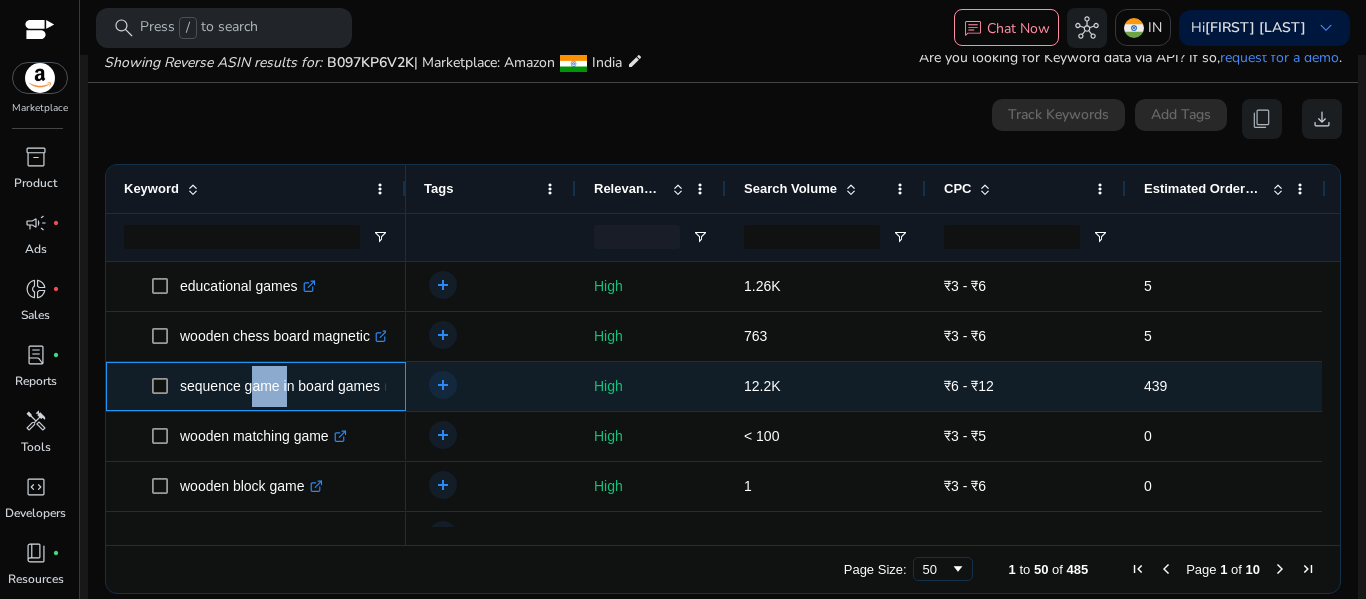 click on "sequence game in board games  .st0{fill:#2c8af8}" 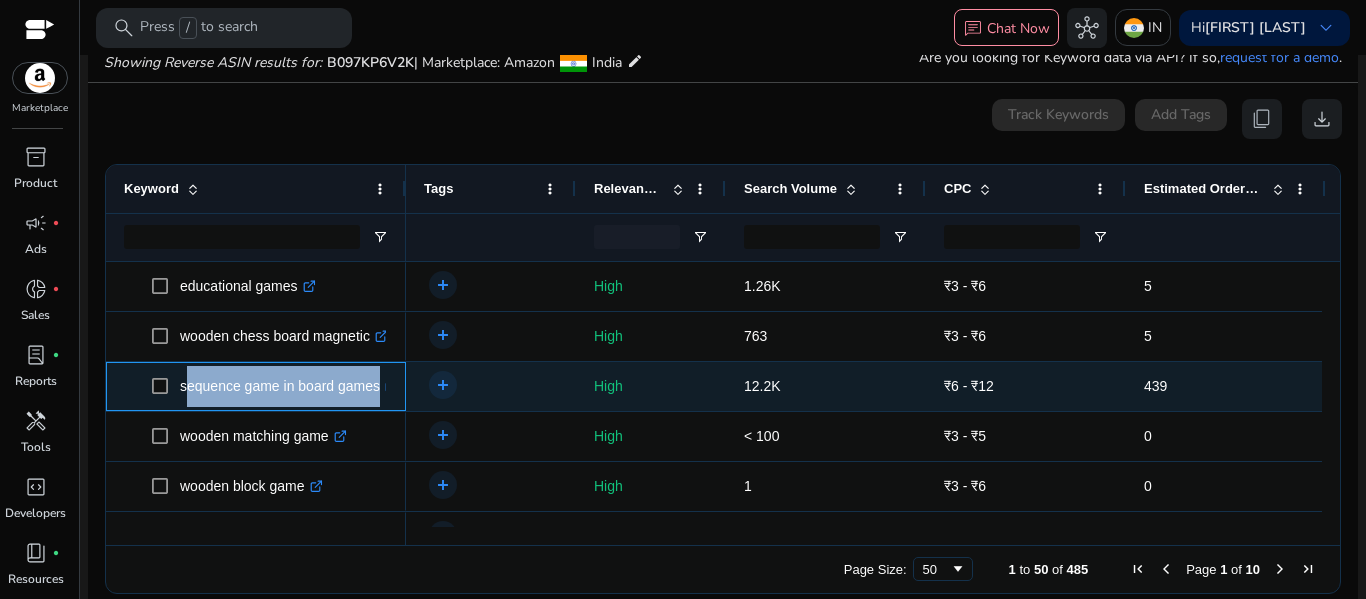 click on "sequence game in board games  .st0{fill:#2c8af8}" 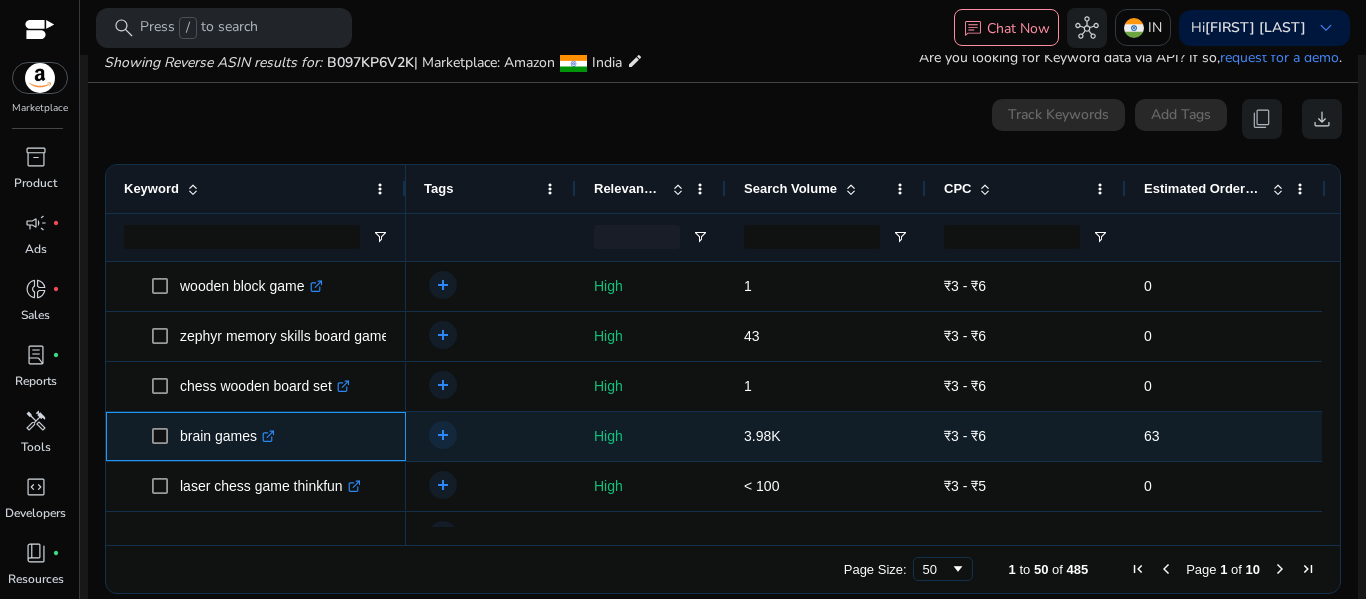 click on "brain games  .st0{fill:#2c8af8}" 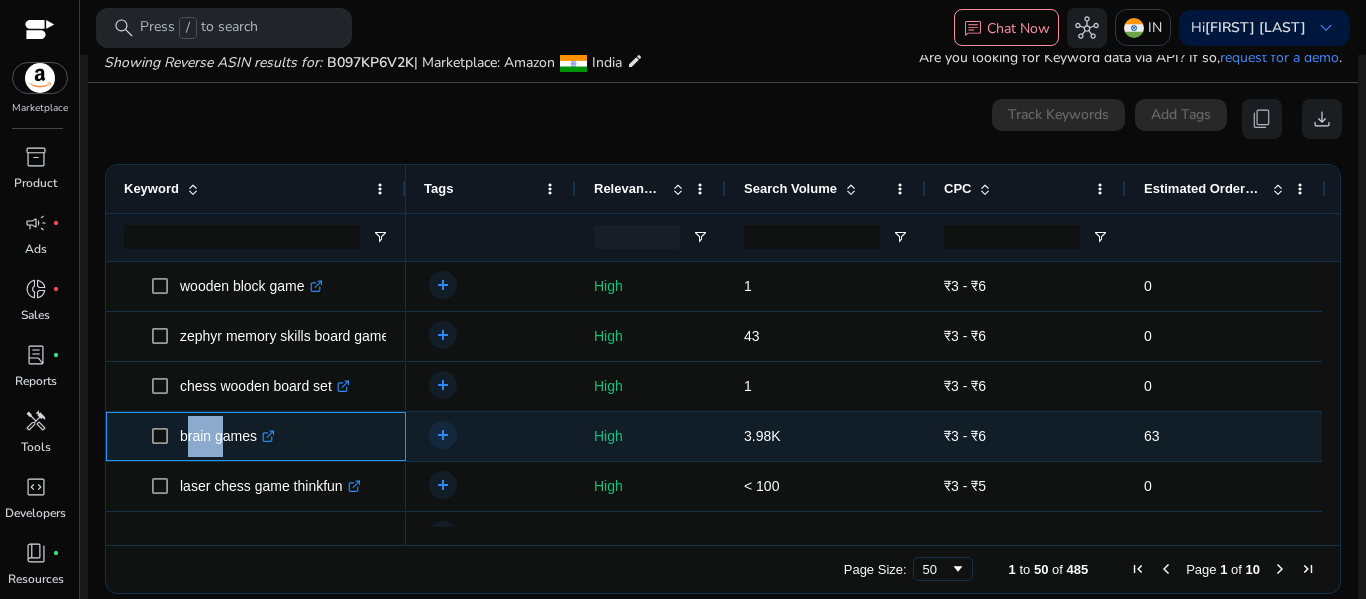 click on "brain games  .st0{fill:#2c8af8}" 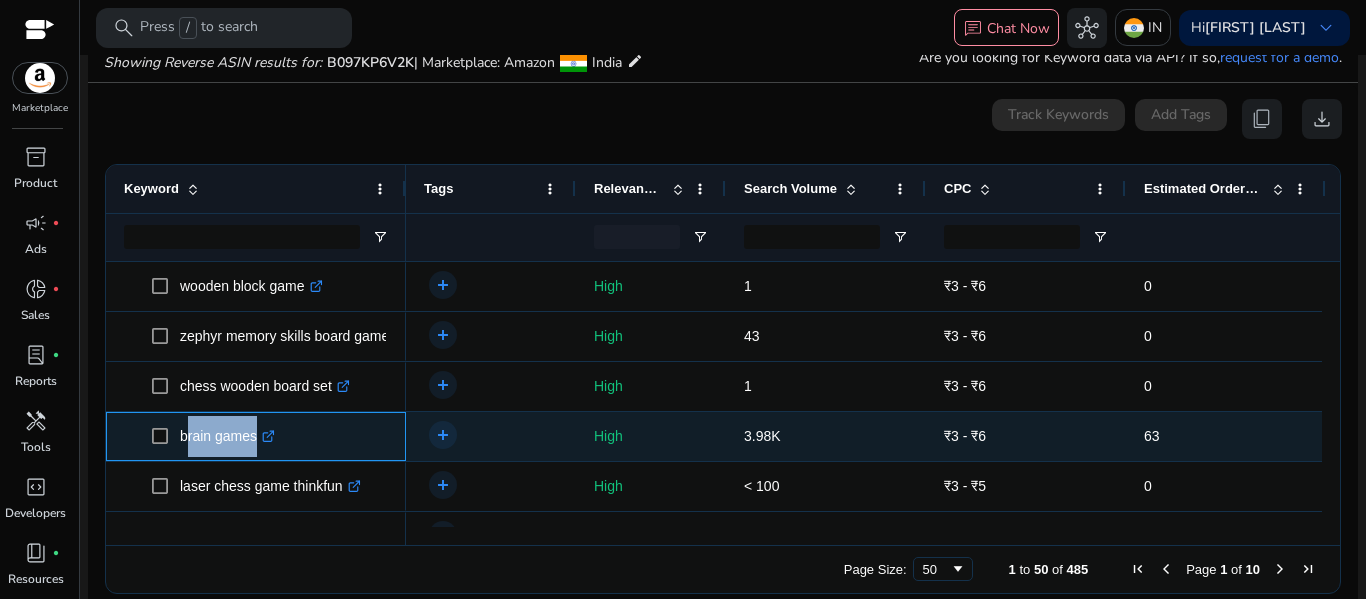 drag, startPoint x: 206, startPoint y: 433, endPoint x: 353, endPoint y: 459, distance: 149.28162 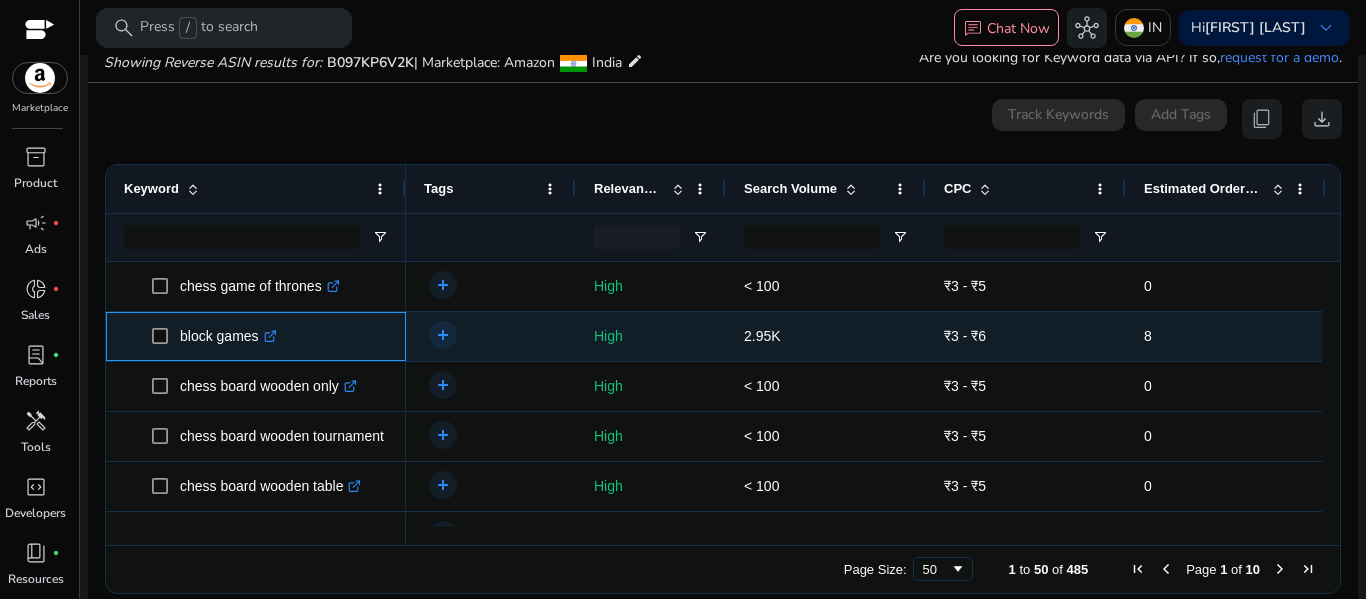 click on "block games  .st0{fill:#2c8af8}" 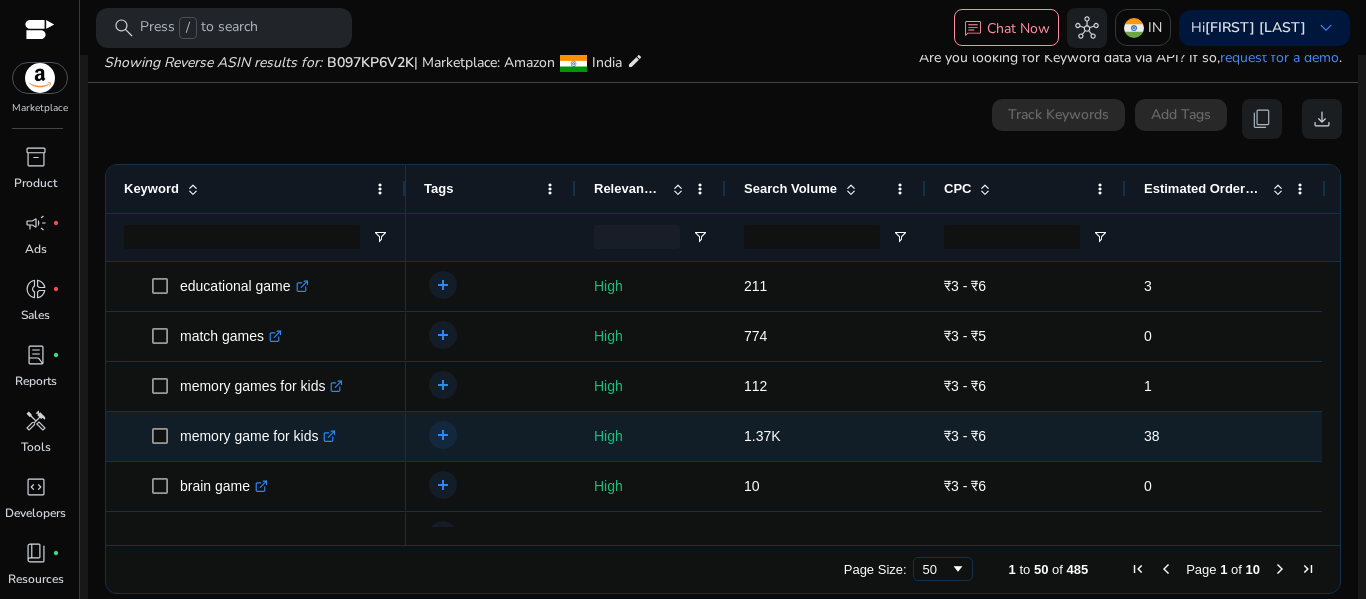 click on "memory game for kids  .st0{fill:#2c8af8}" 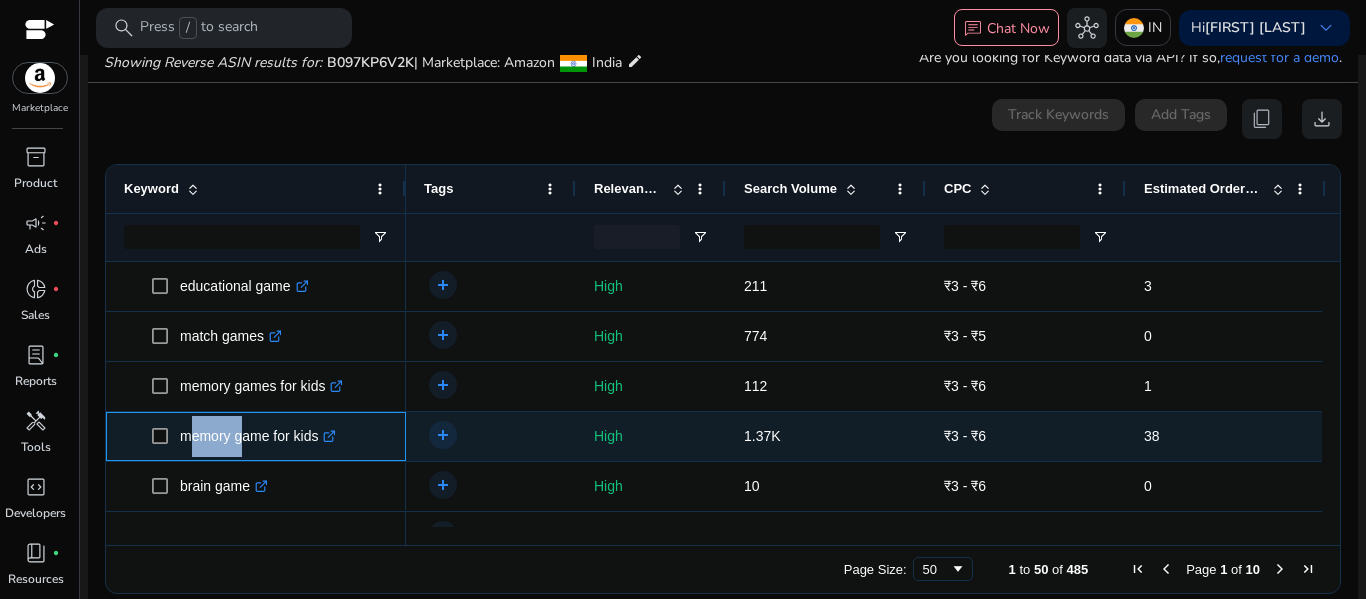 click on "memory game for kids  .st0{fill:#2c8af8}" 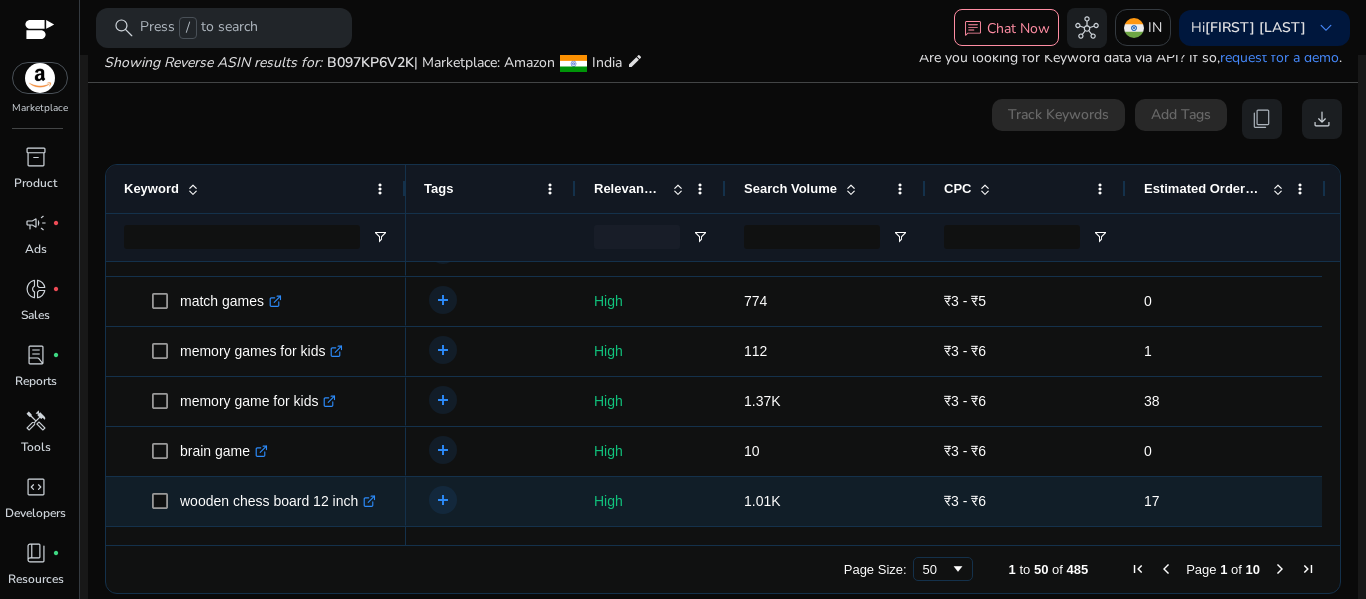 click on "wooden chess board 12 inch  .st0{fill:#2c8af8}" 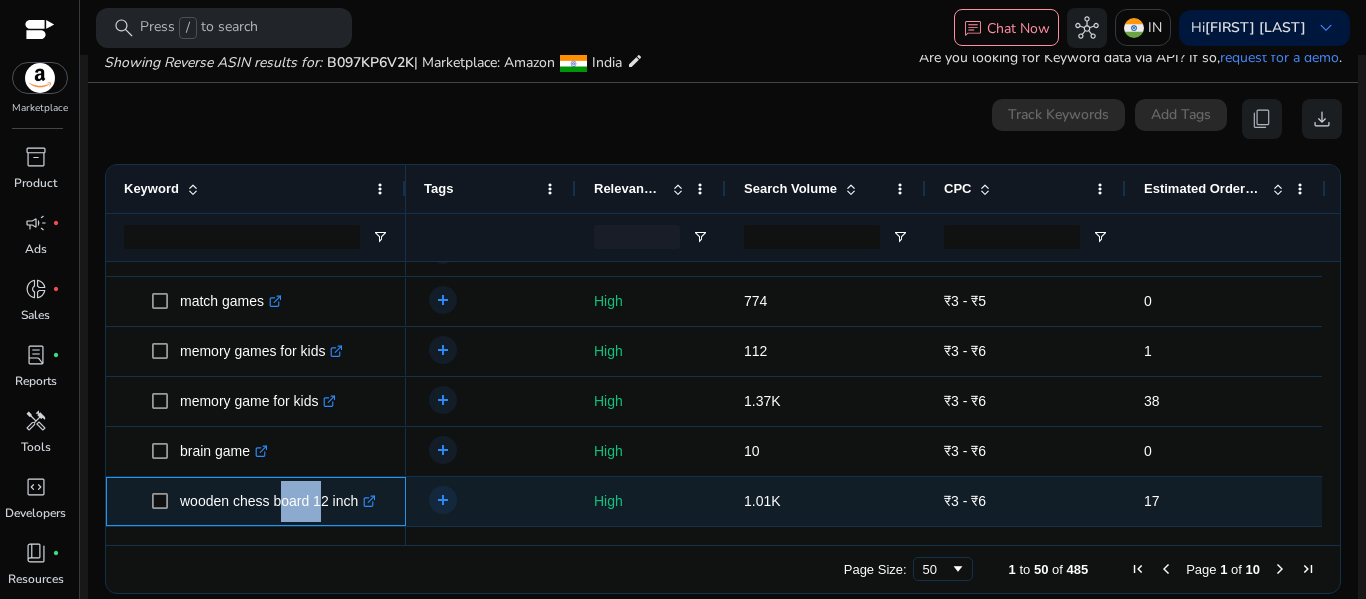 click on "wooden chess board 12 inch  .st0{fill:#2c8af8}" 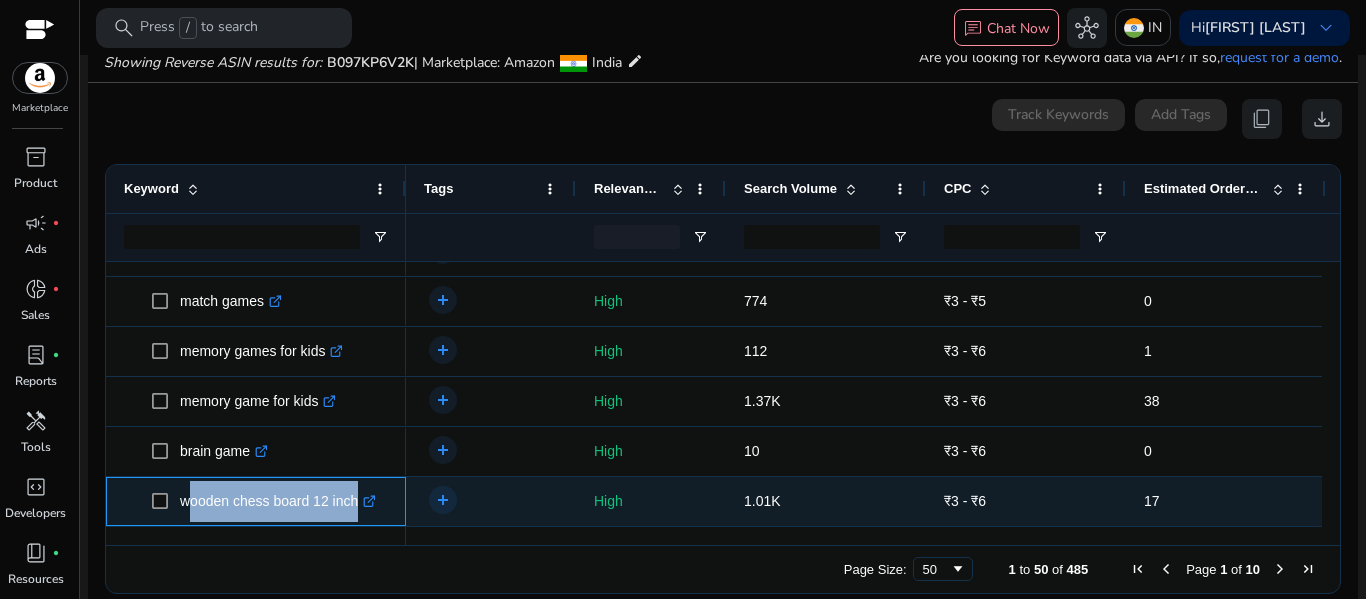 click on "wooden chess board 12 inch  .st0{fill:#2c8af8}" 